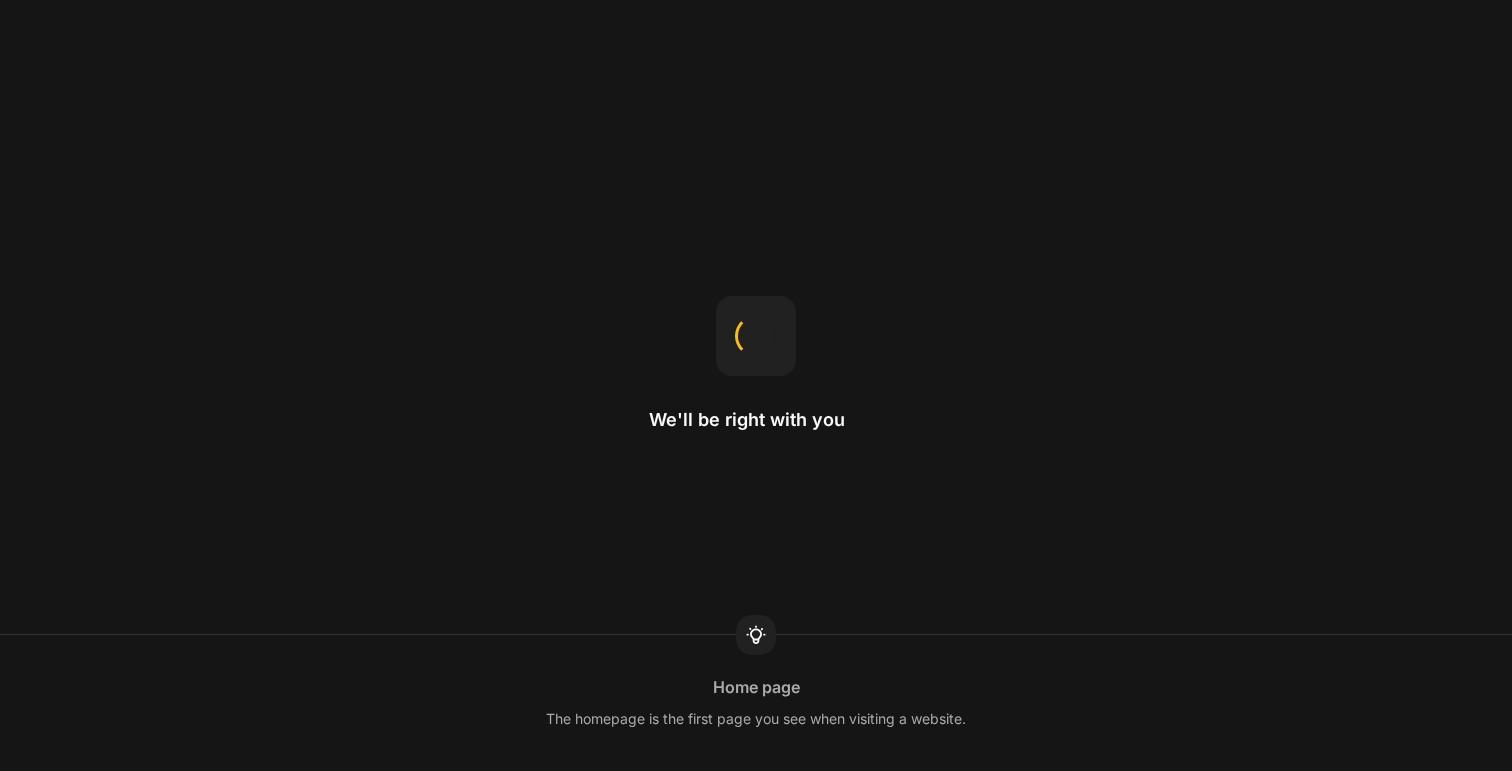 scroll, scrollTop: 0, scrollLeft: 0, axis: both 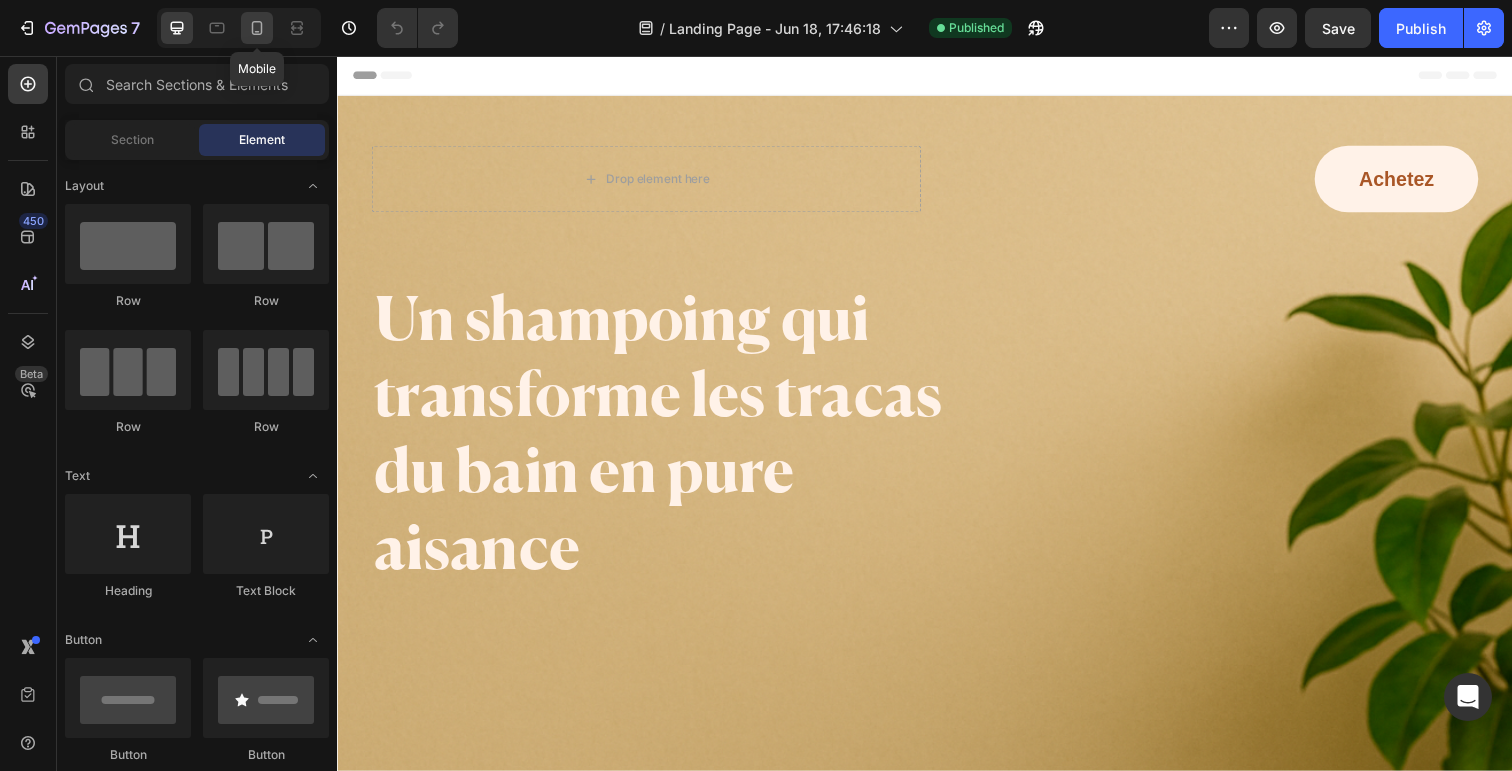 click 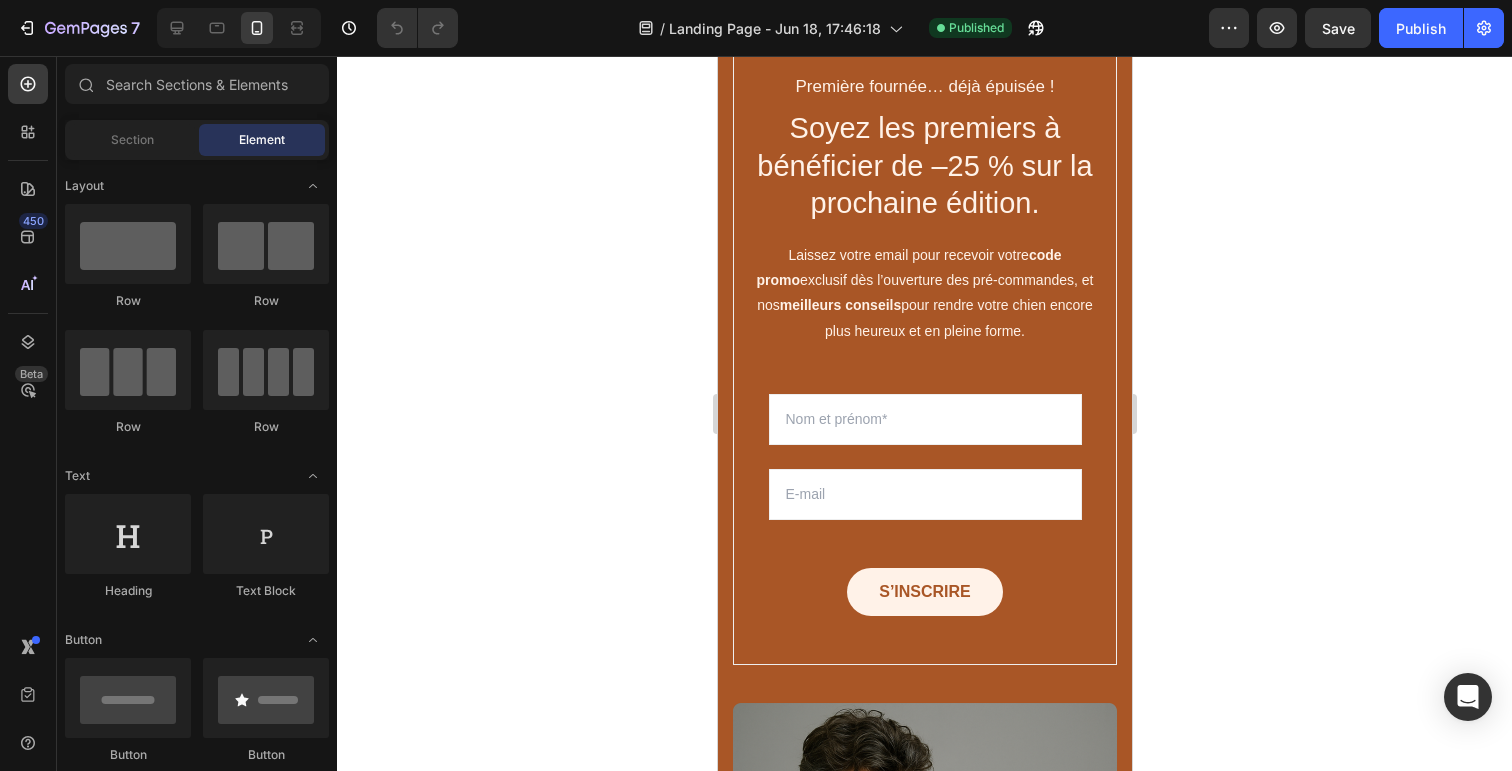 scroll, scrollTop: 2921, scrollLeft: 0, axis: vertical 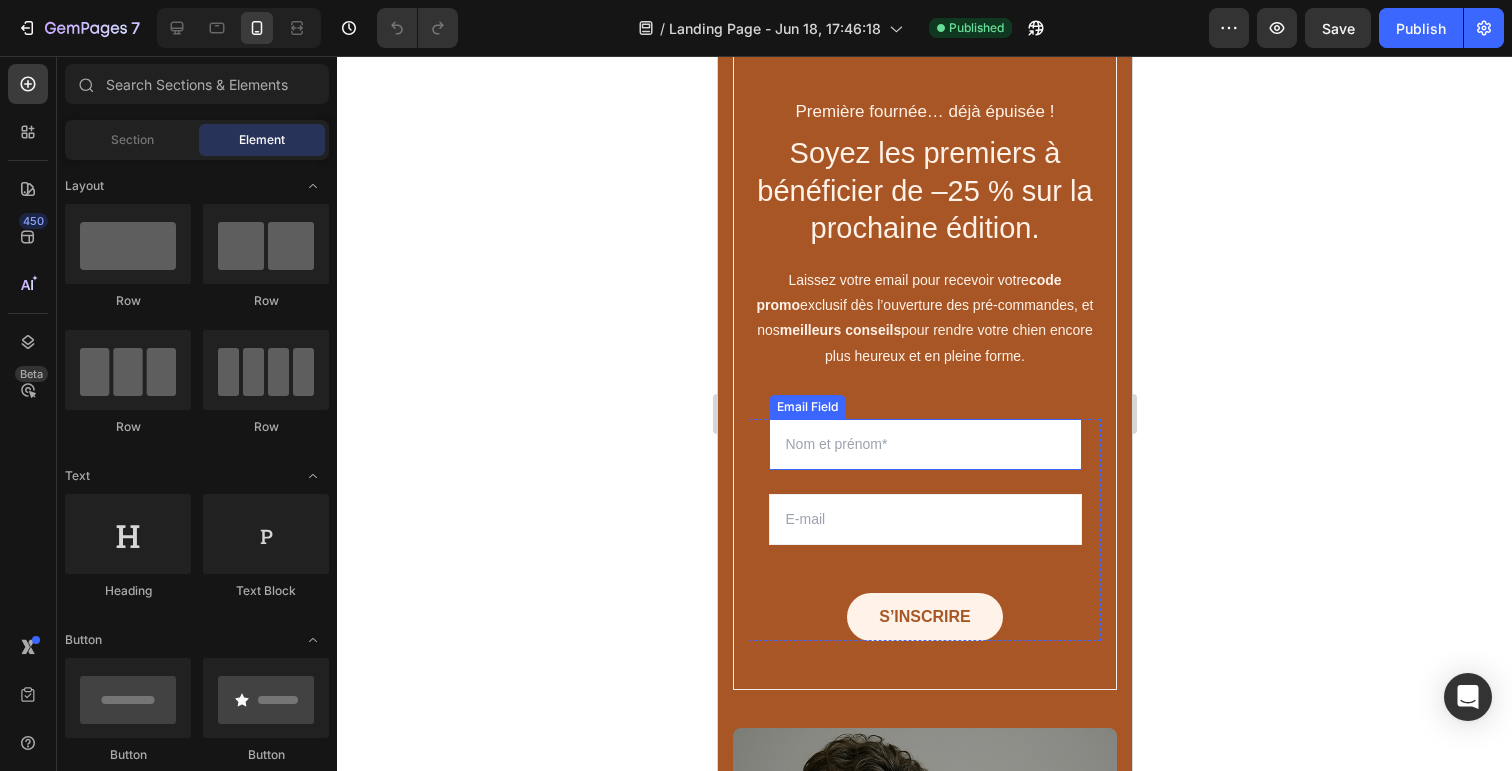 click at bounding box center [924, 444] 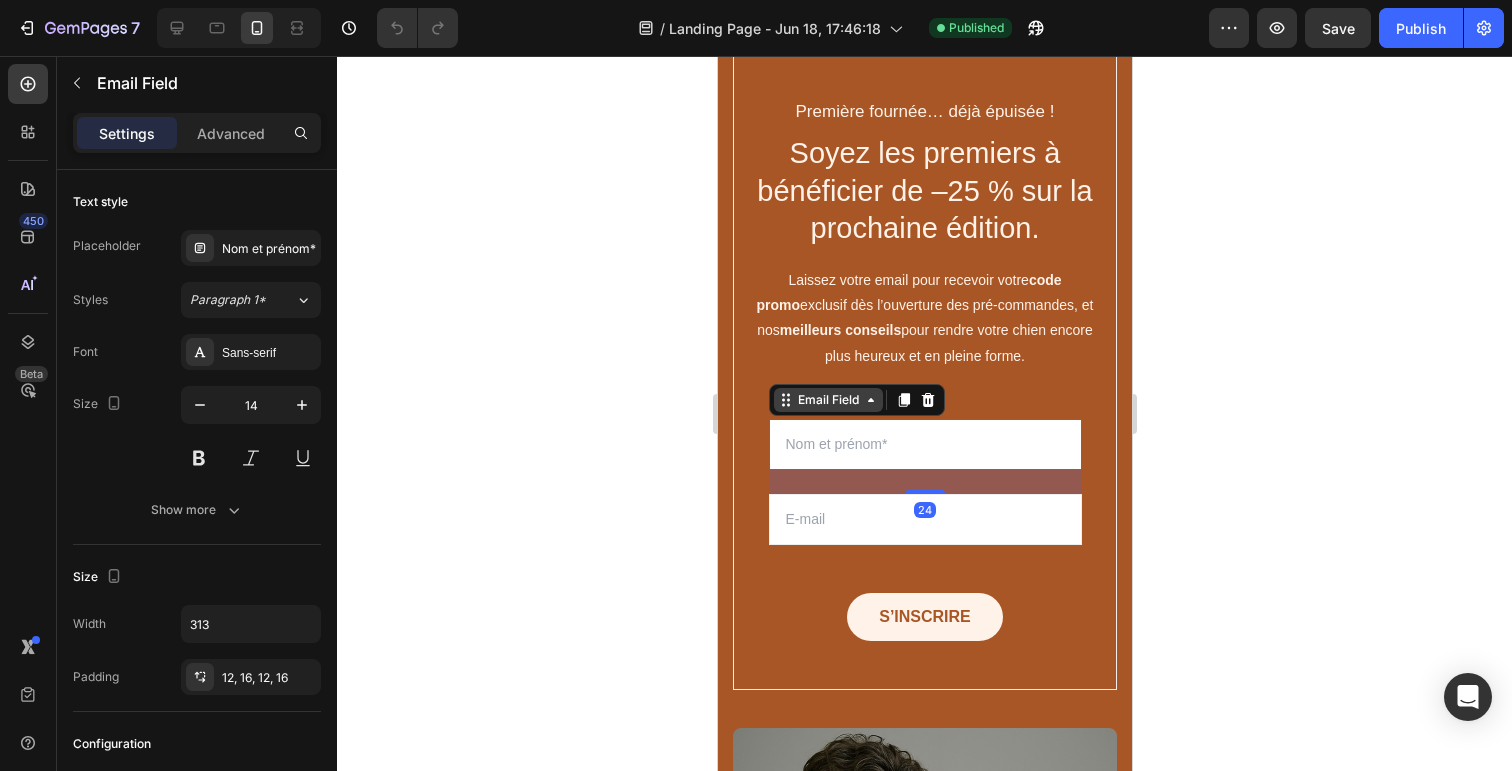 click on "Email Field" at bounding box center [827, 400] 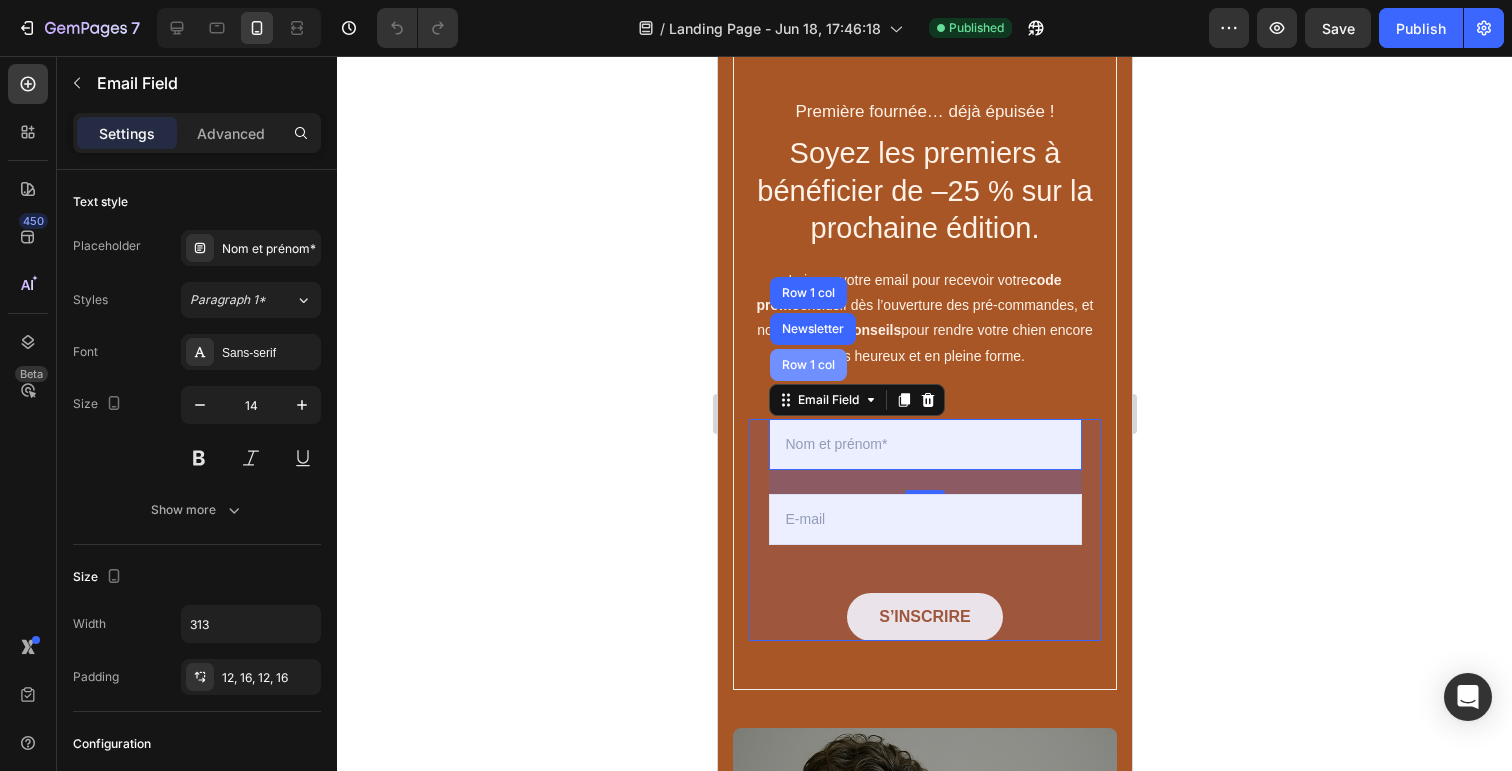 scroll, scrollTop: 2948, scrollLeft: 0, axis: vertical 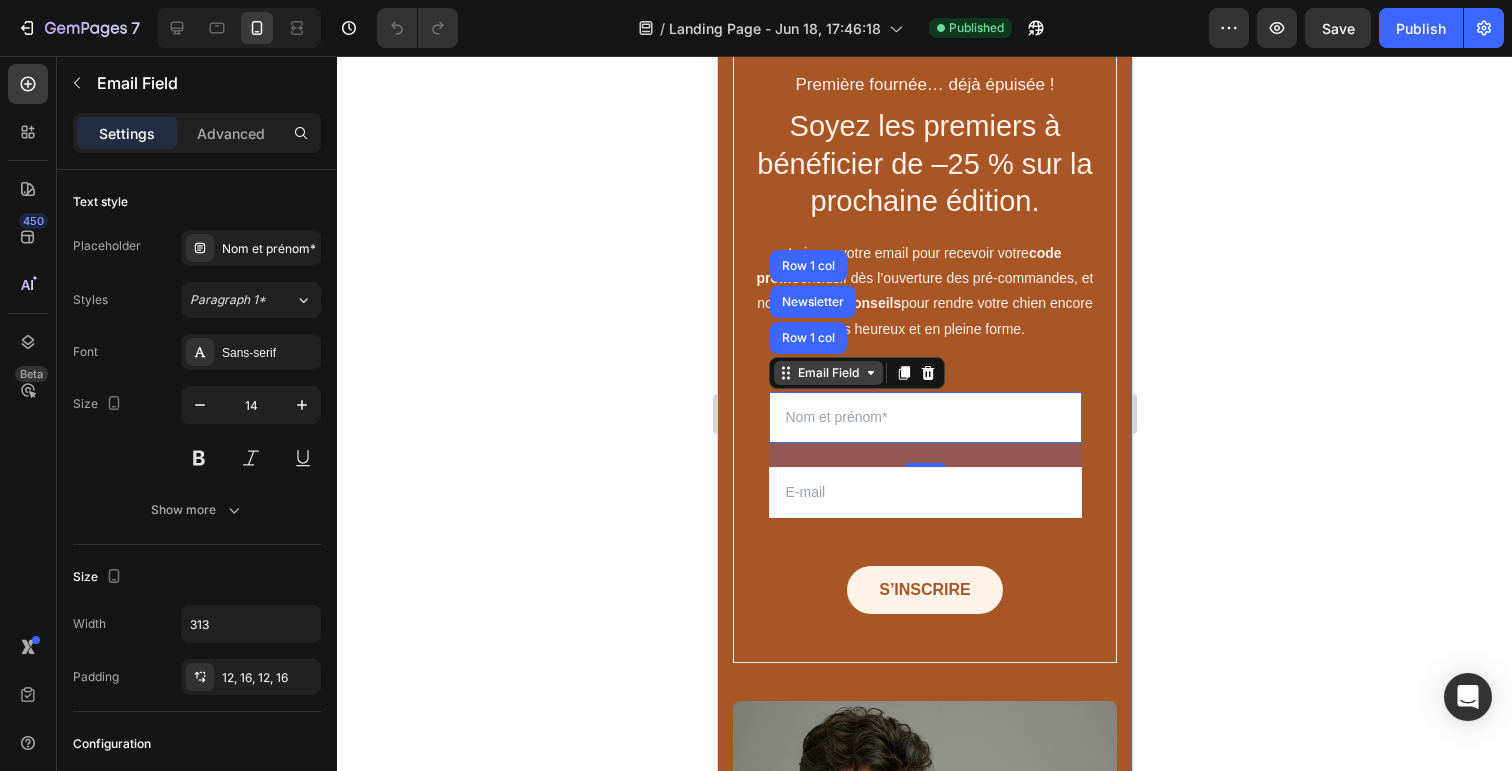 click on "Email Field" at bounding box center [827, 373] 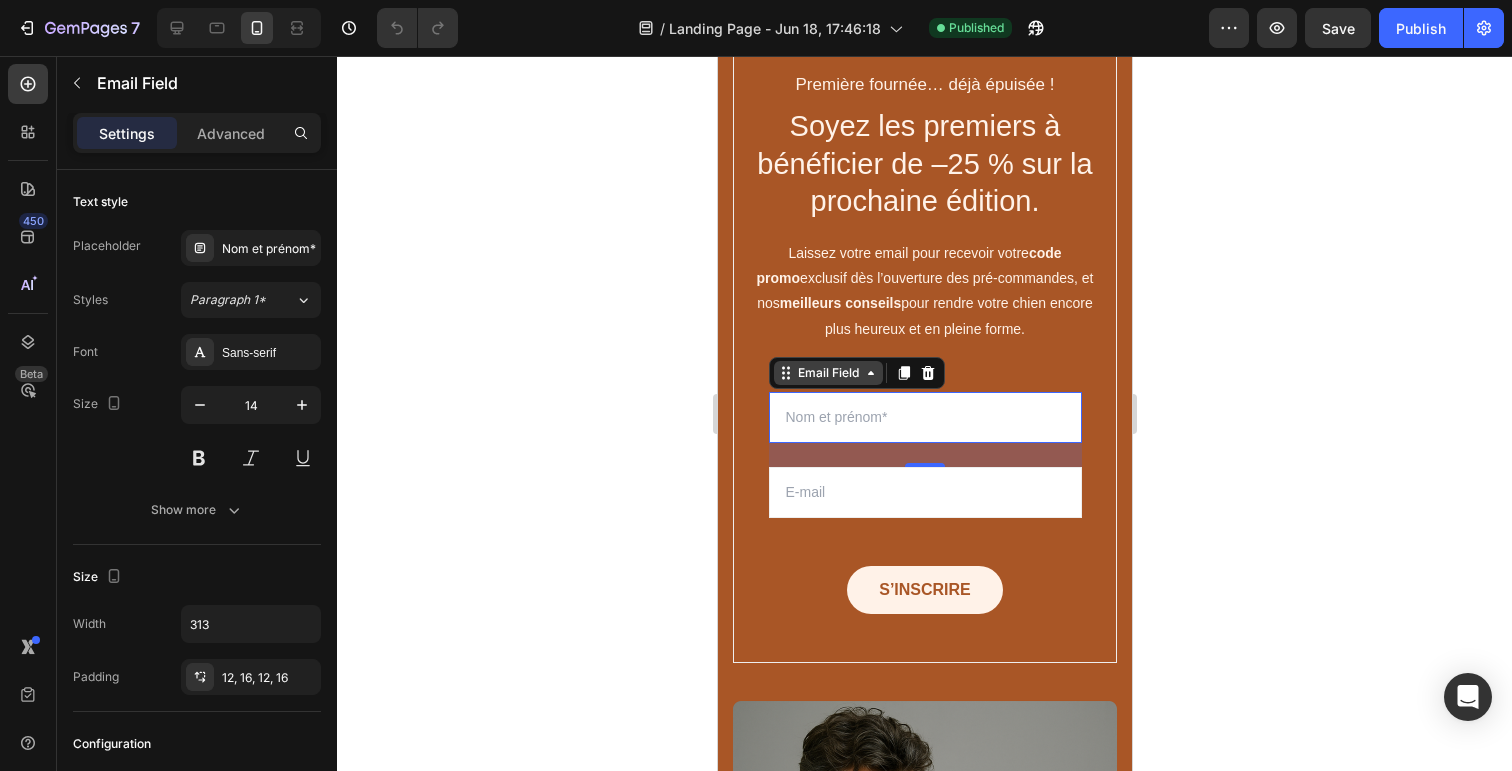 click 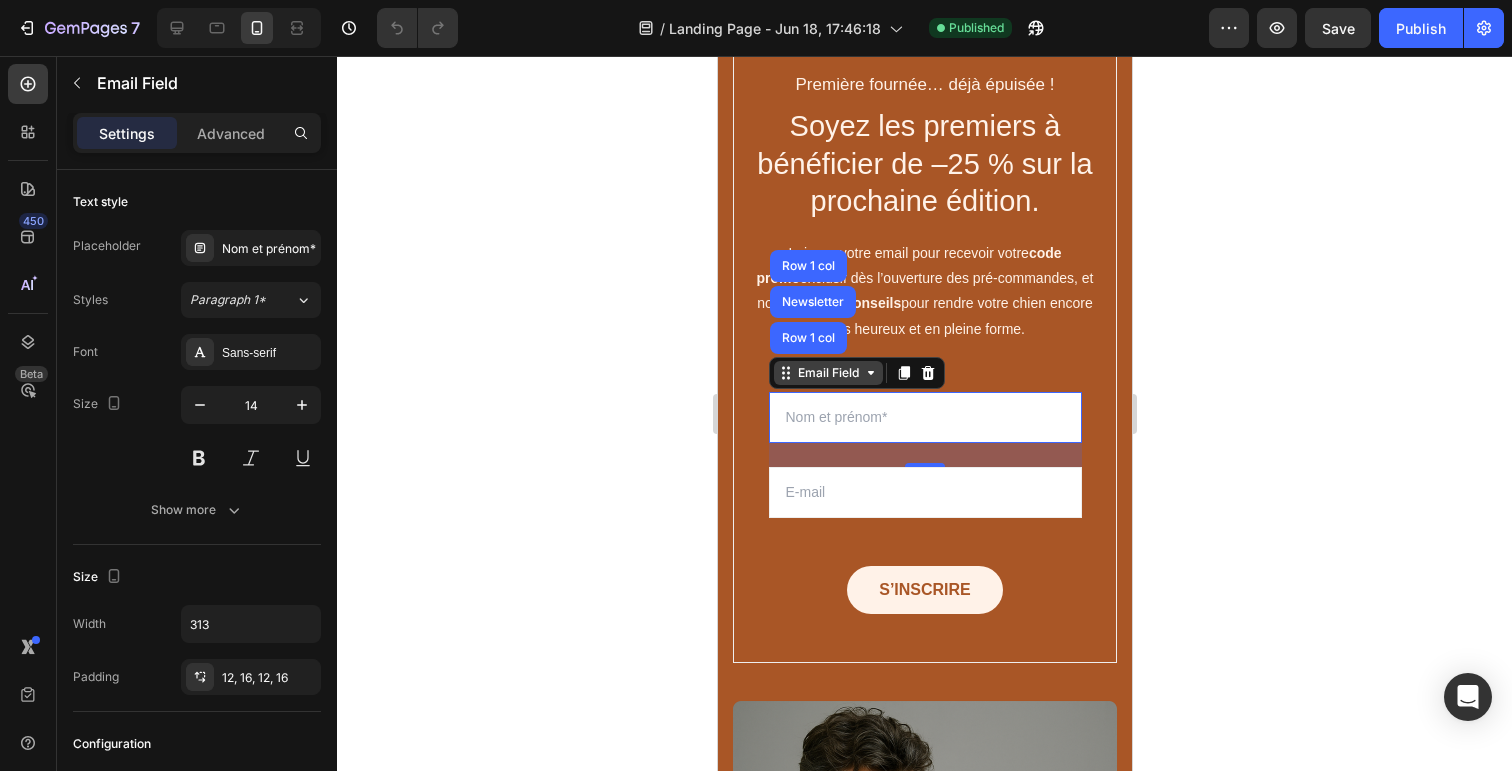 click 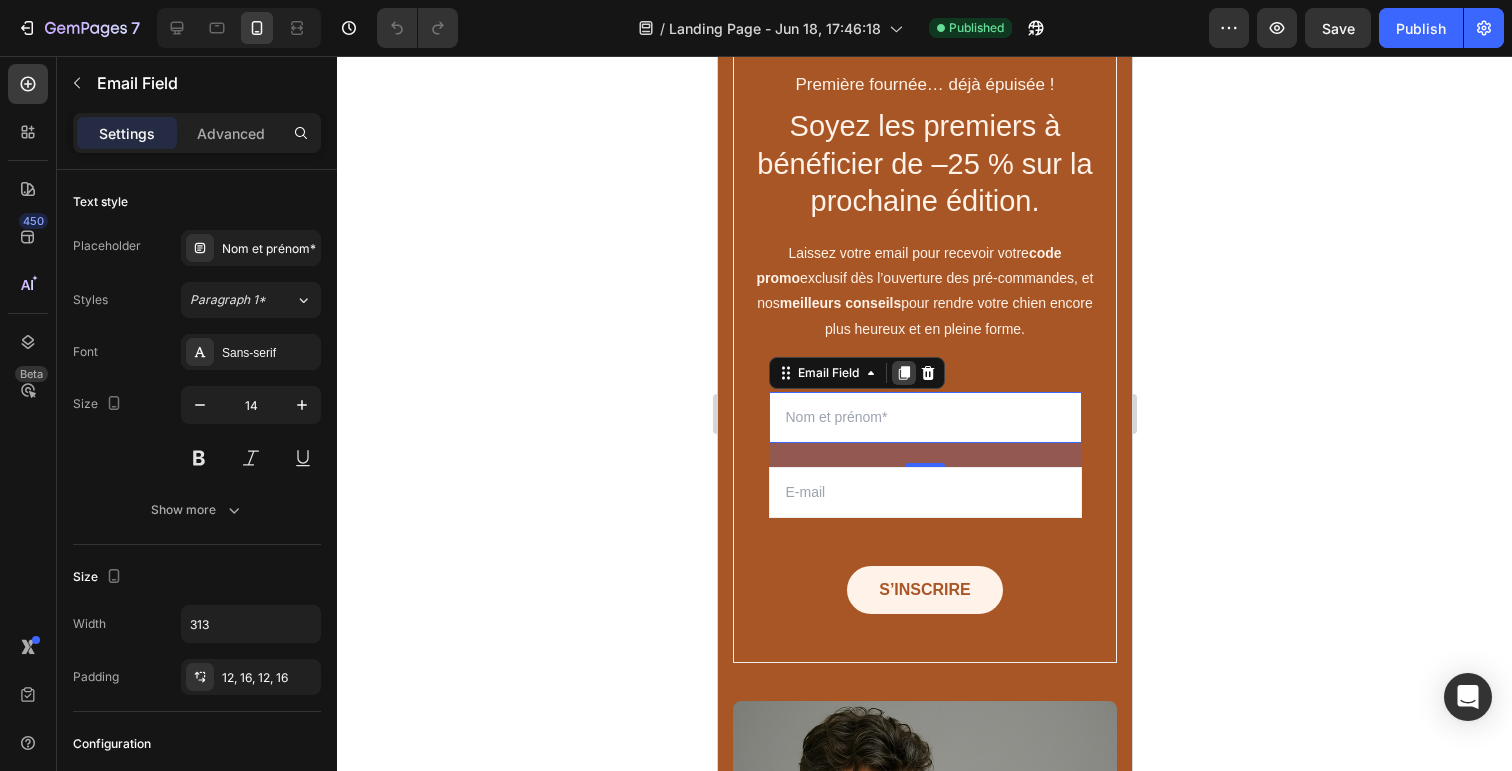 click 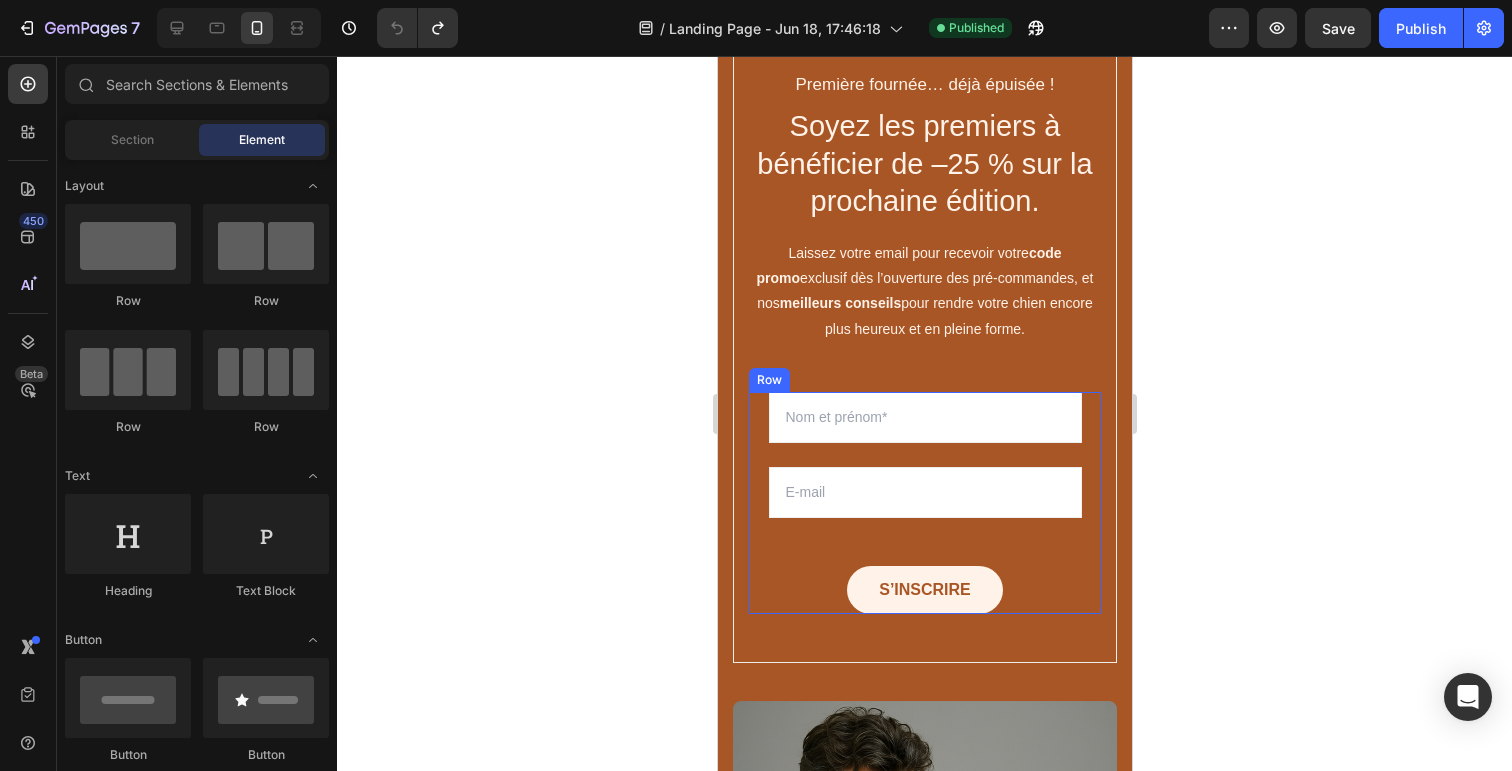 click at bounding box center (924, 417) 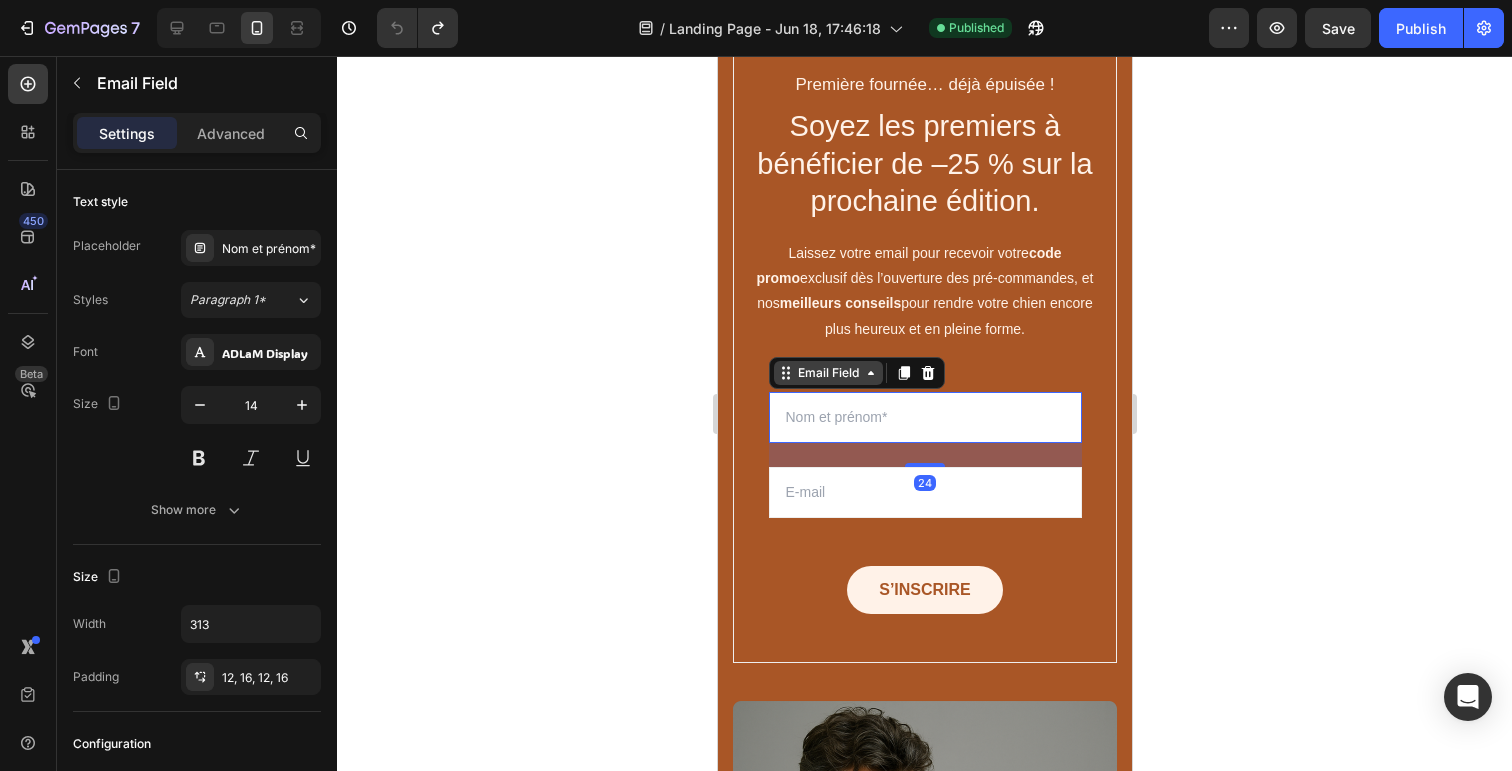 click 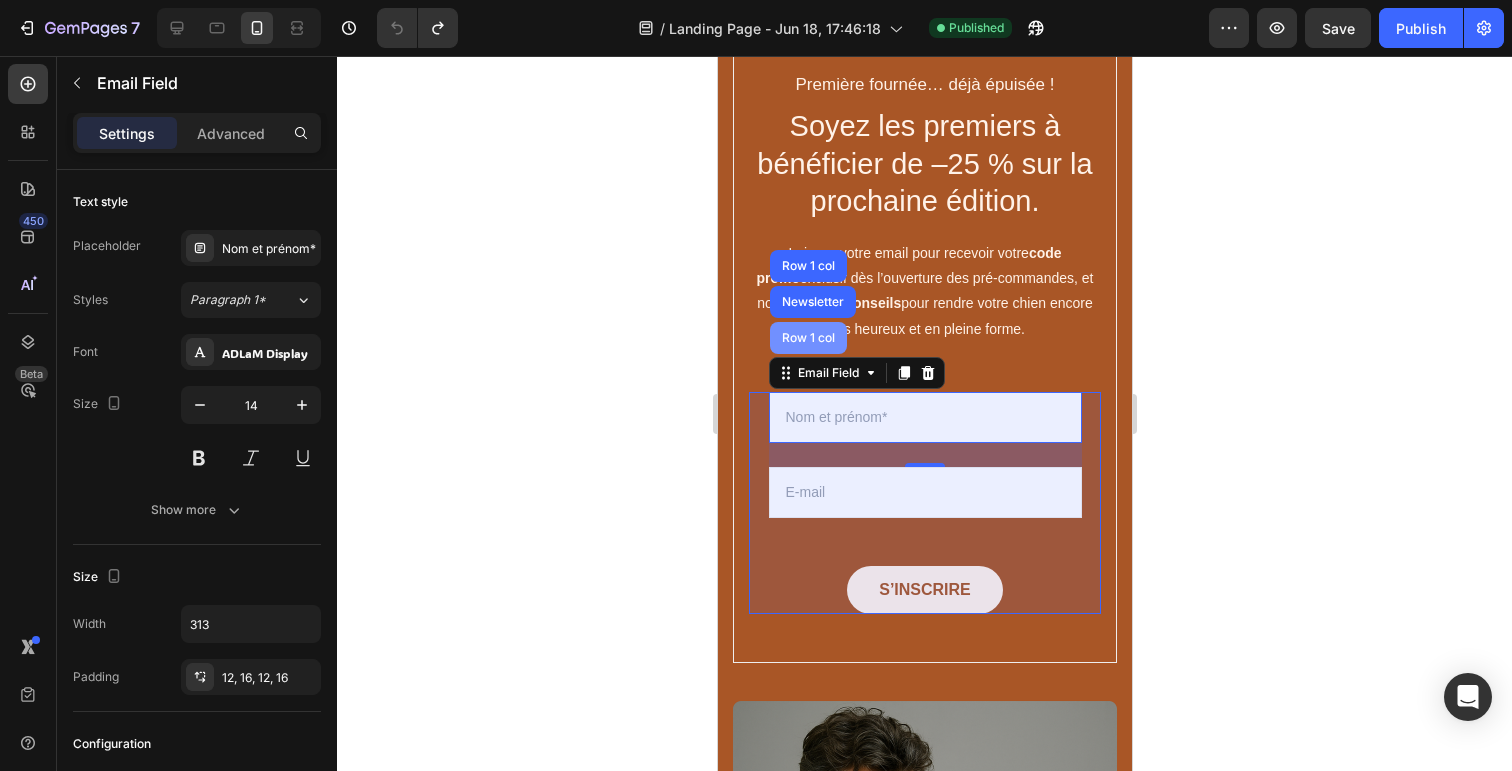 scroll, scrollTop: 2957, scrollLeft: 0, axis: vertical 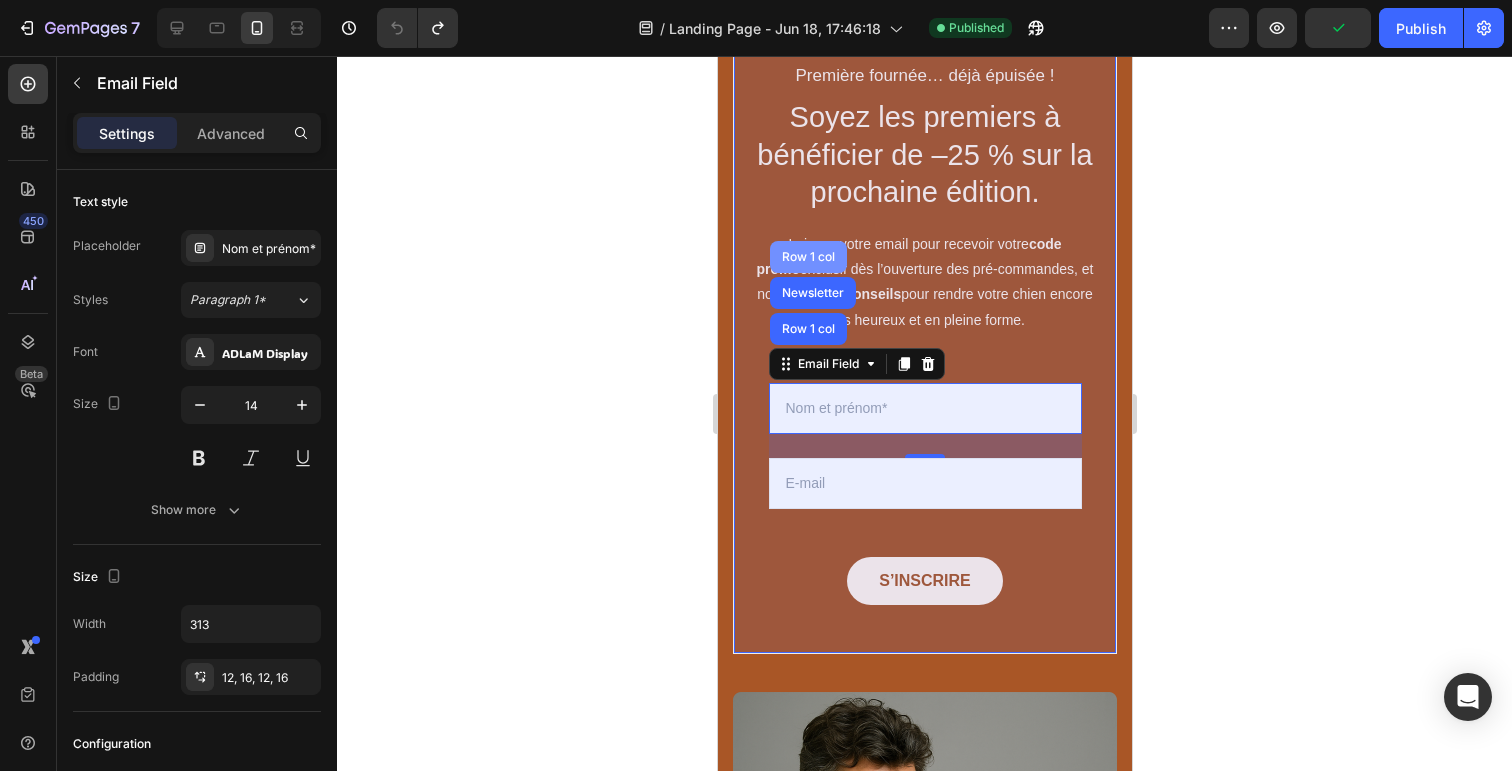click on "Row 1 col" at bounding box center (807, 257) 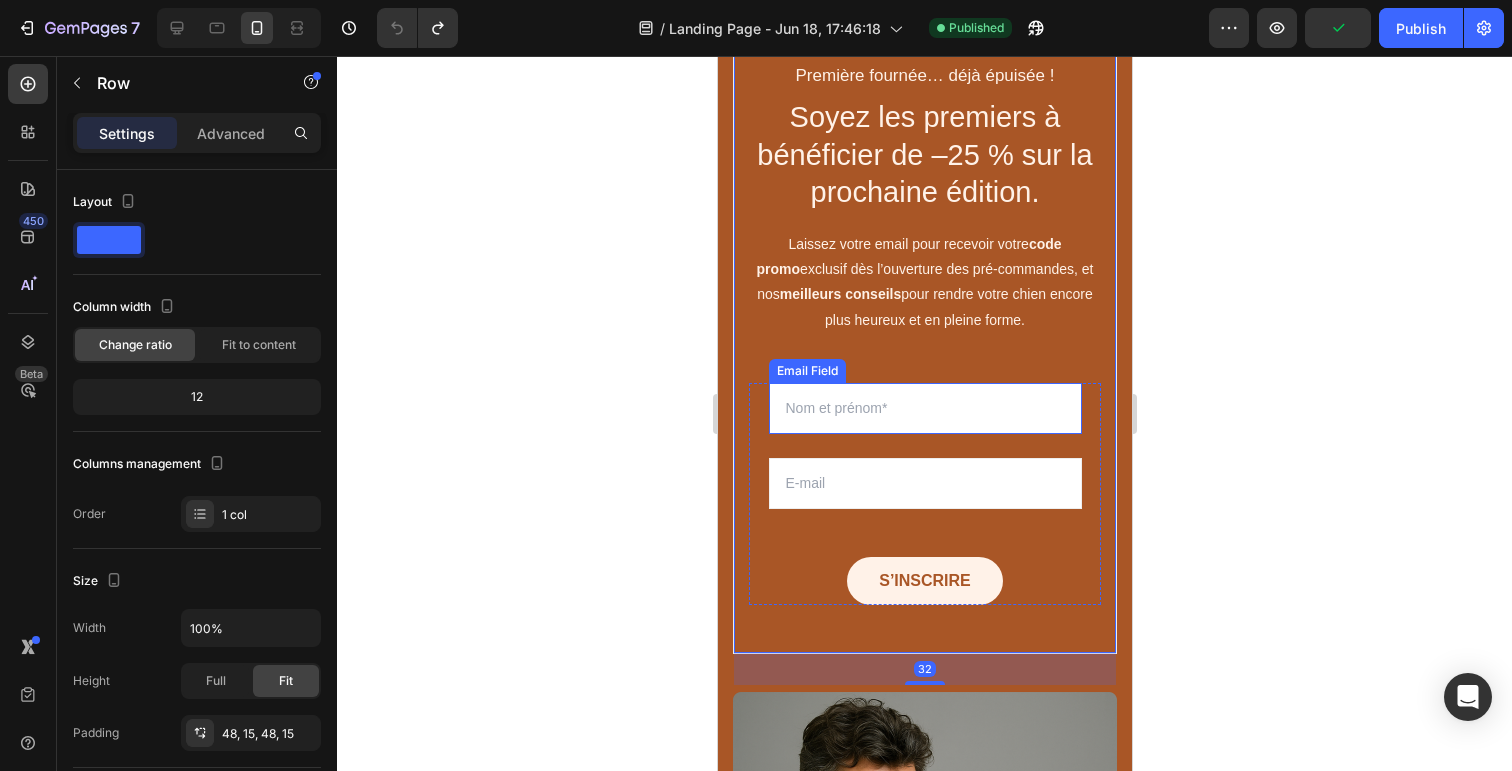click at bounding box center [924, 408] 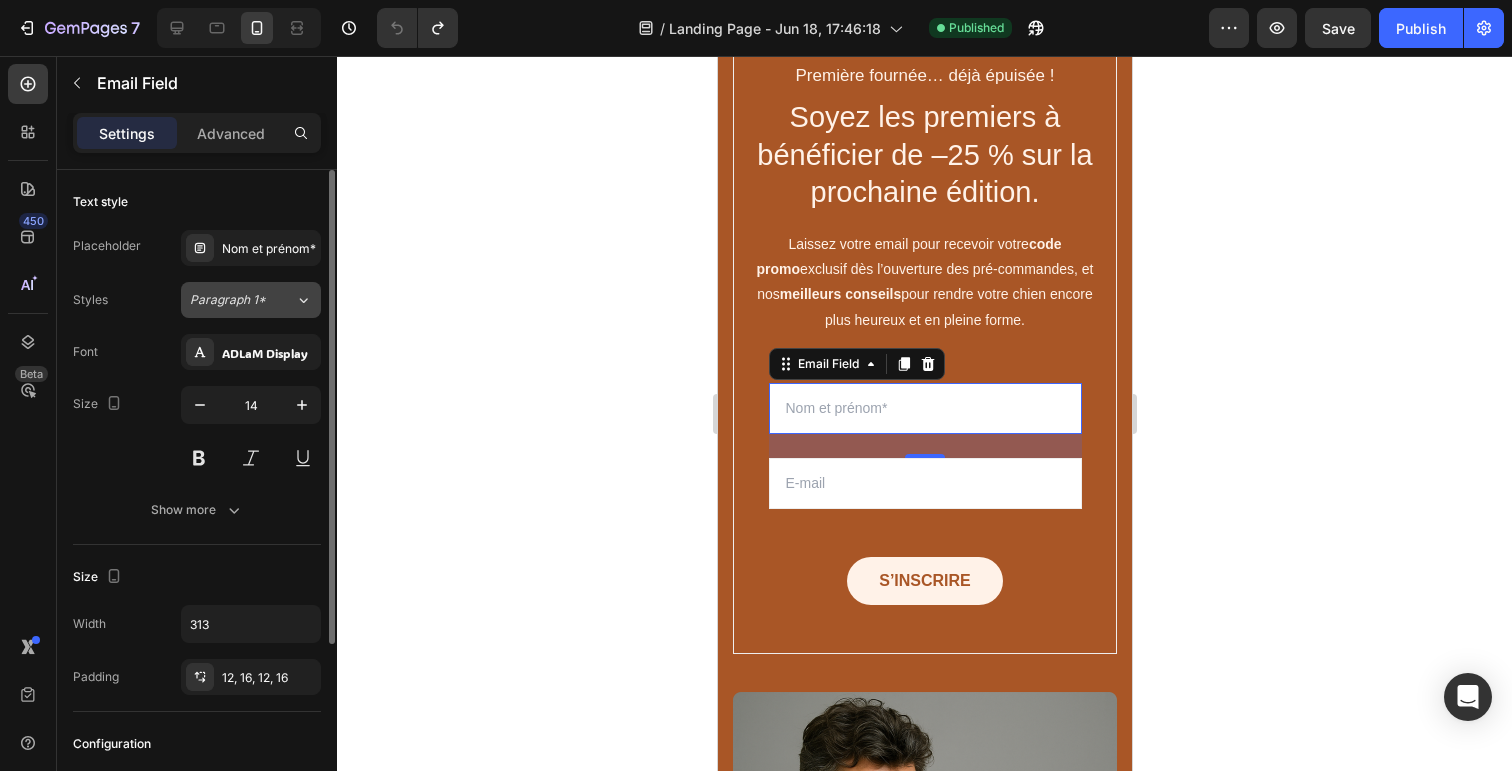 click 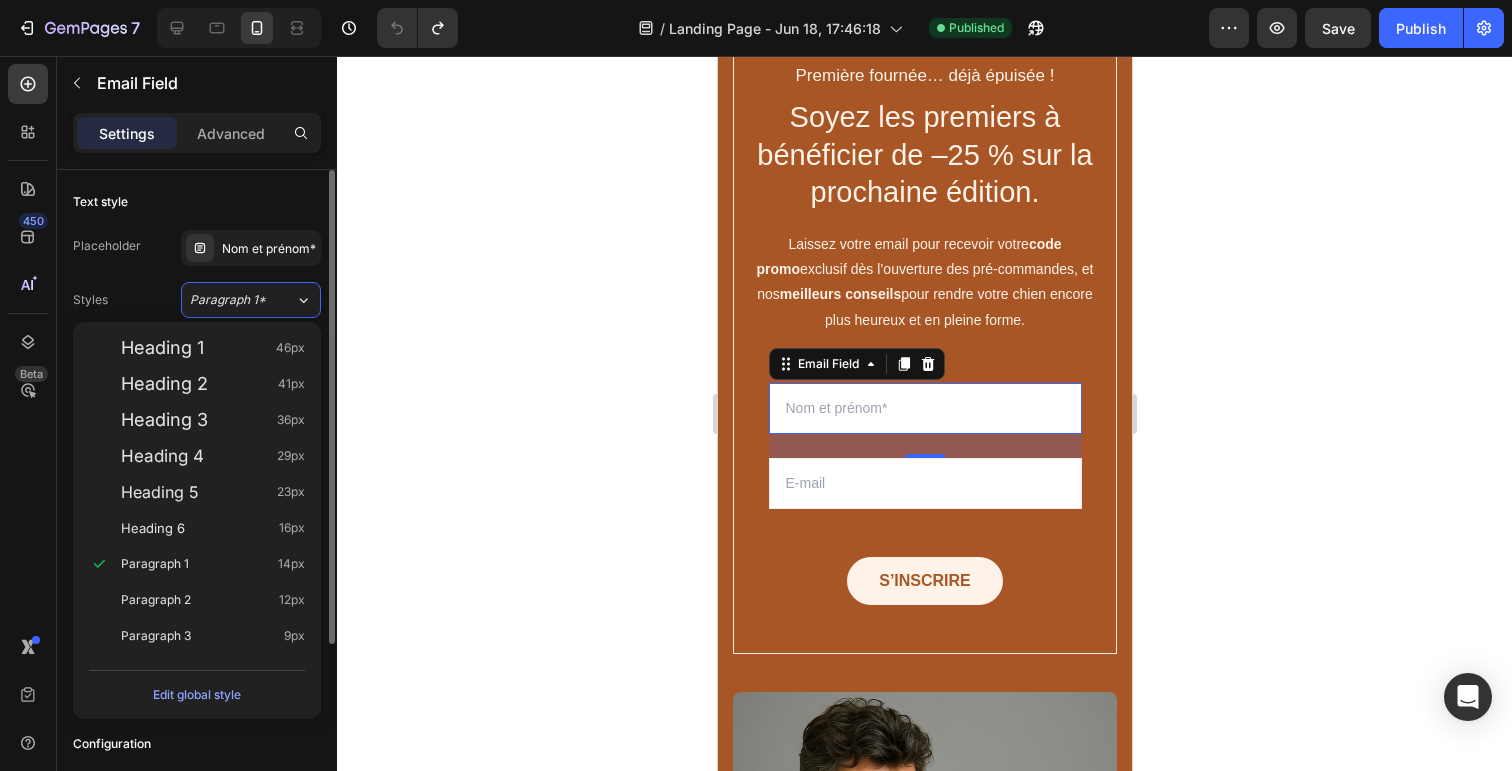 click on "Placeholder Nom et prénom* Styles Paragraph 1* Font ADLaM Display Size 14 Show more" at bounding box center [197, 379] 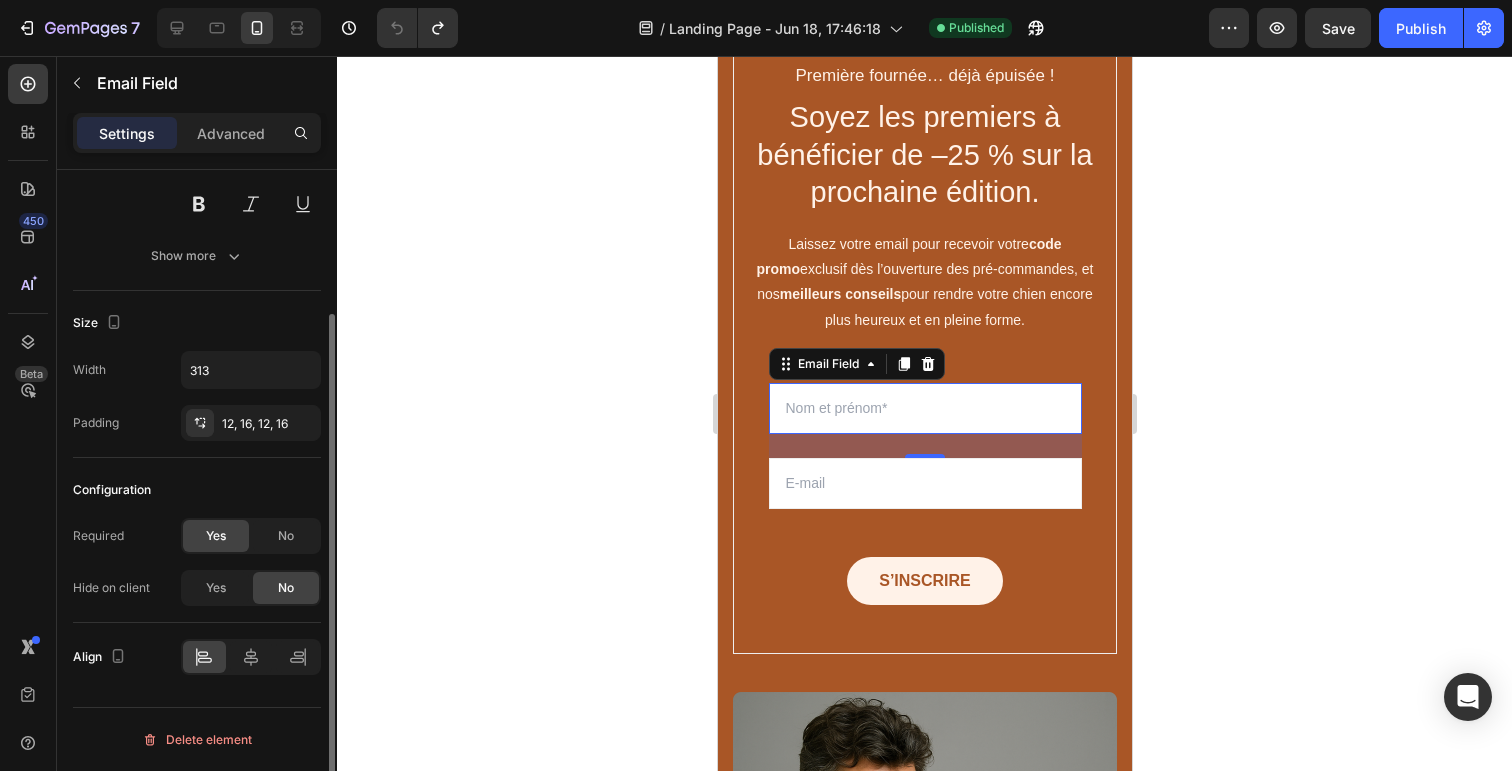 scroll, scrollTop: 0, scrollLeft: 0, axis: both 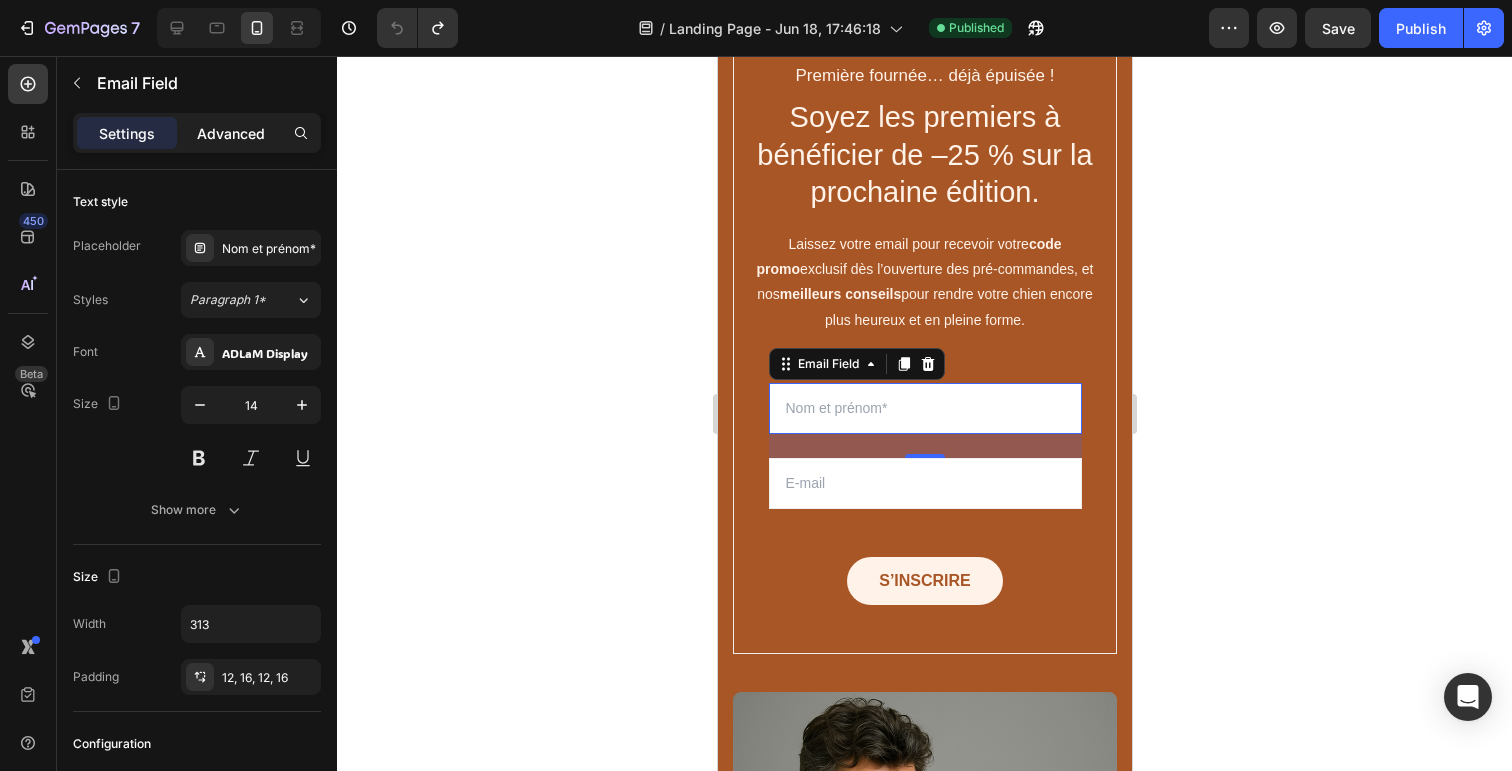 click on "Advanced" at bounding box center (231, 133) 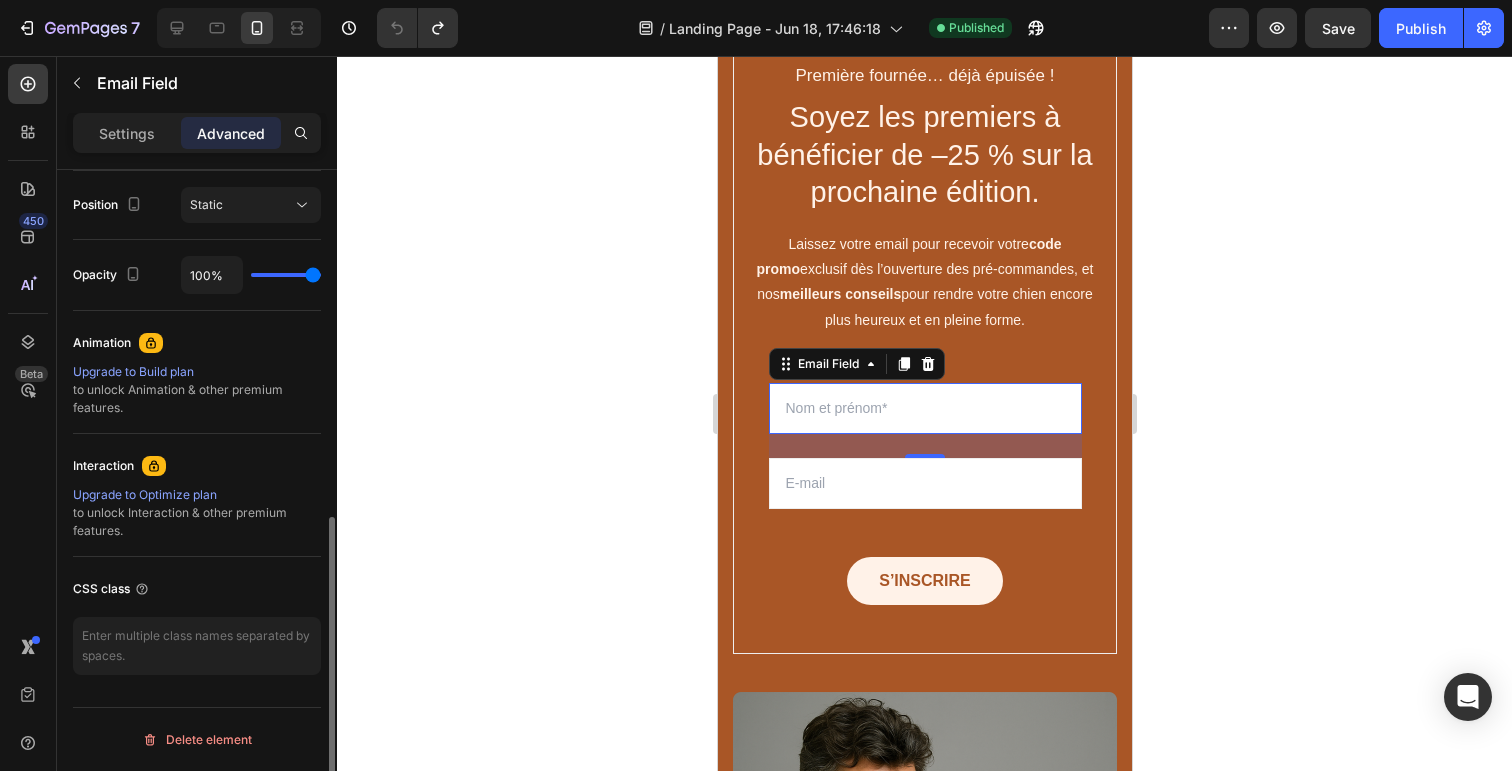 scroll, scrollTop: 0, scrollLeft: 0, axis: both 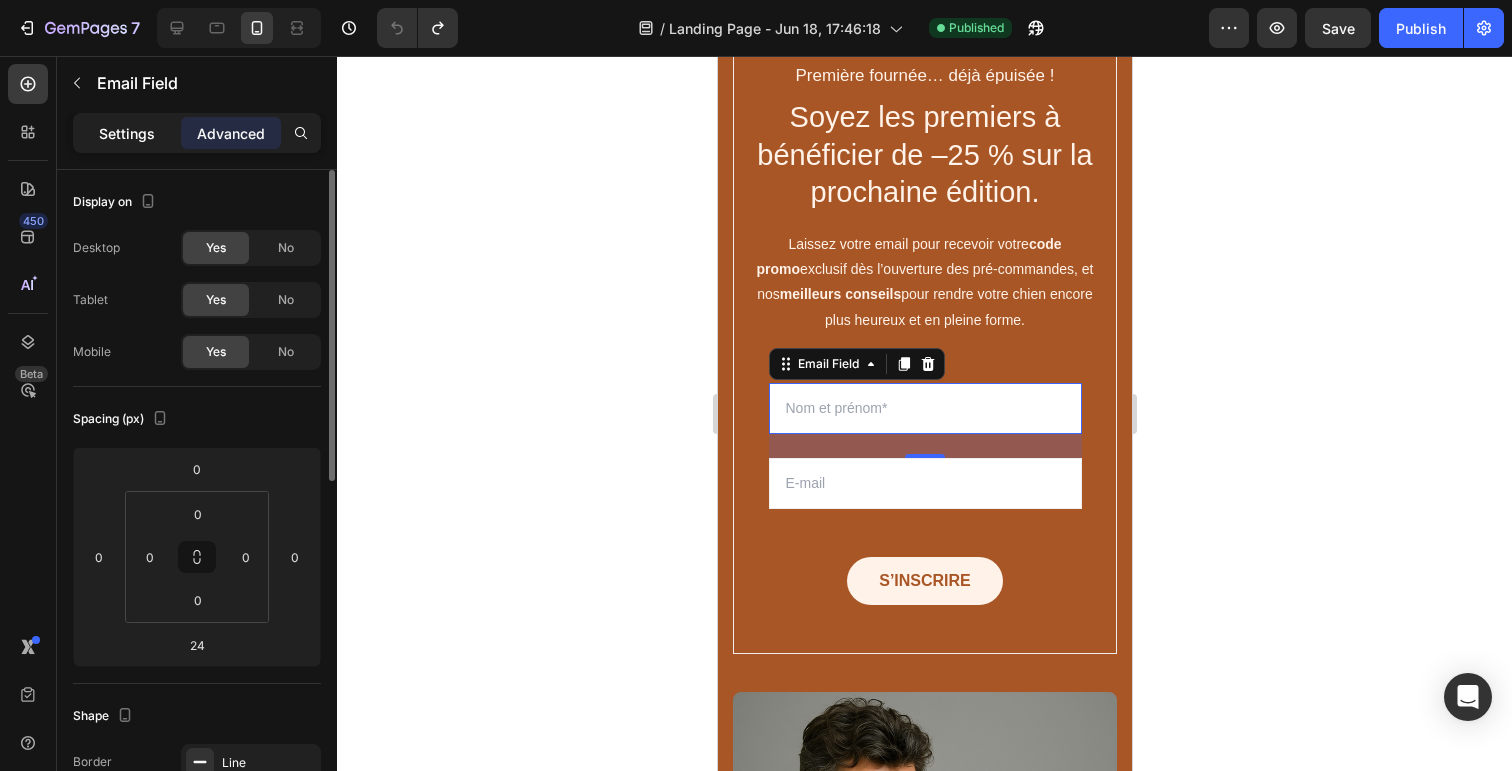 click on "Settings" at bounding box center [127, 133] 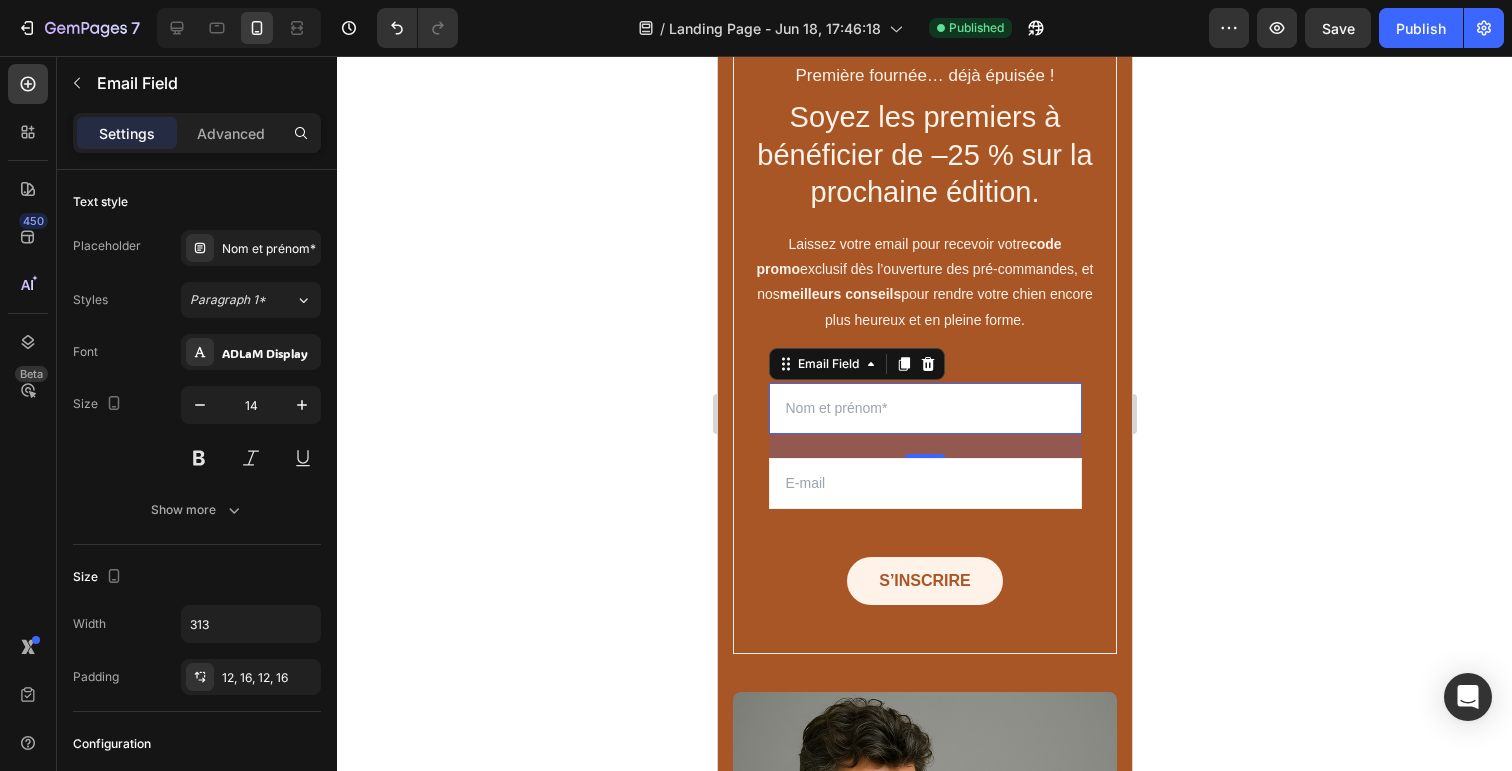 click at bounding box center (924, 408) 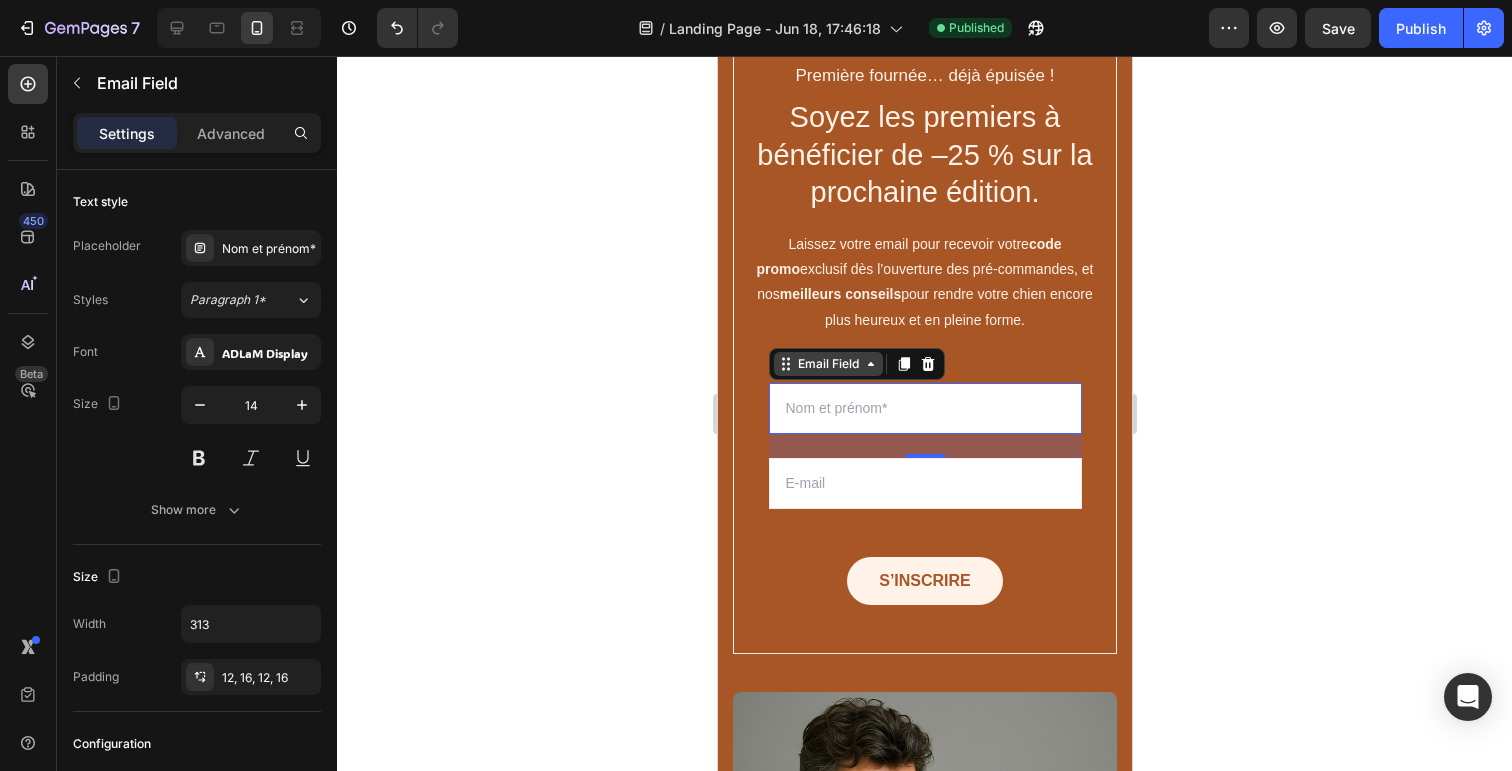 click 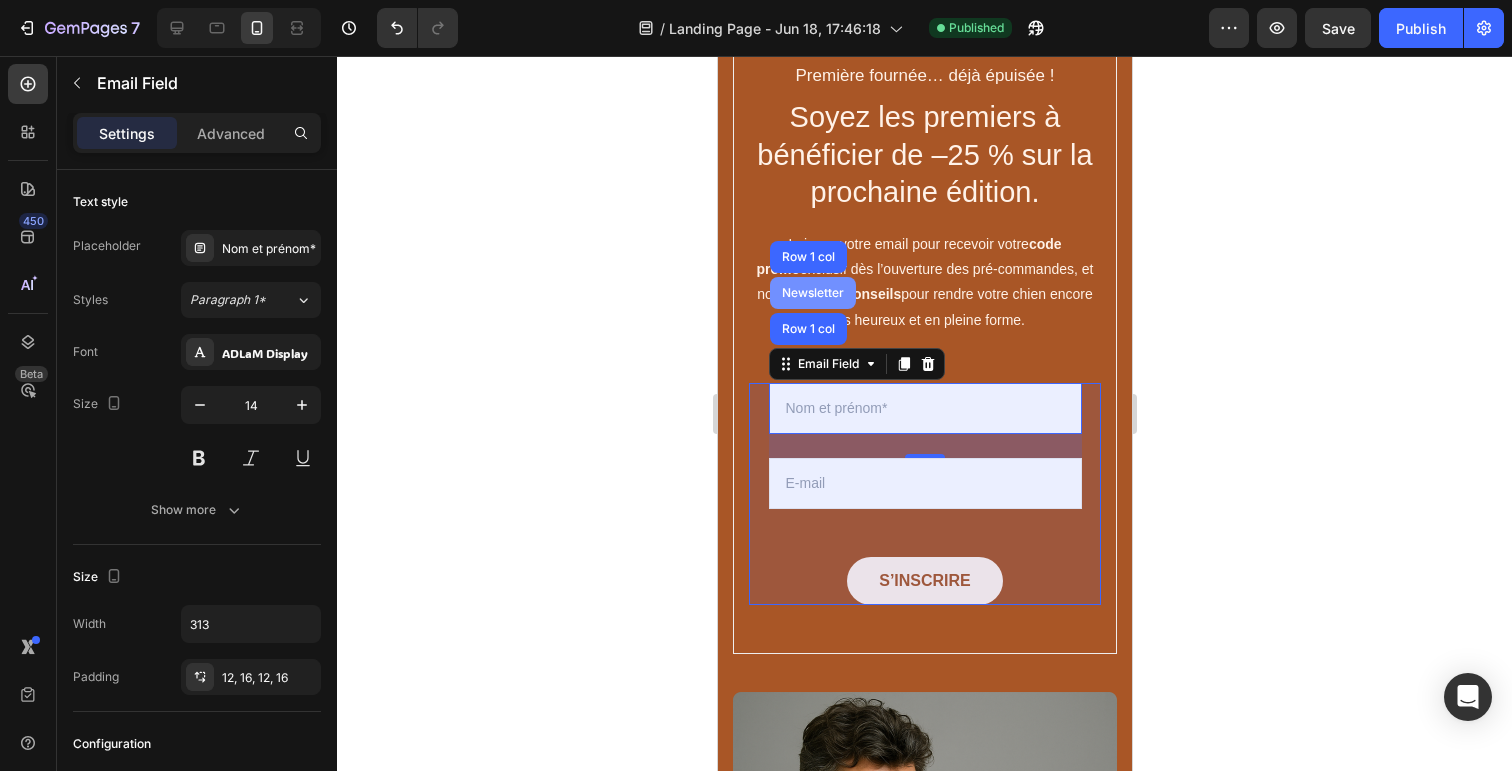 click on "Newsletter" at bounding box center [812, 293] 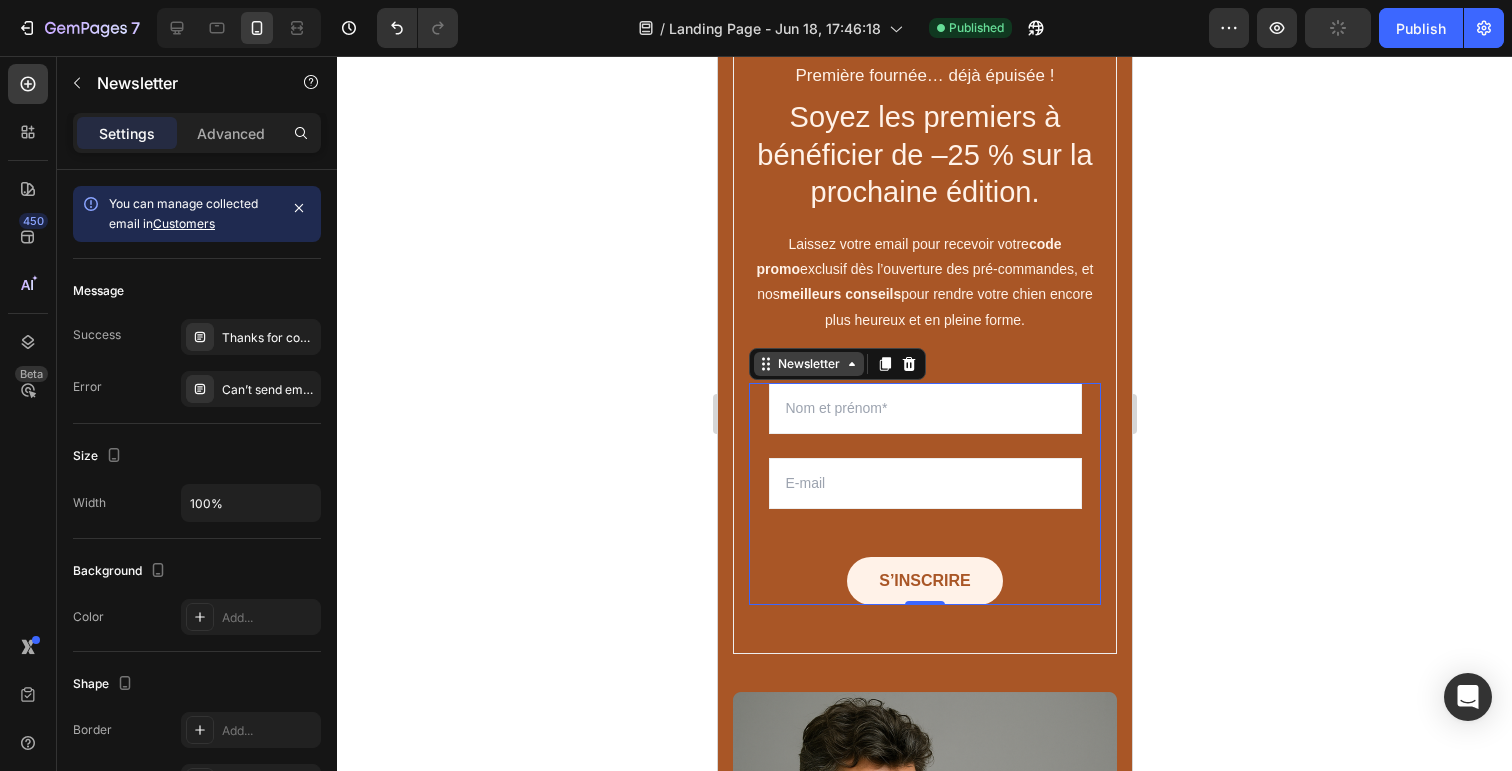 click on "Newsletter" at bounding box center [808, 364] 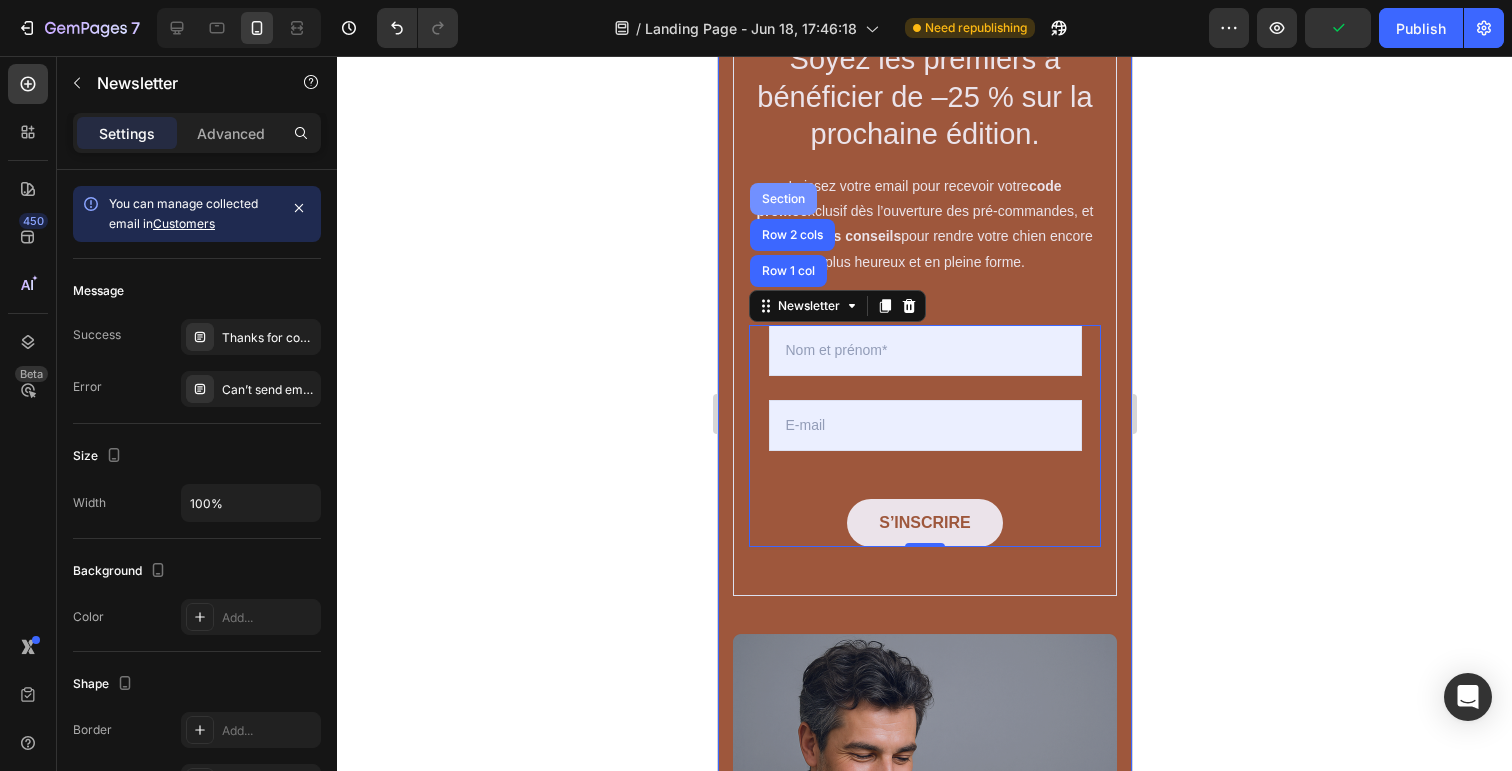scroll, scrollTop: 3016, scrollLeft: 0, axis: vertical 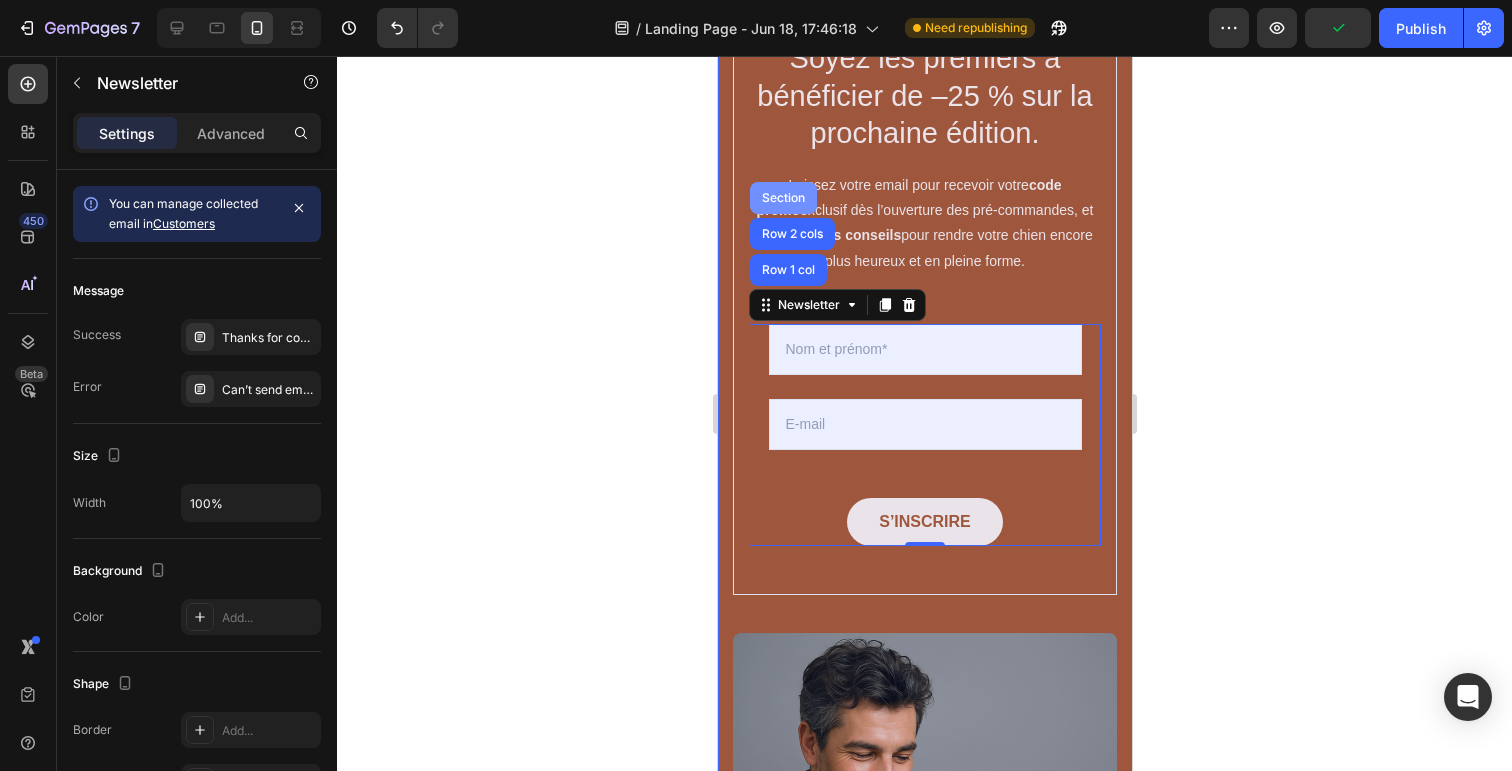 click on "Section" at bounding box center (782, 198) 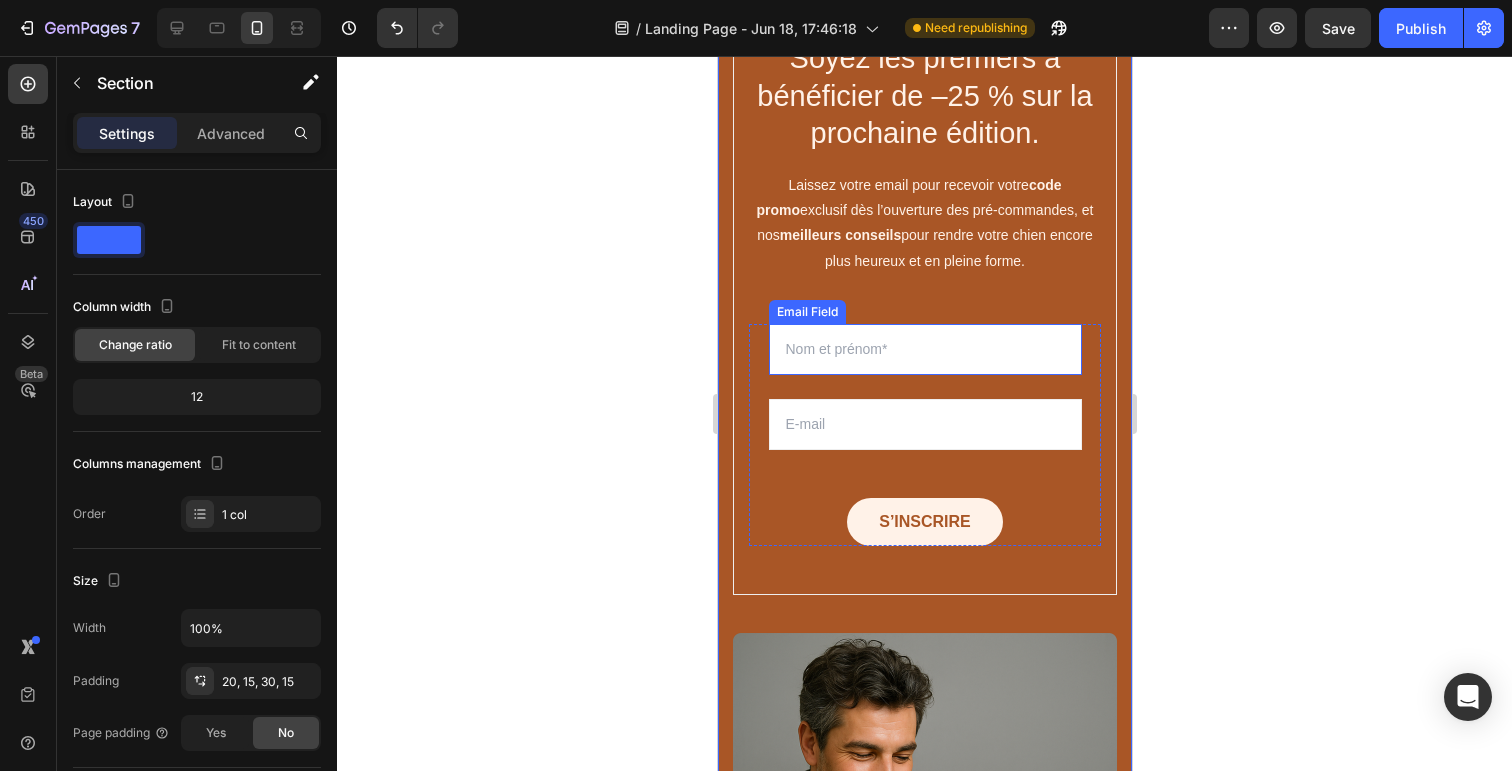 click at bounding box center [924, 349] 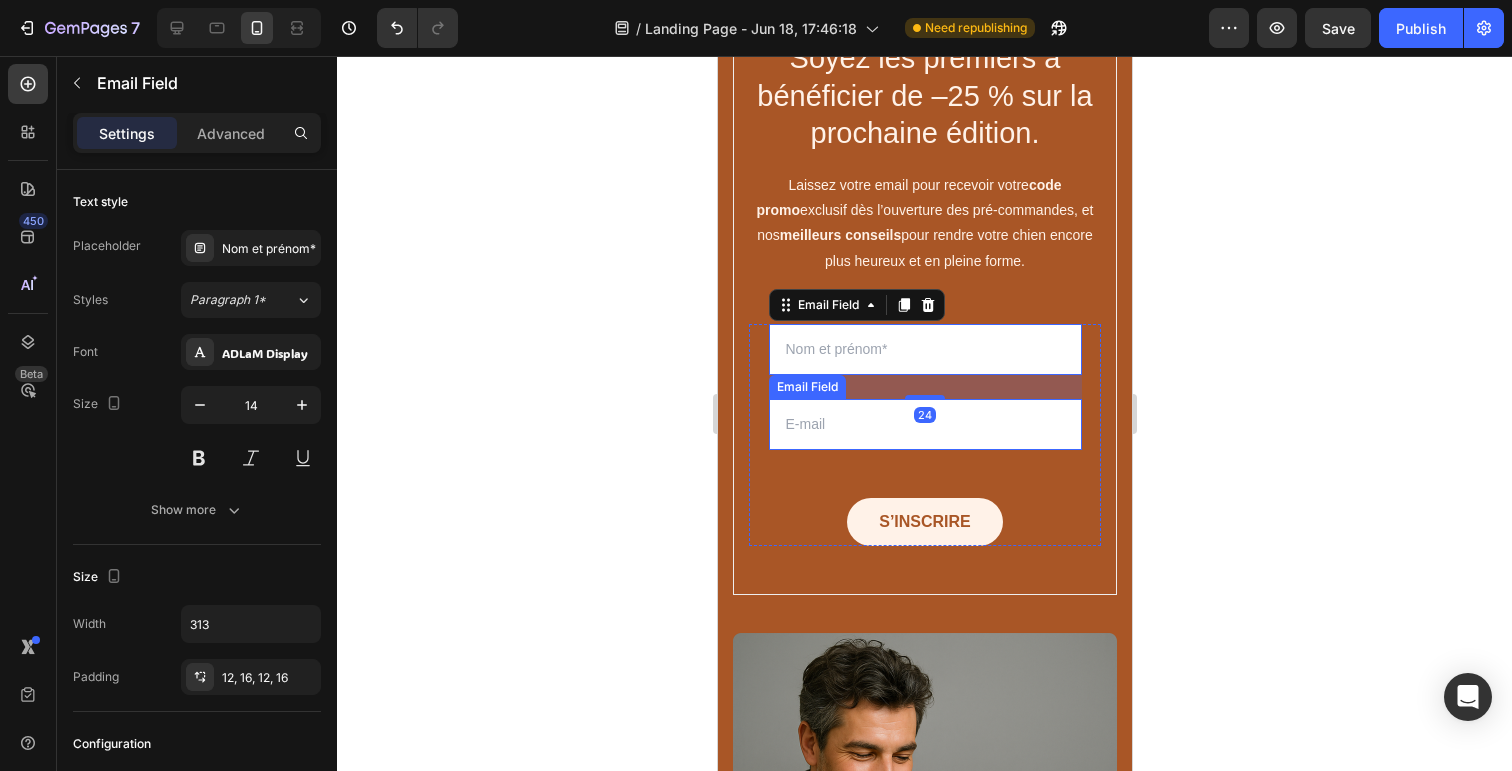 click at bounding box center (924, 424) 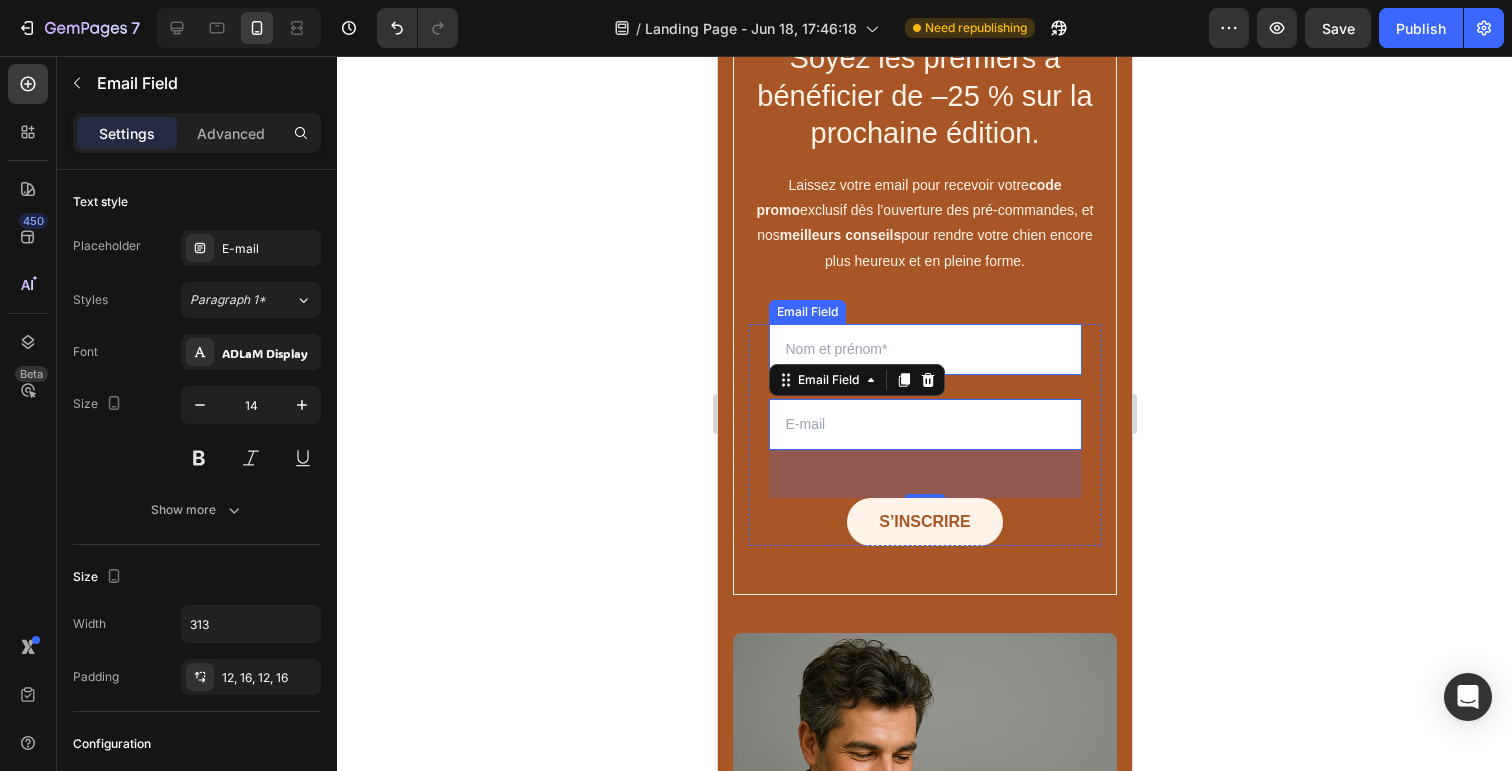 click at bounding box center (924, 349) 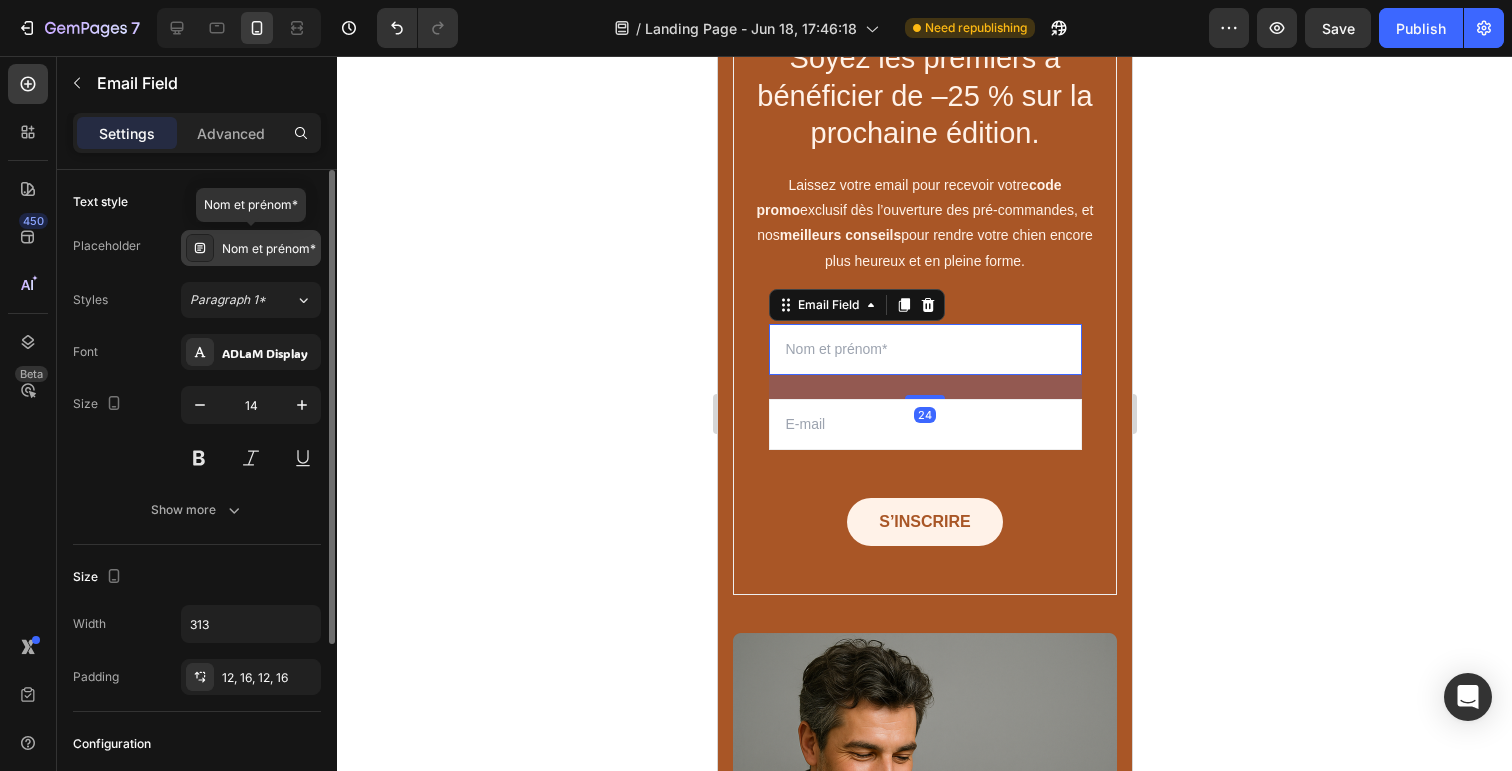 click on "Nom et prénom*" at bounding box center (269, 249) 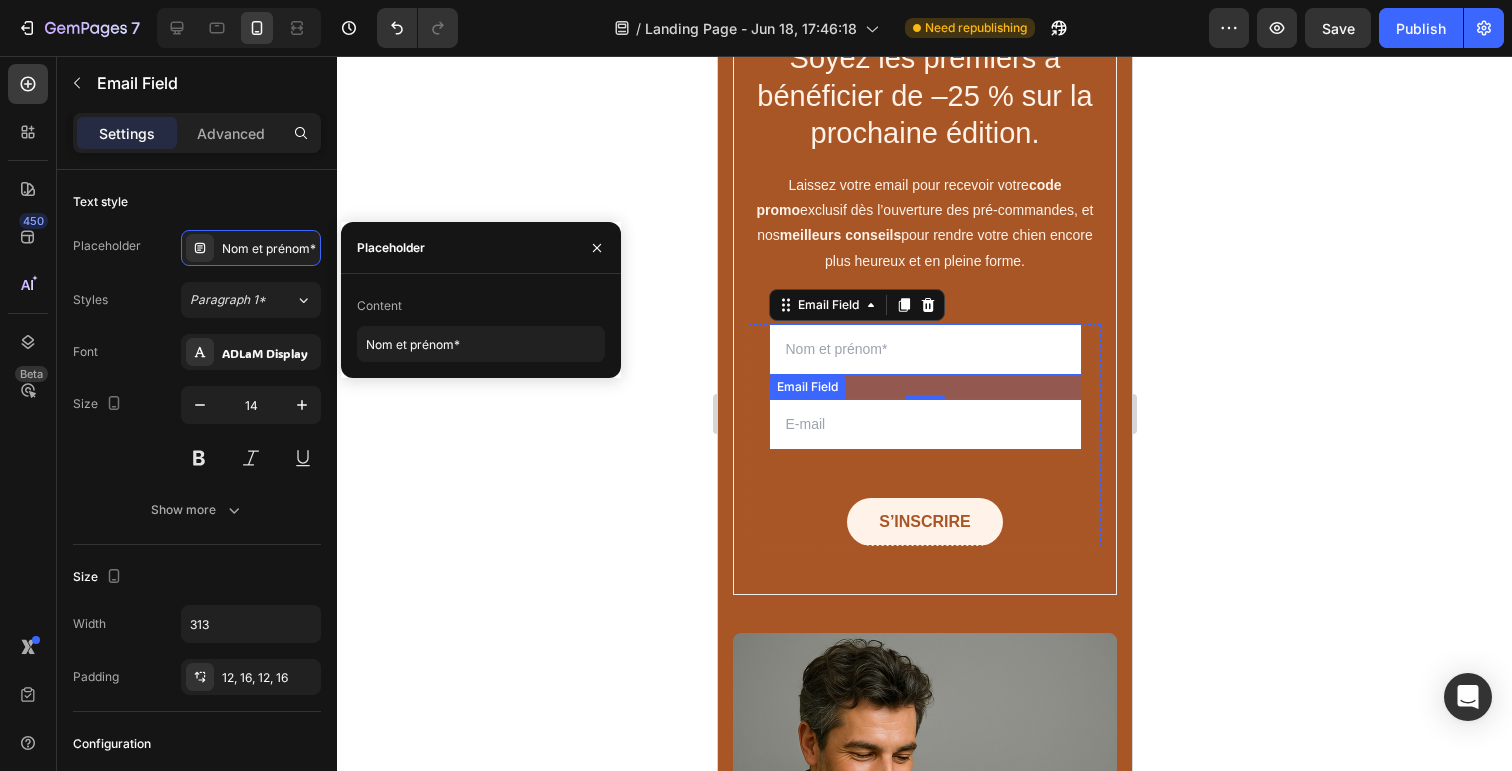 click at bounding box center [924, 424] 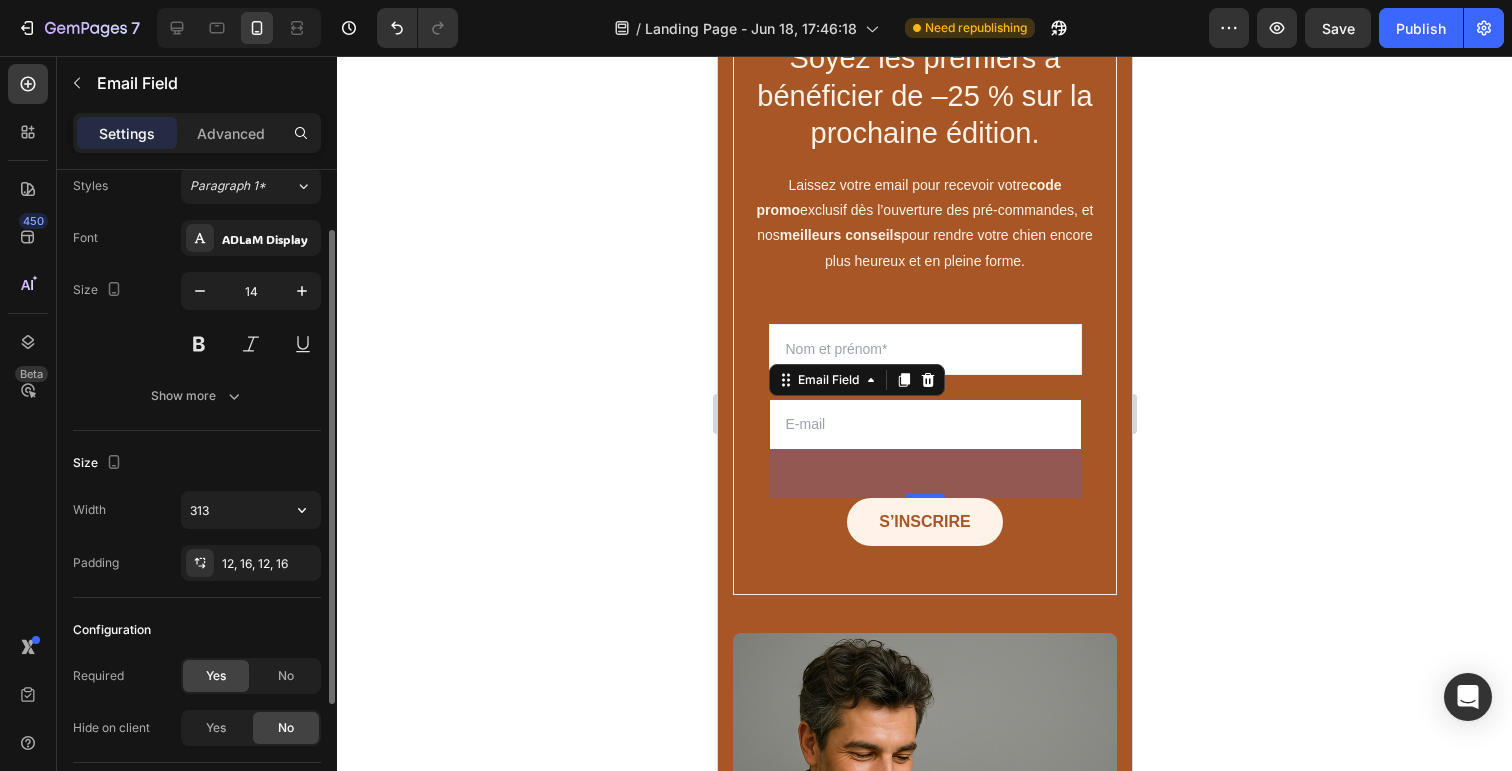 scroll, scrollTop: 0, scrollLeft: 0, axis: both 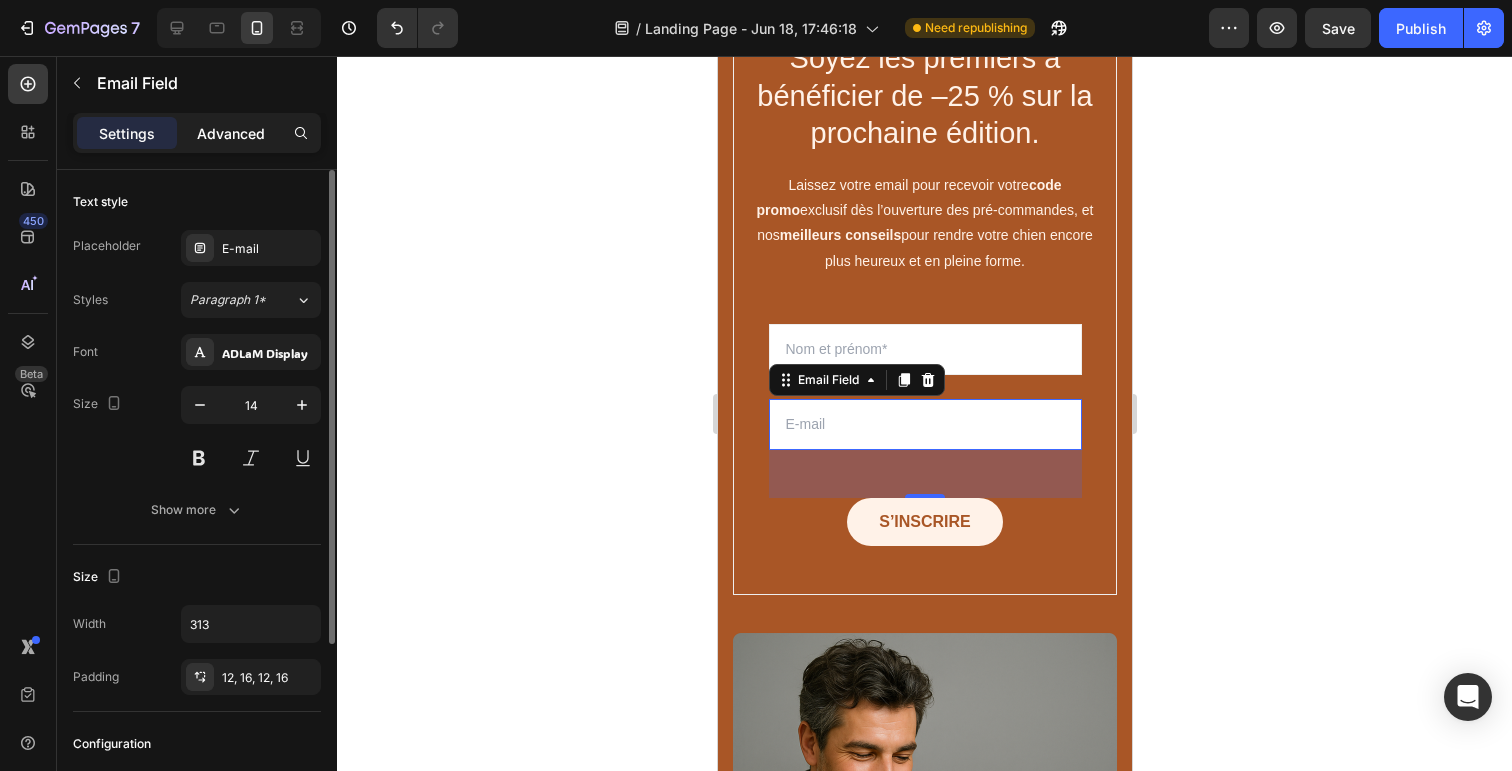 click on "Advanced" at bounding box center [231, 133] 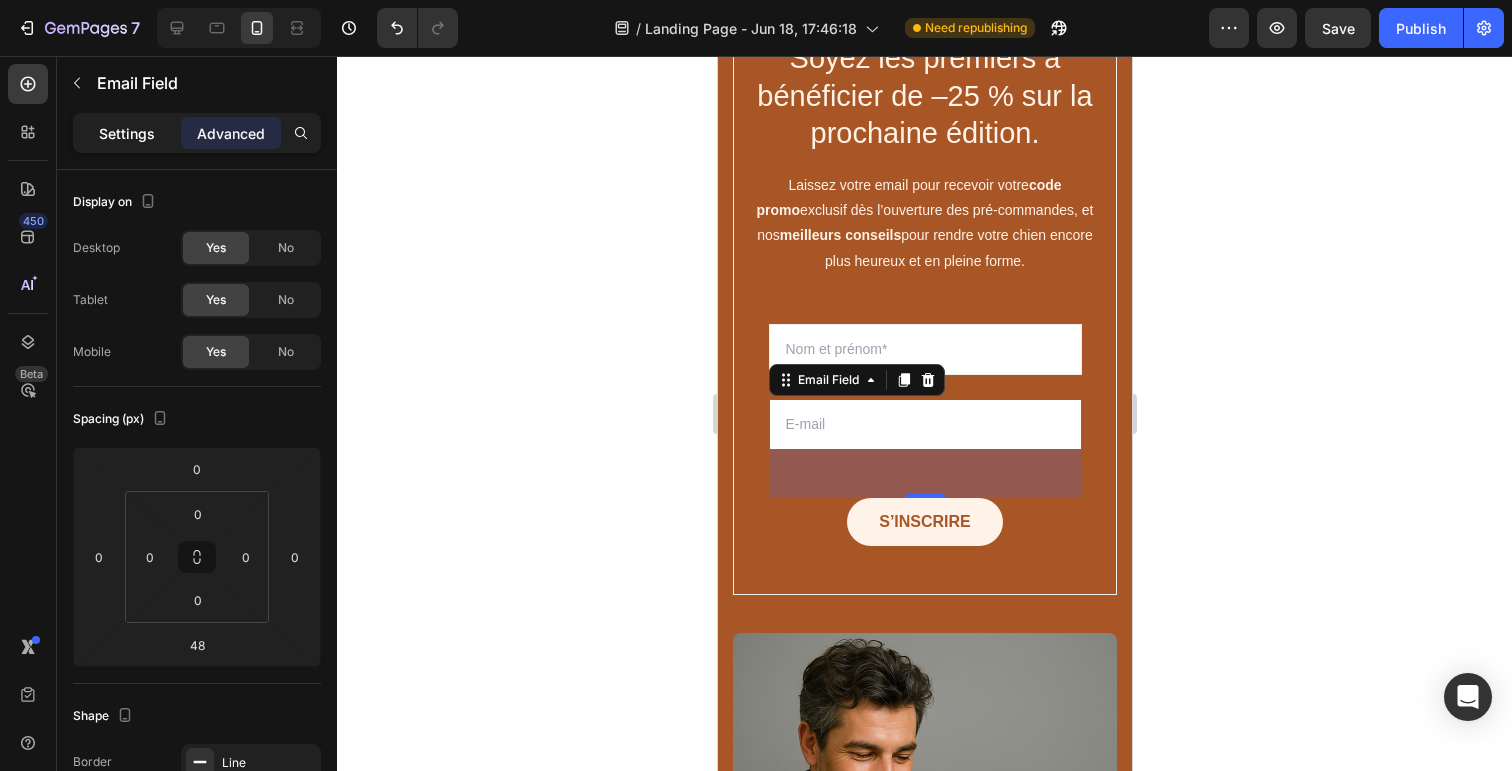 click on "Settings" at bounding box center (127, 133) 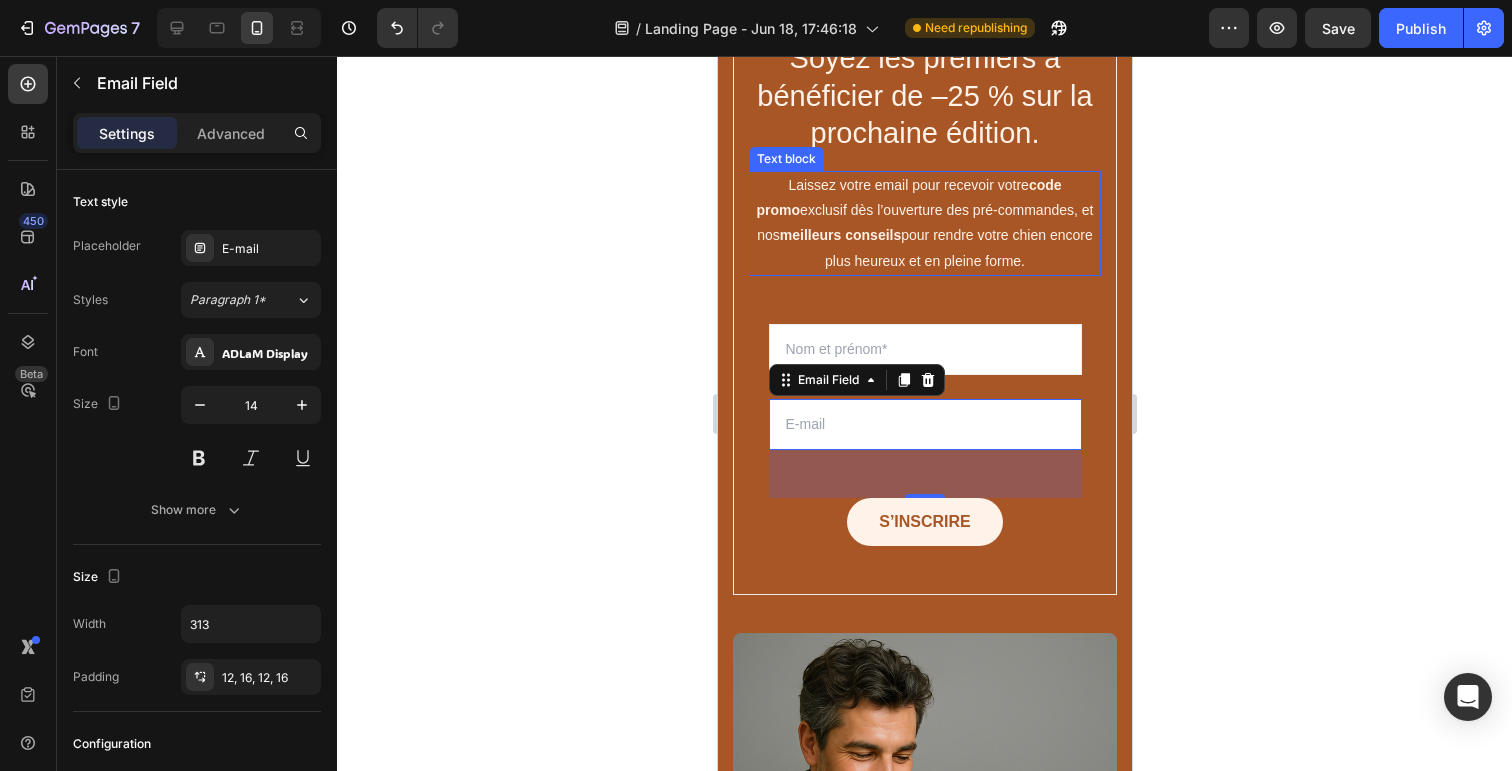 click on "Laissez votre email pour recevoir votre code promo exclusif dès l’ouverture des pré-commandes, et nos meilleurs conseils pour rendre votre chien encore plus heureux et en pleine forme." at bounding box center [924, 223] 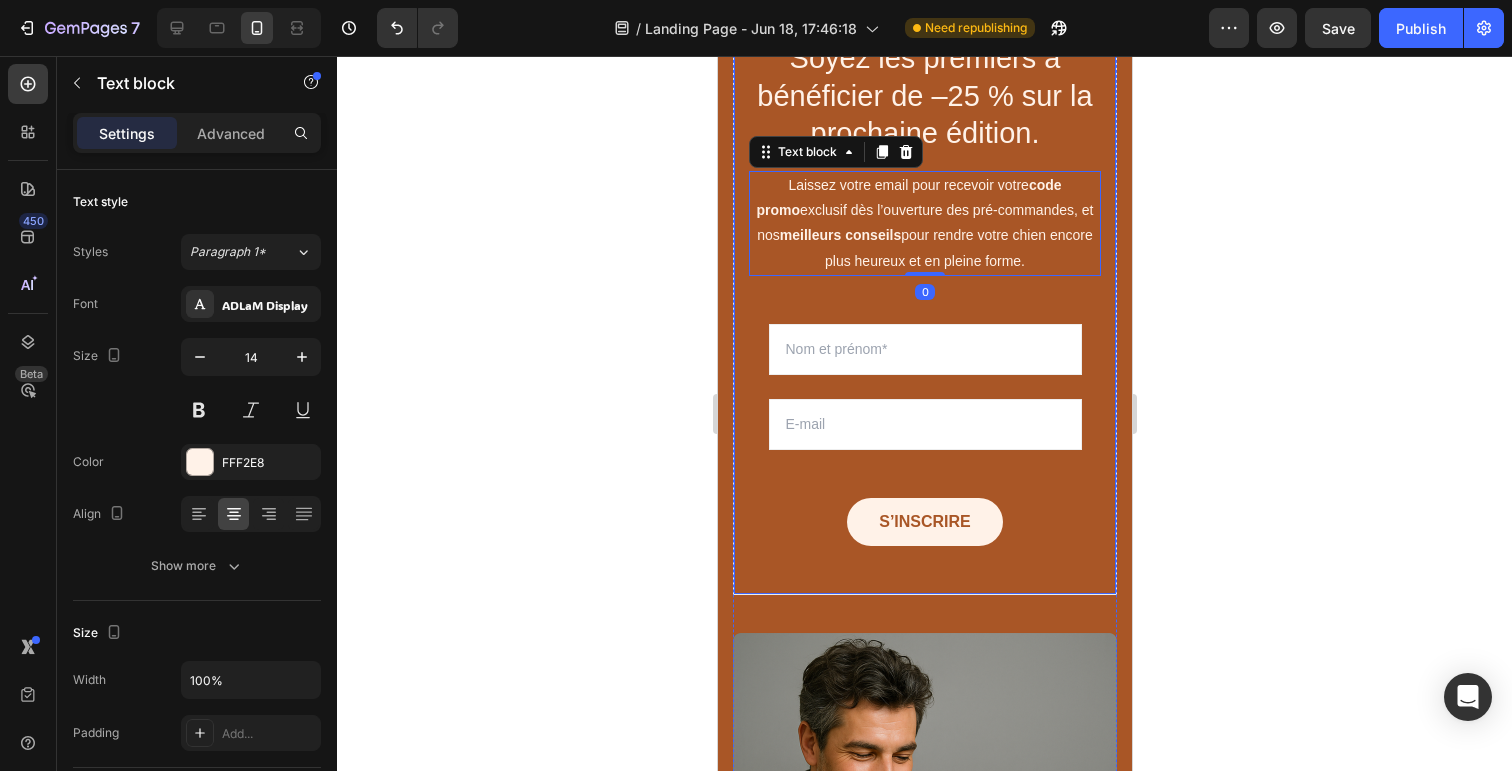 click on "Première fournée… déjà épuisée ! Text block Soyez les premiers à bénéficier de –25 % sur la prochaine édition. Heading Laissez votre email pour recevoir votre code promo exclusif dès l’ouverture des pré-commandes, et nos meilleurs conseils pour rendre votre chien encore plus heureux et en pleine forme. Text block 0 Row Email Field Email Field S’INSCRIRE Submit Button Row Newsletter" at bounding box center [924, 275] 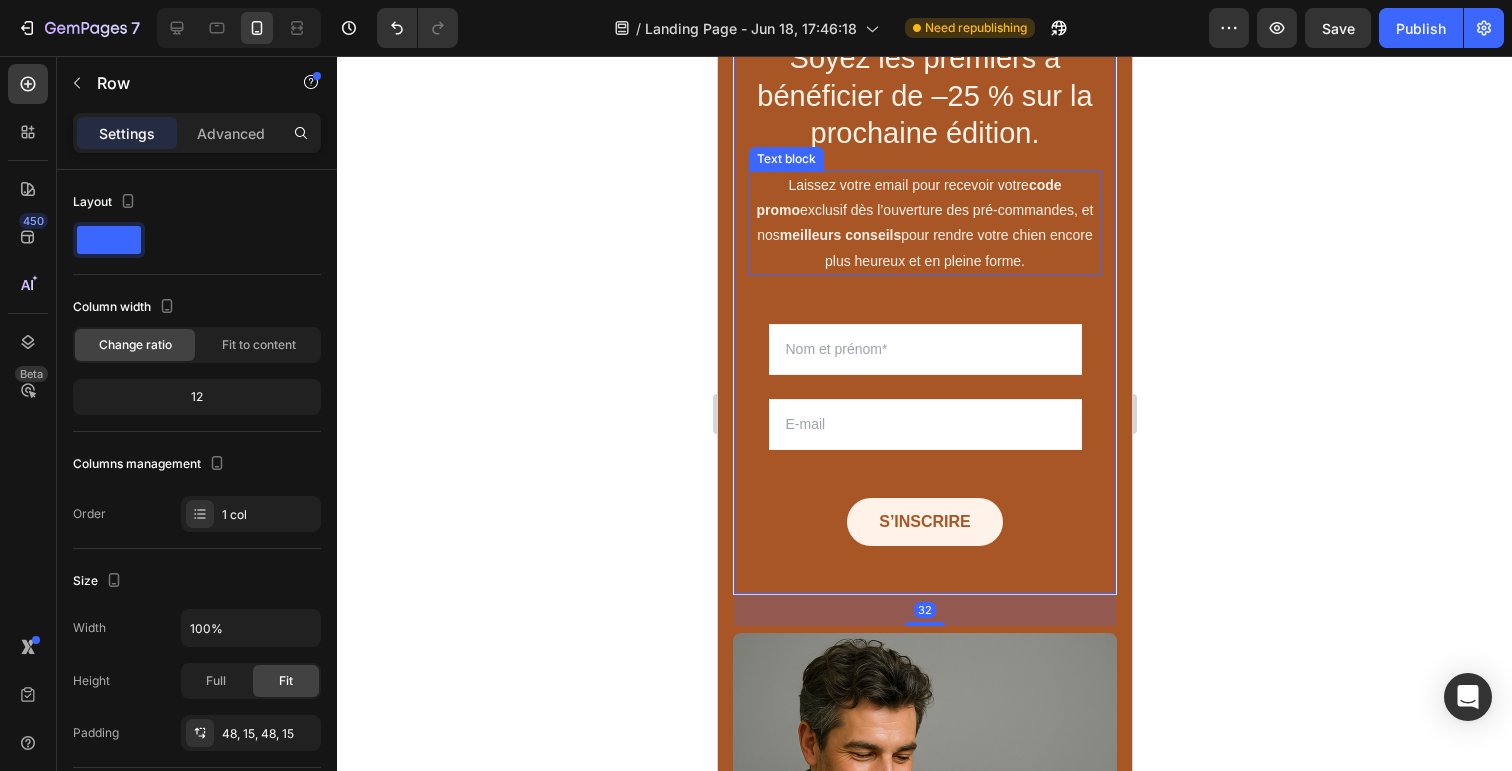 click on "Laissez votre email pour recevoir votre code promo exclusif dès l’ouverture des pré-commandes, et nos meilleurs conseils pour rendre votre chien encore plus heureux et en pleine forme." at bounding box center [924, 223] 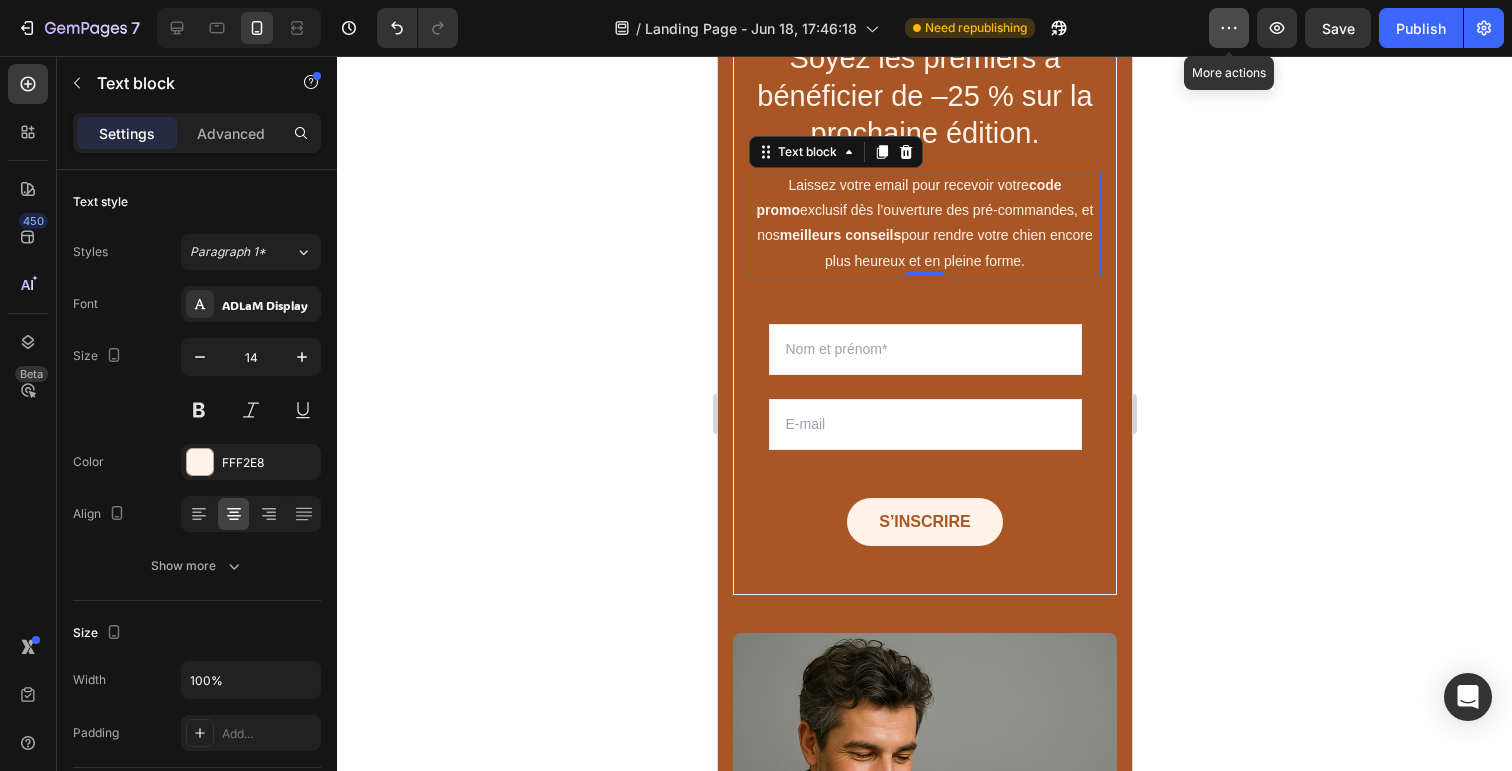 click 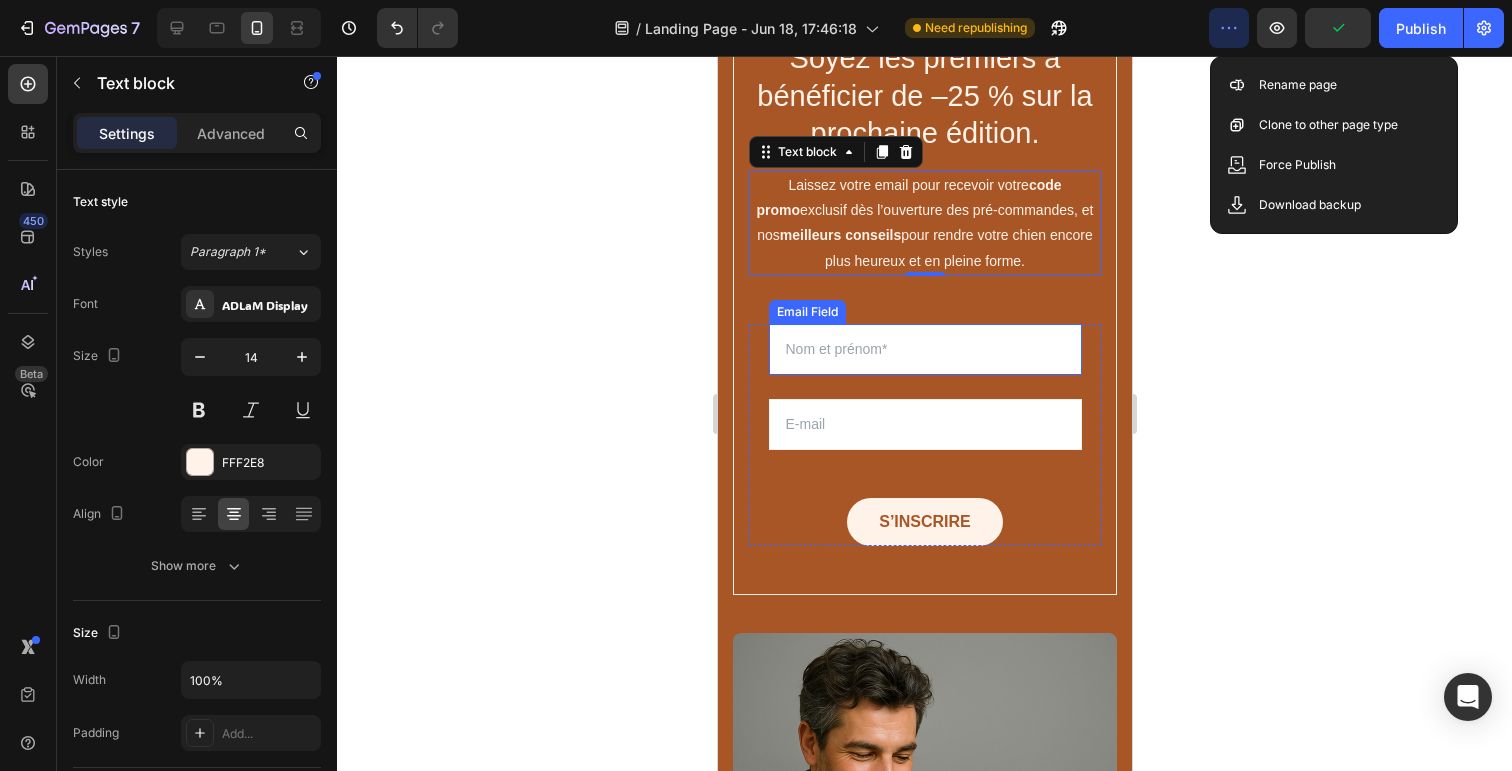 click at bounding box center [924, 349] 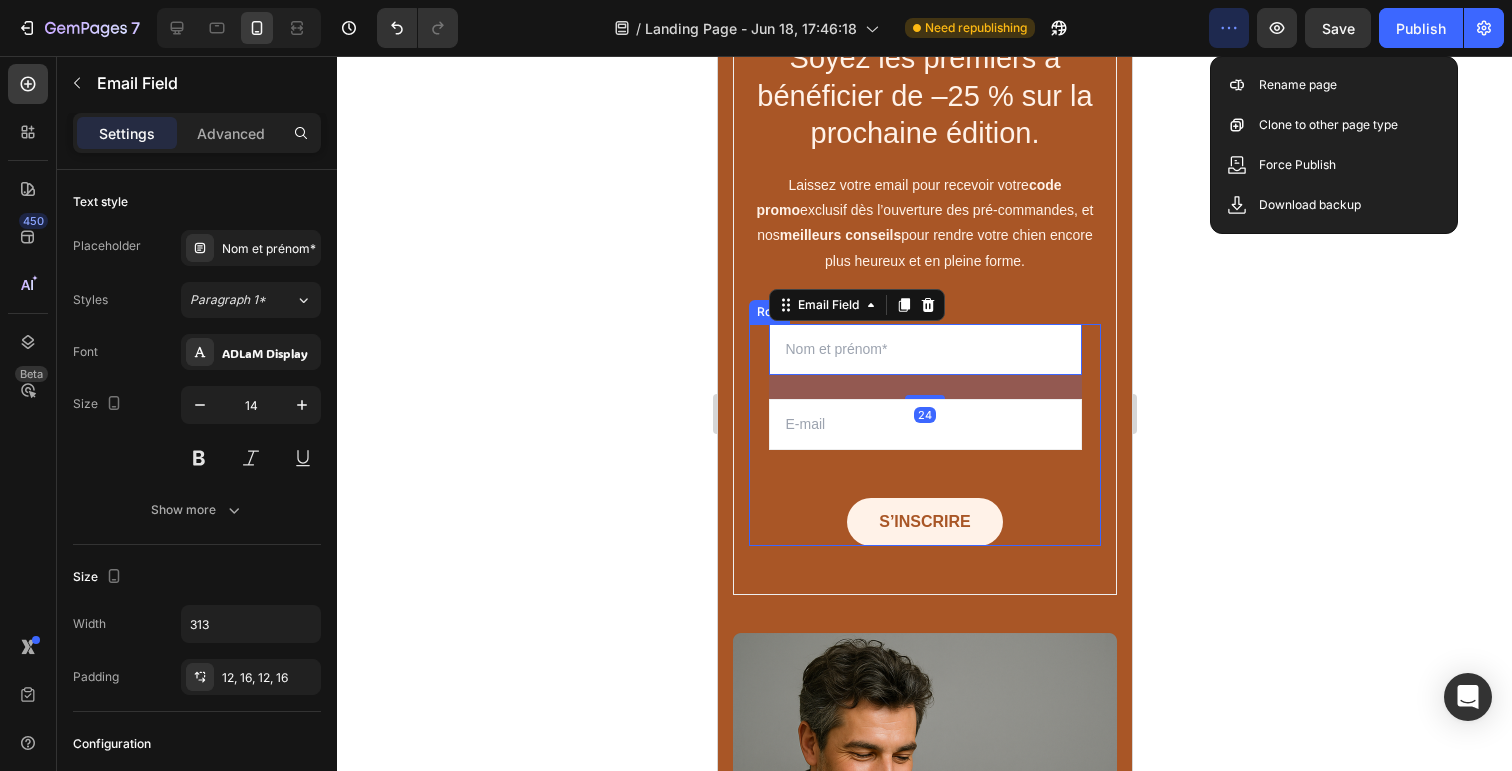 click on "Email Field   24 Email Field S’INSCRIRE Submit Button" at bounding box center [924, 435] 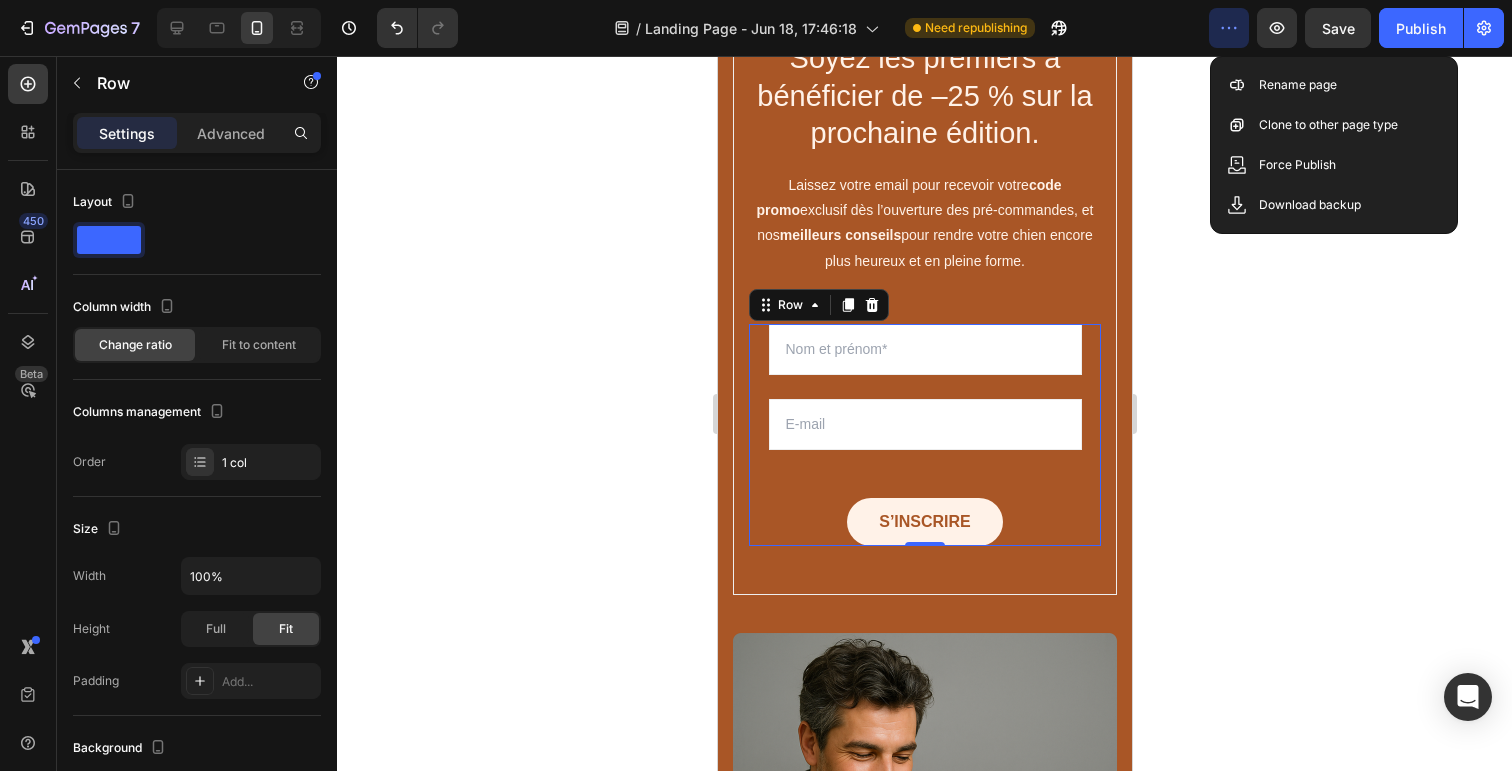 click on "Email Field Email Field S’INSCRIRE Submit Button" at bounding box center (924, 435) 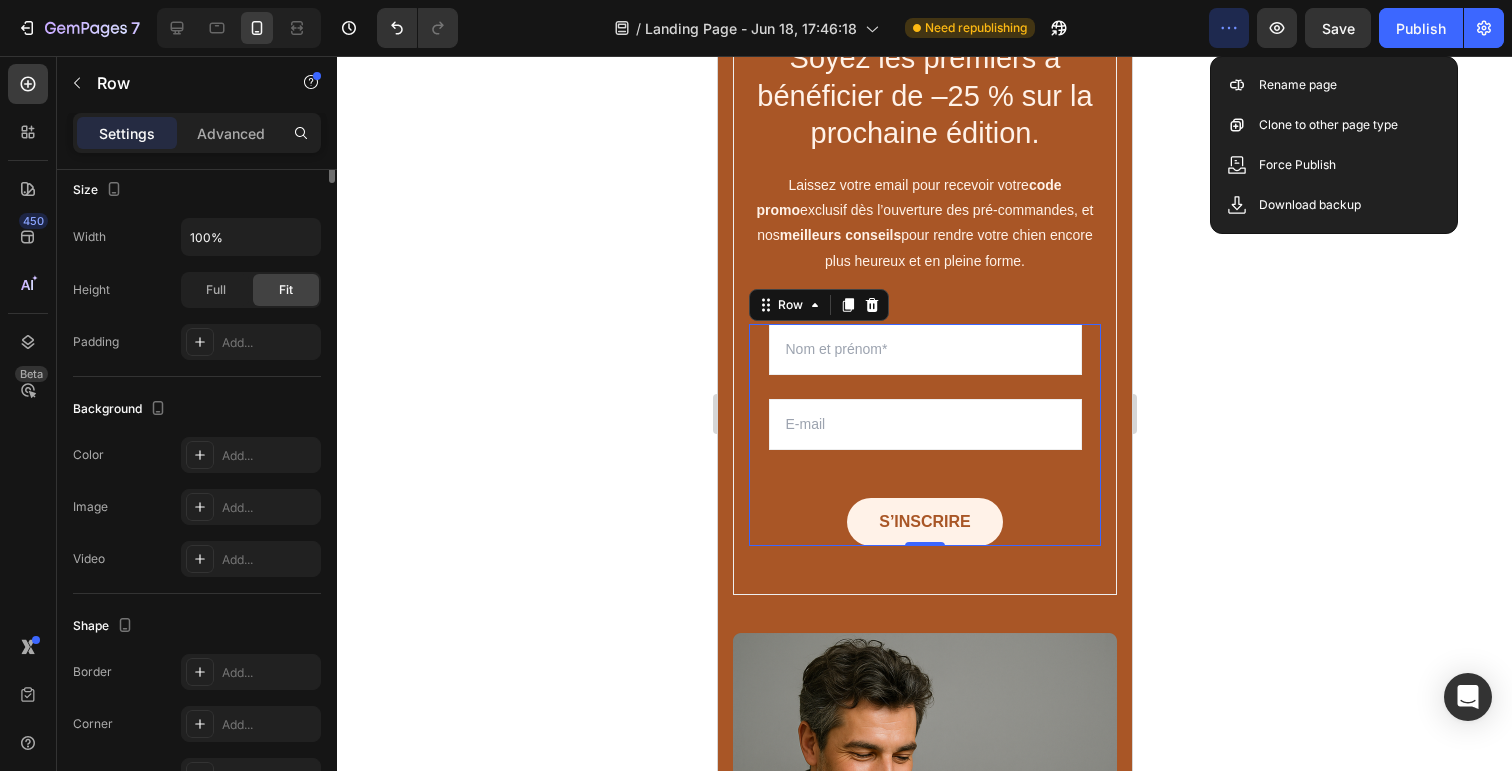 scroll, scrollTop: 0, scrollLeft: 0, axis: both 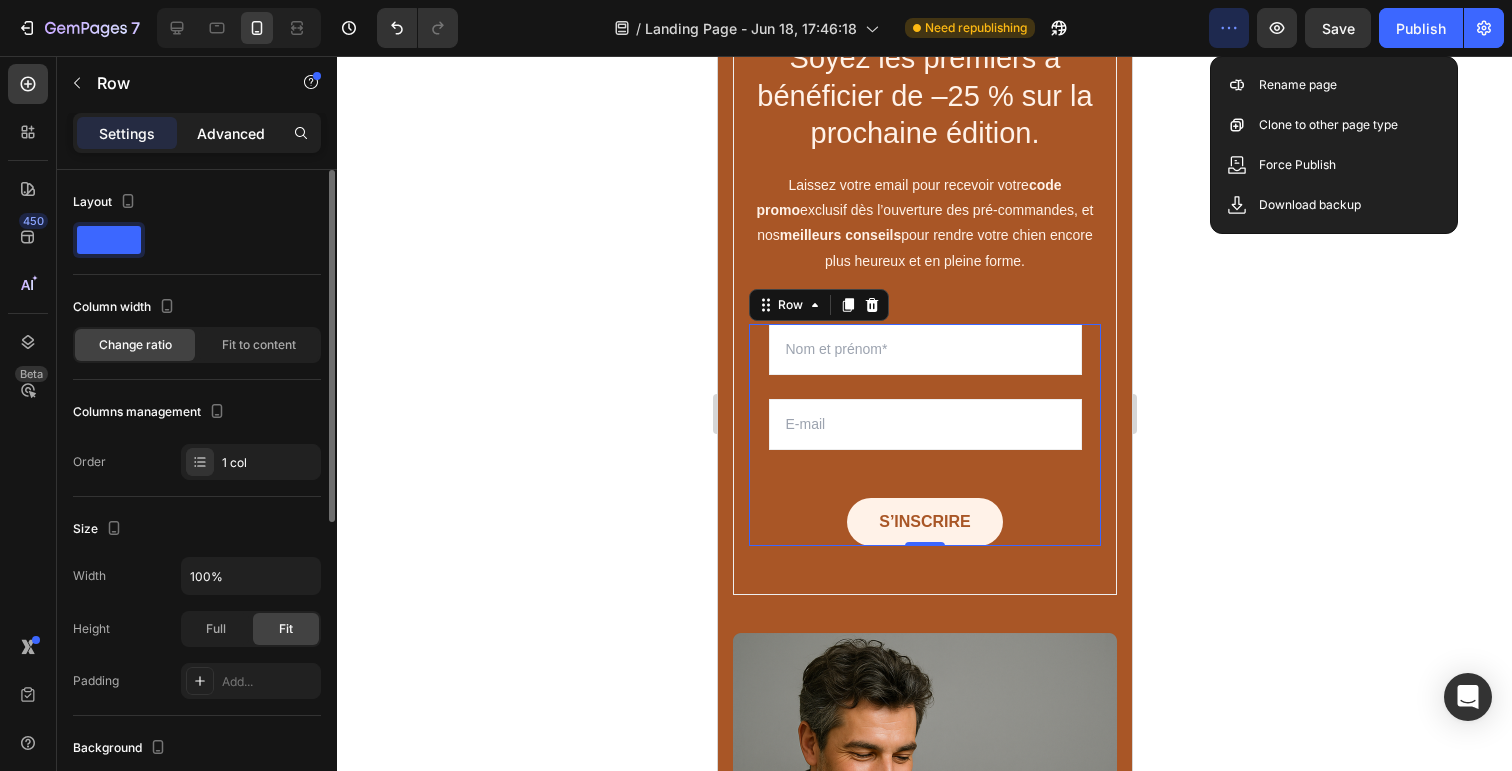 click on "Advanced" 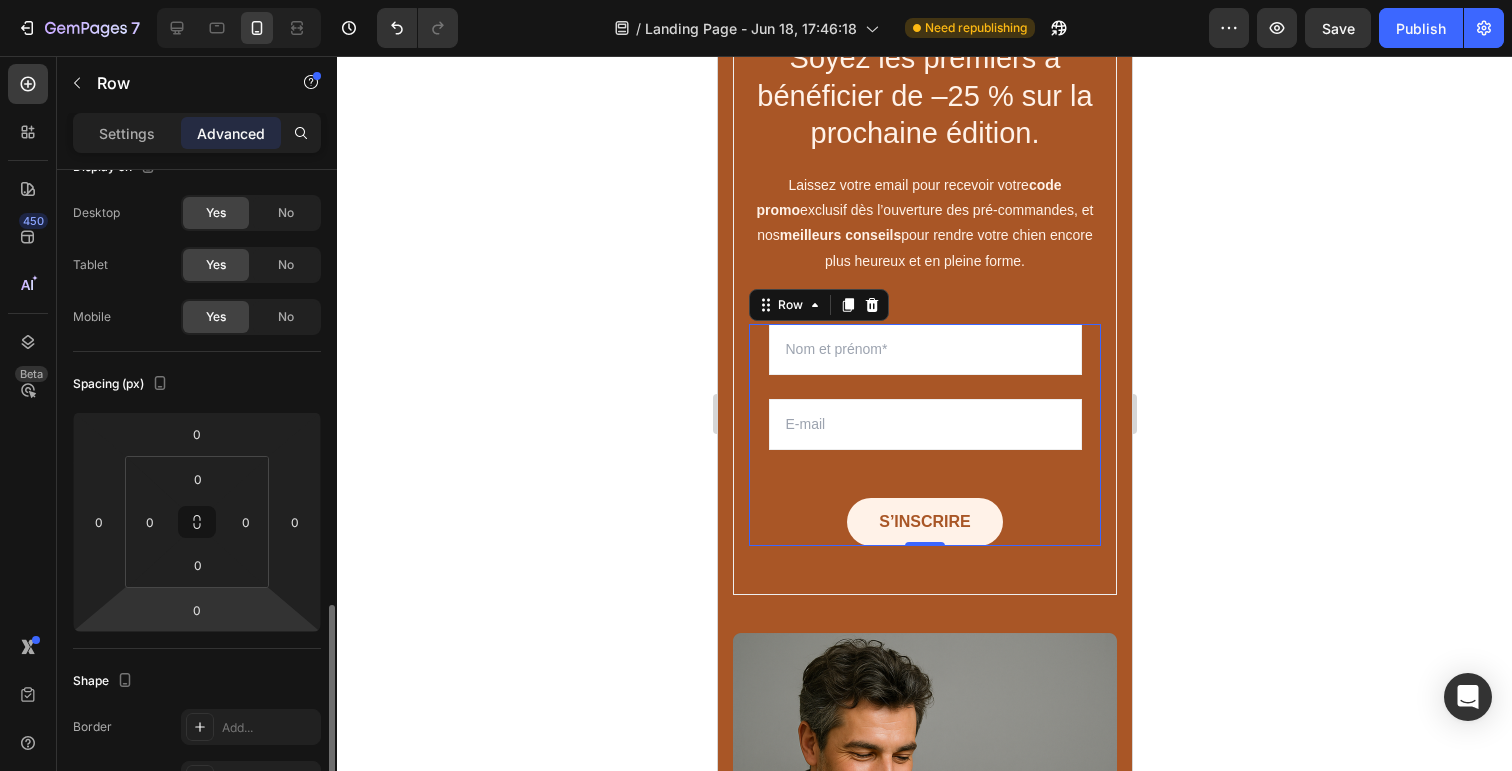 scroll, scrollTop: 0, scrollLeft: 0, axis: both 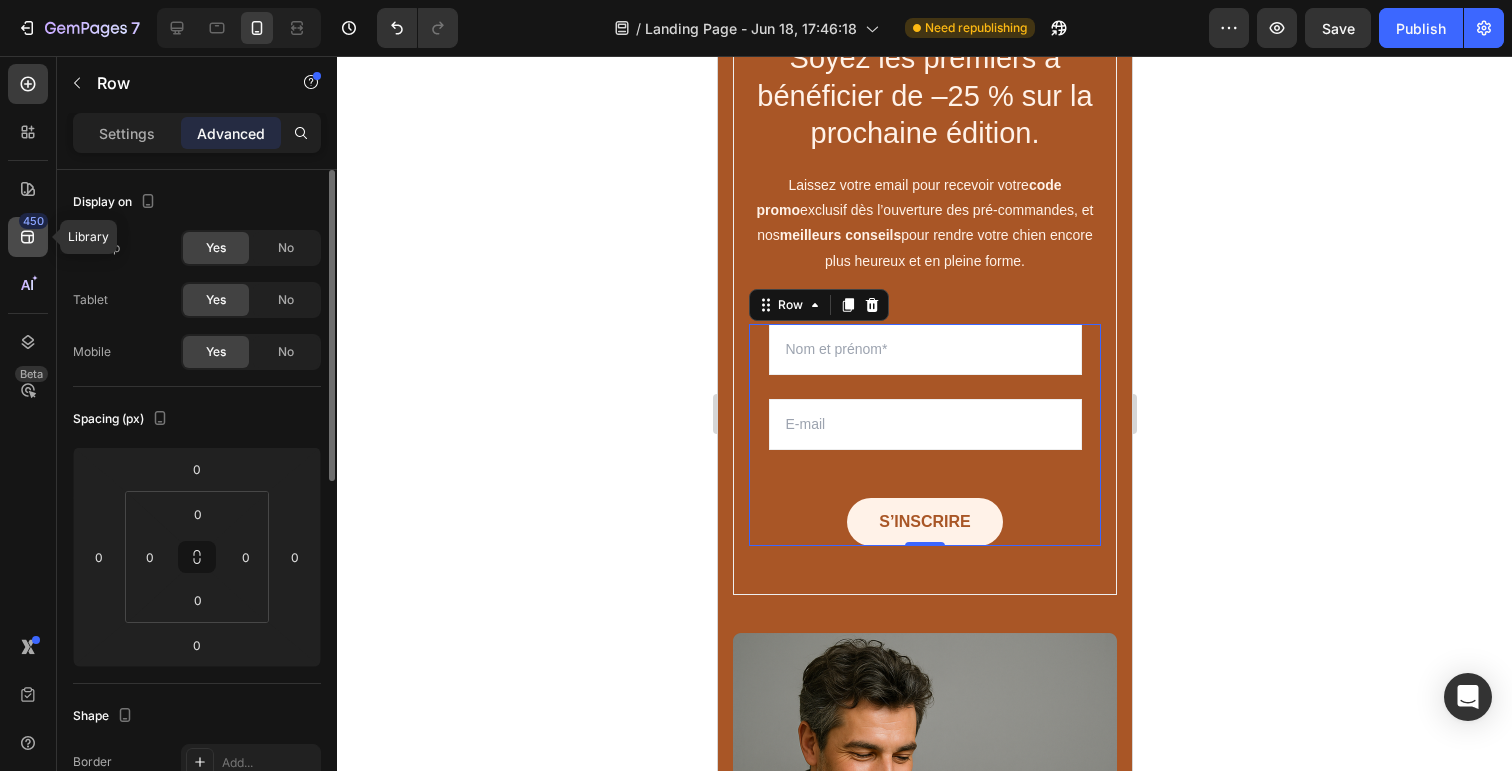 click 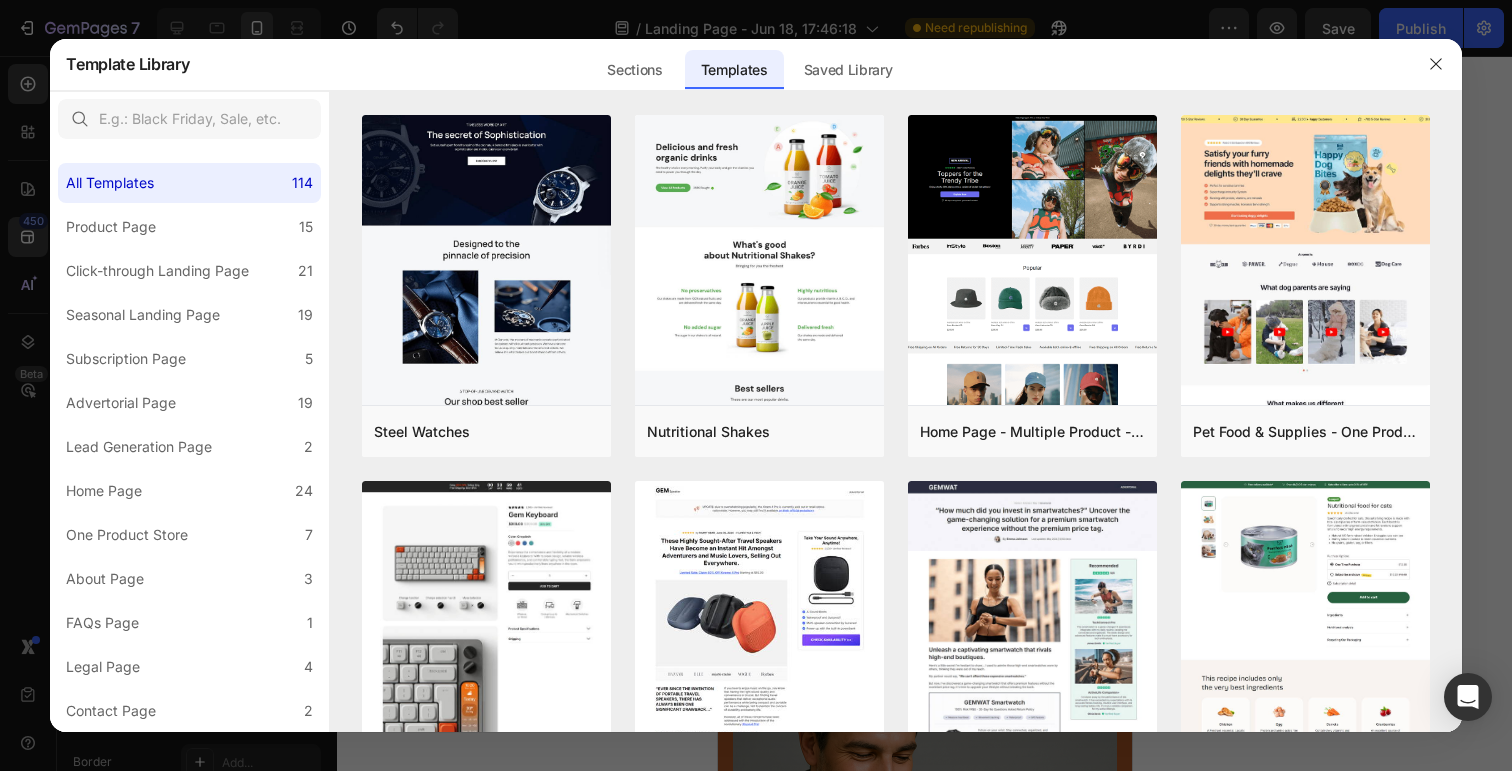 click at bounding box center (756, 385) 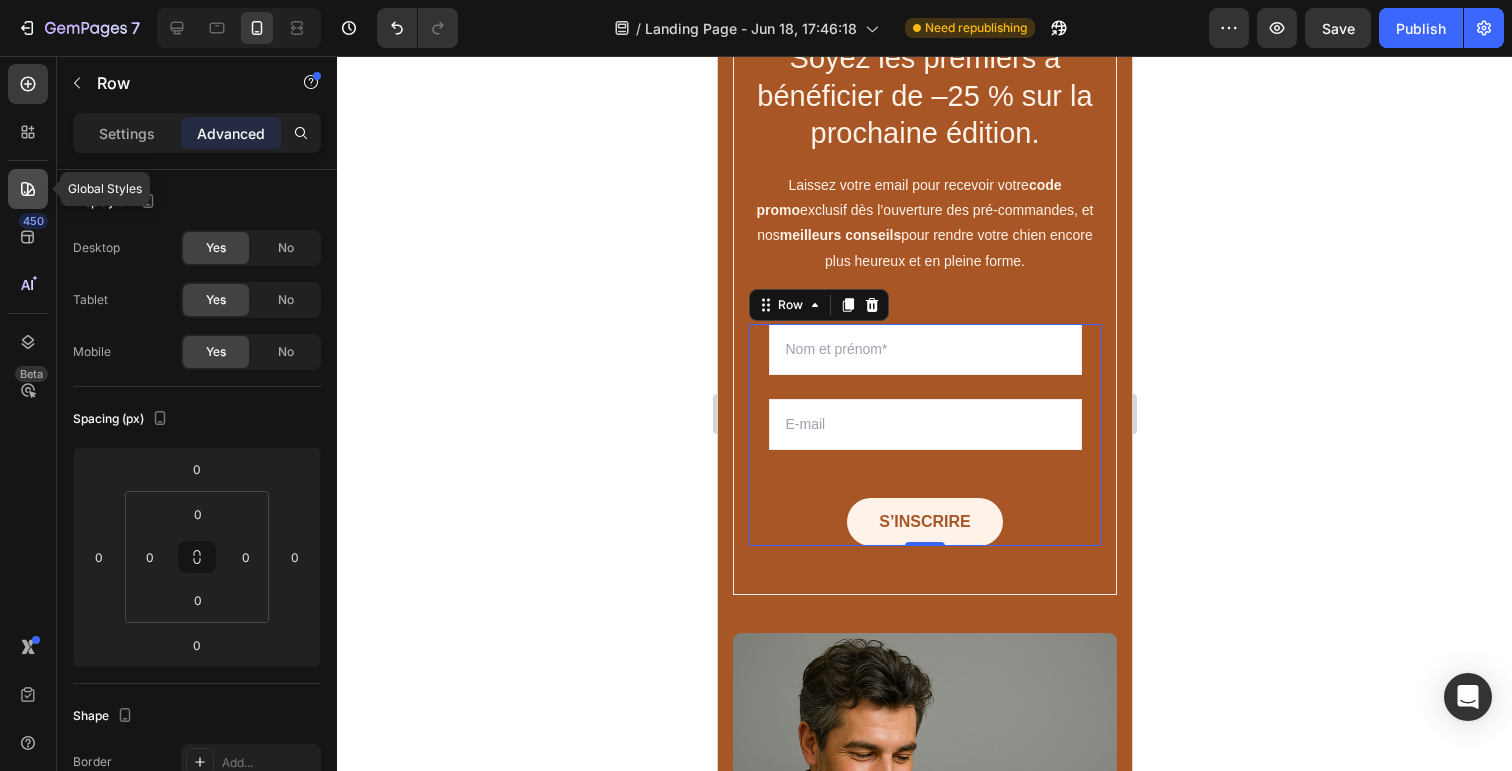 click 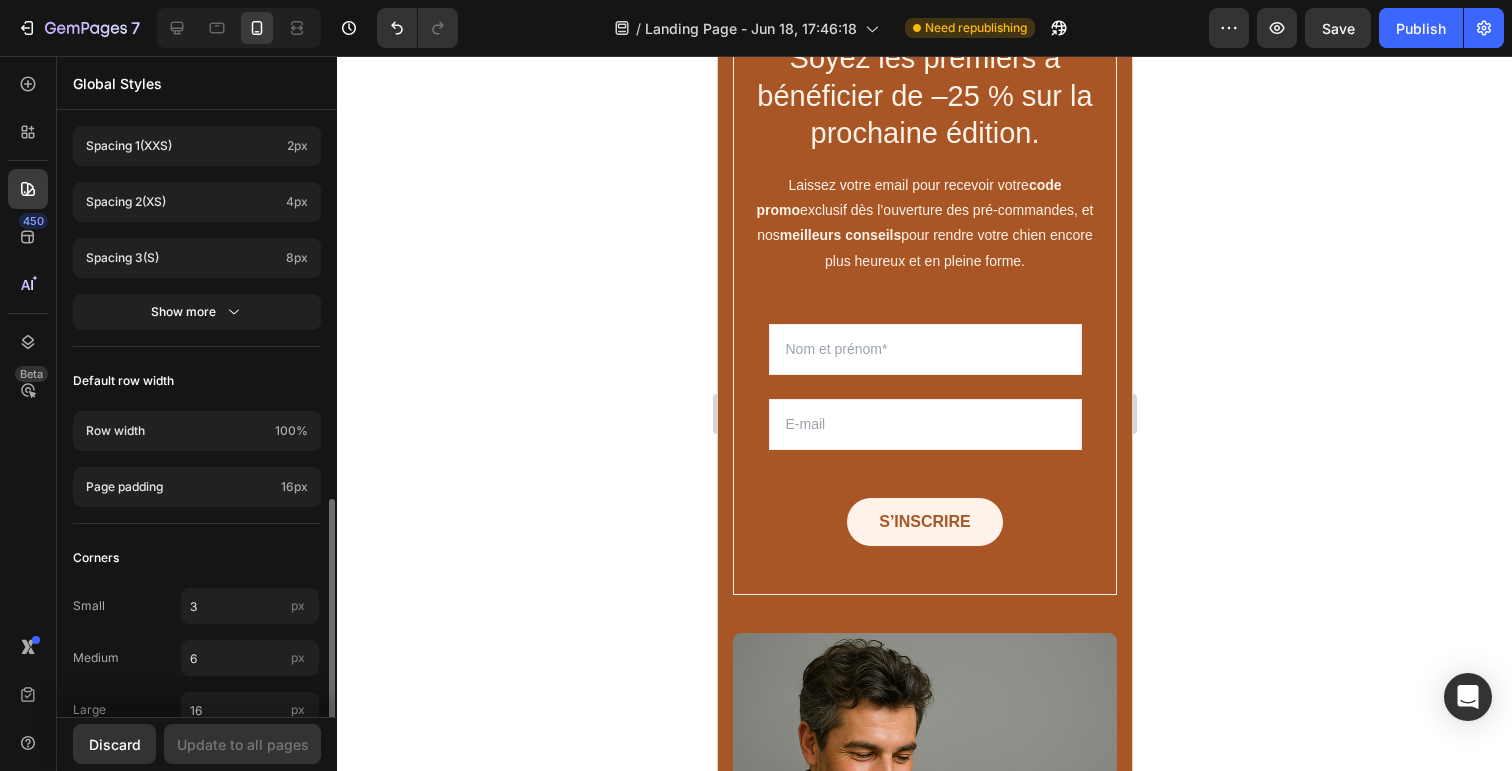 scroll, scrollTop: 862, scrollLeft: 0, axis: vertical 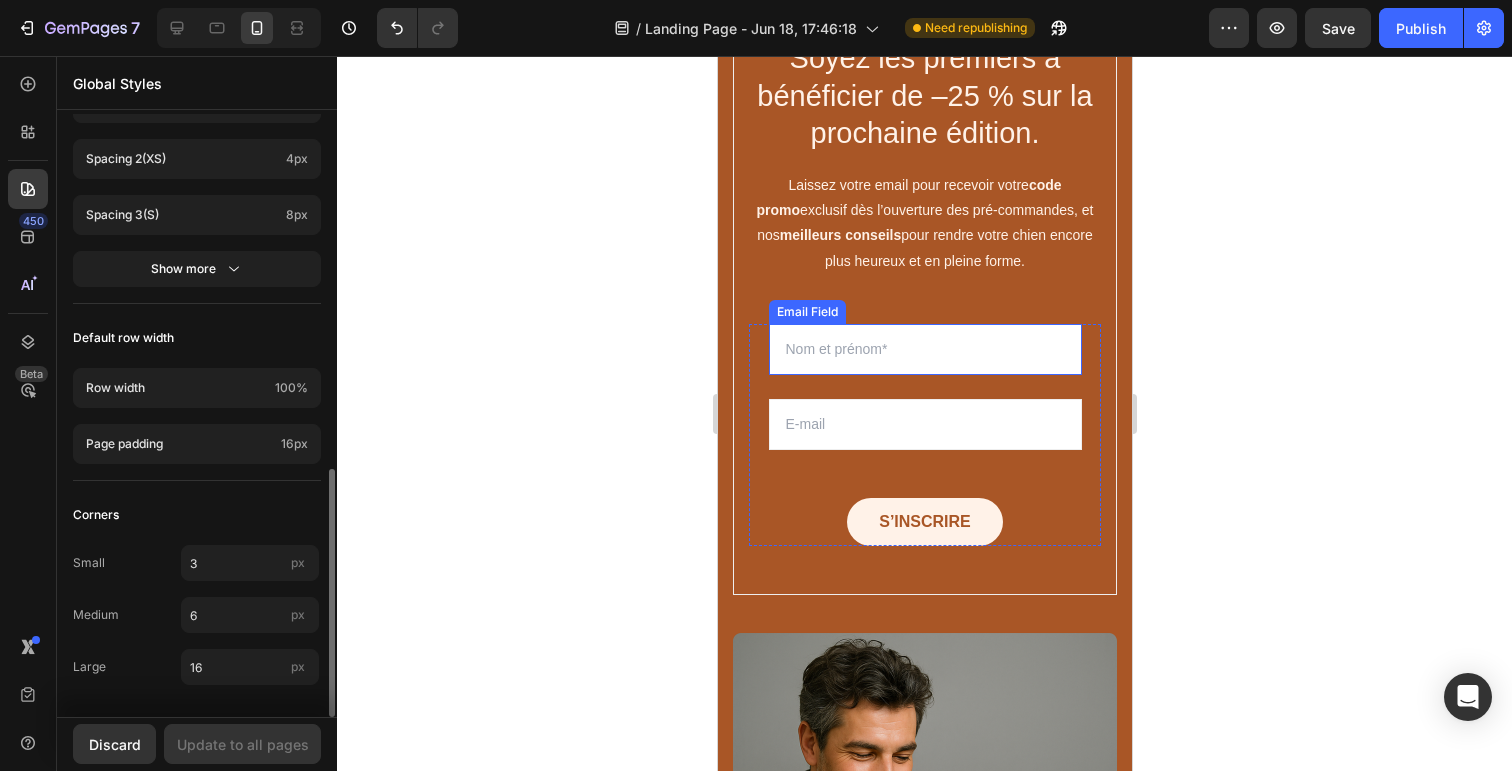click at bounding box center (924, 349) 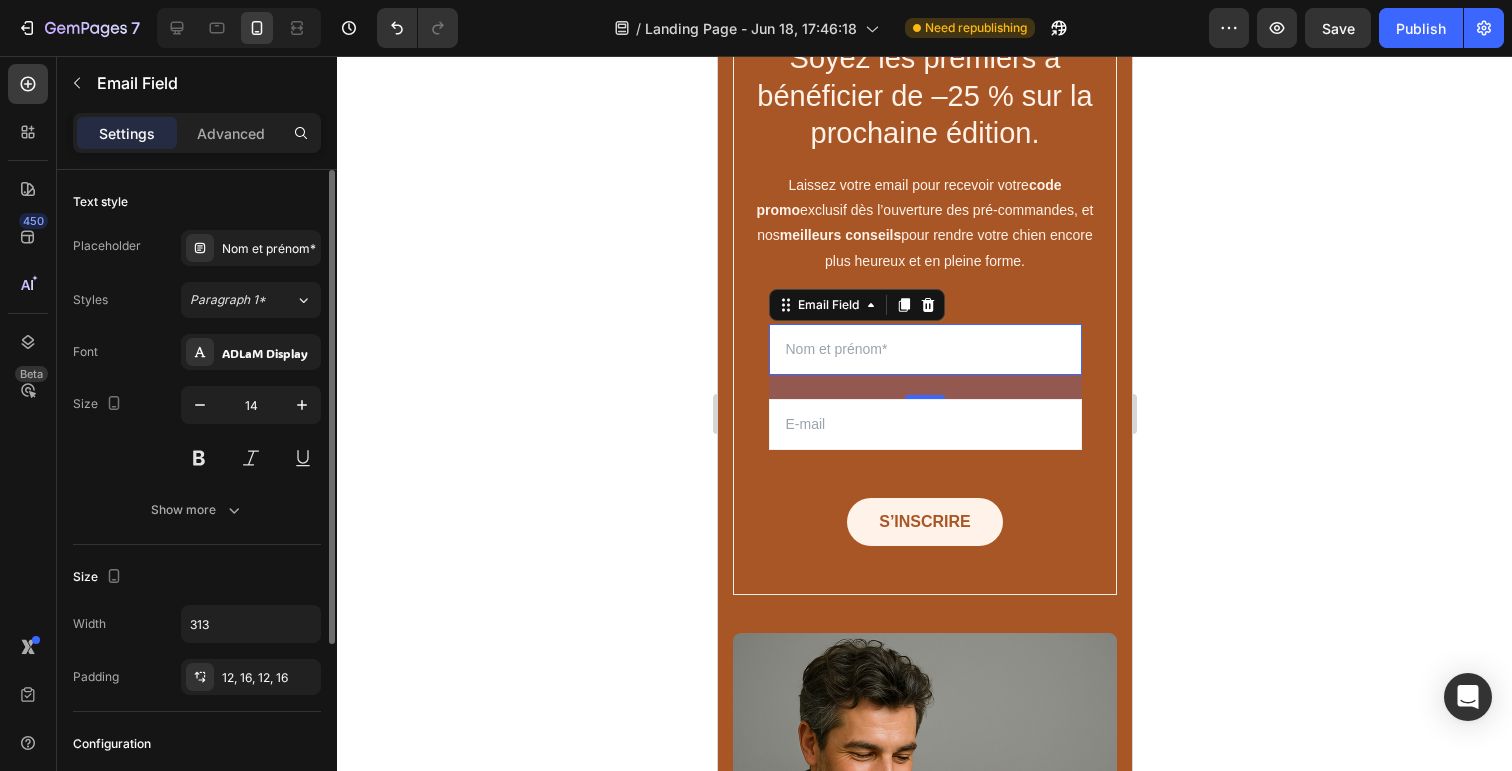 click on "Placeholder Nom et prénom* Styles Paragraph 1* Font ADLaM Display Size 14 Show more" at bounding box center [197, 379] 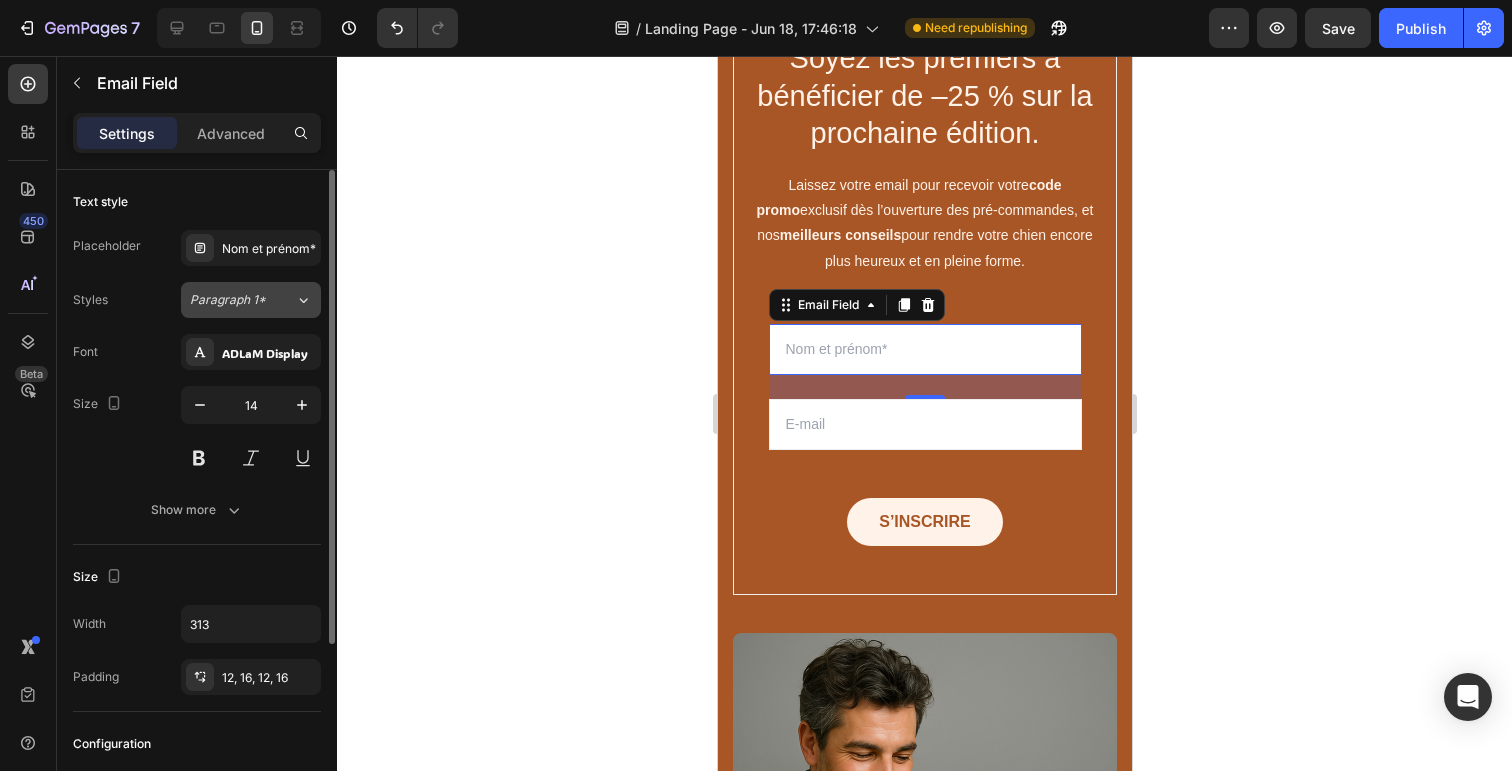 click on "Paragraph 1*" 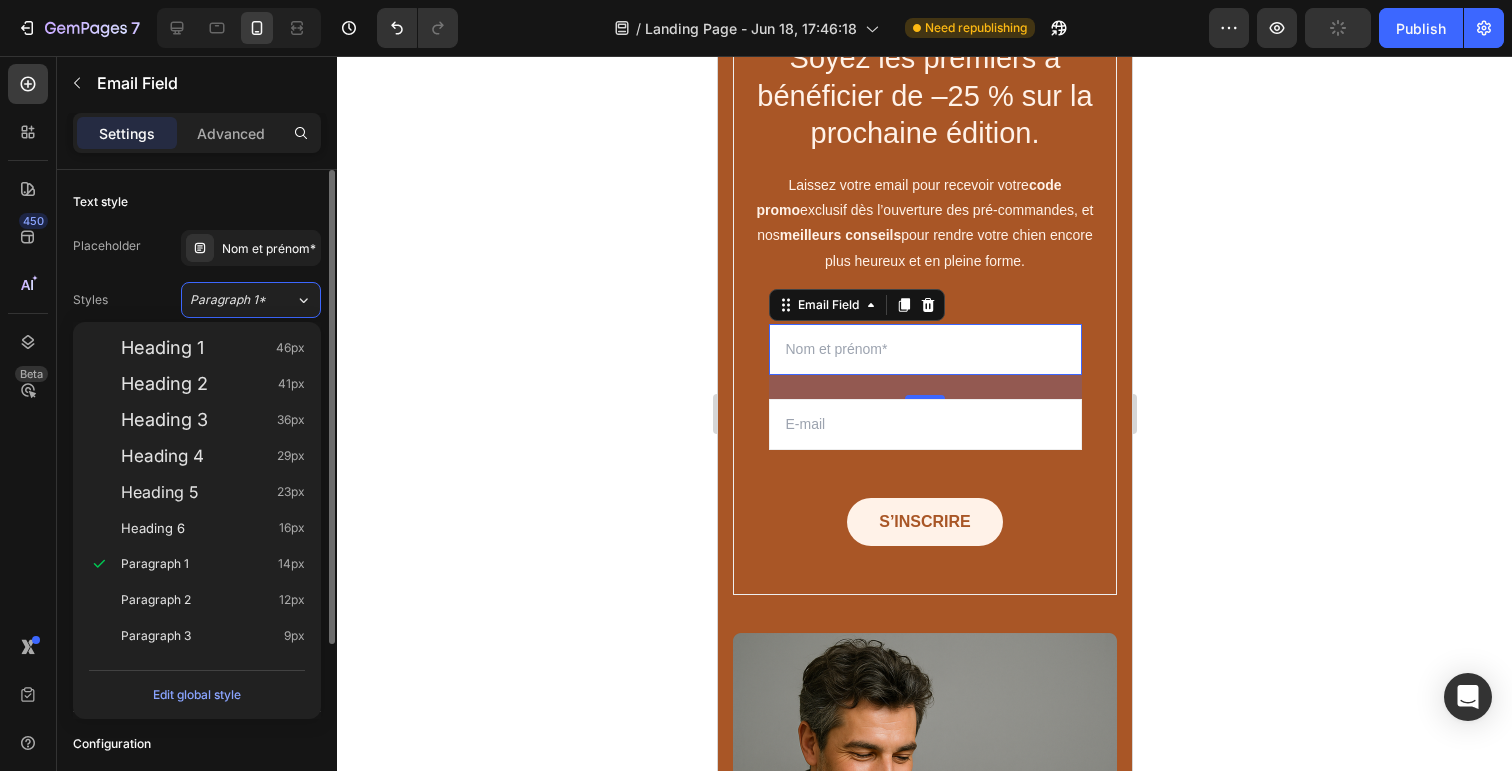 click on "Placeholder Nom et prénom* Styles Paragraph 1* Font ADLaM Display Size 14 Show more" at bounding box center (197, 379) 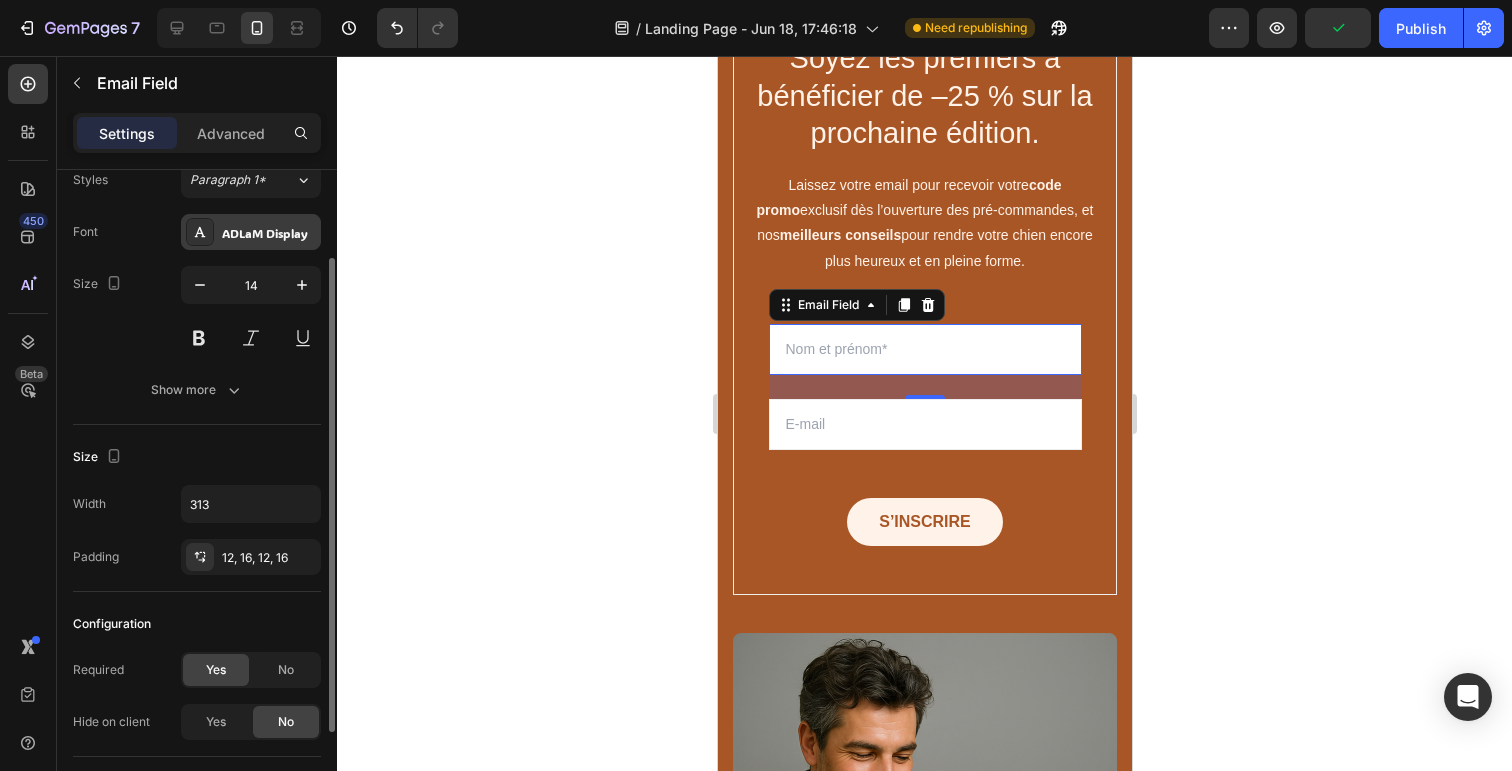 scroll, scrollTop: 123, scrollLeft: 0, axis: vertical 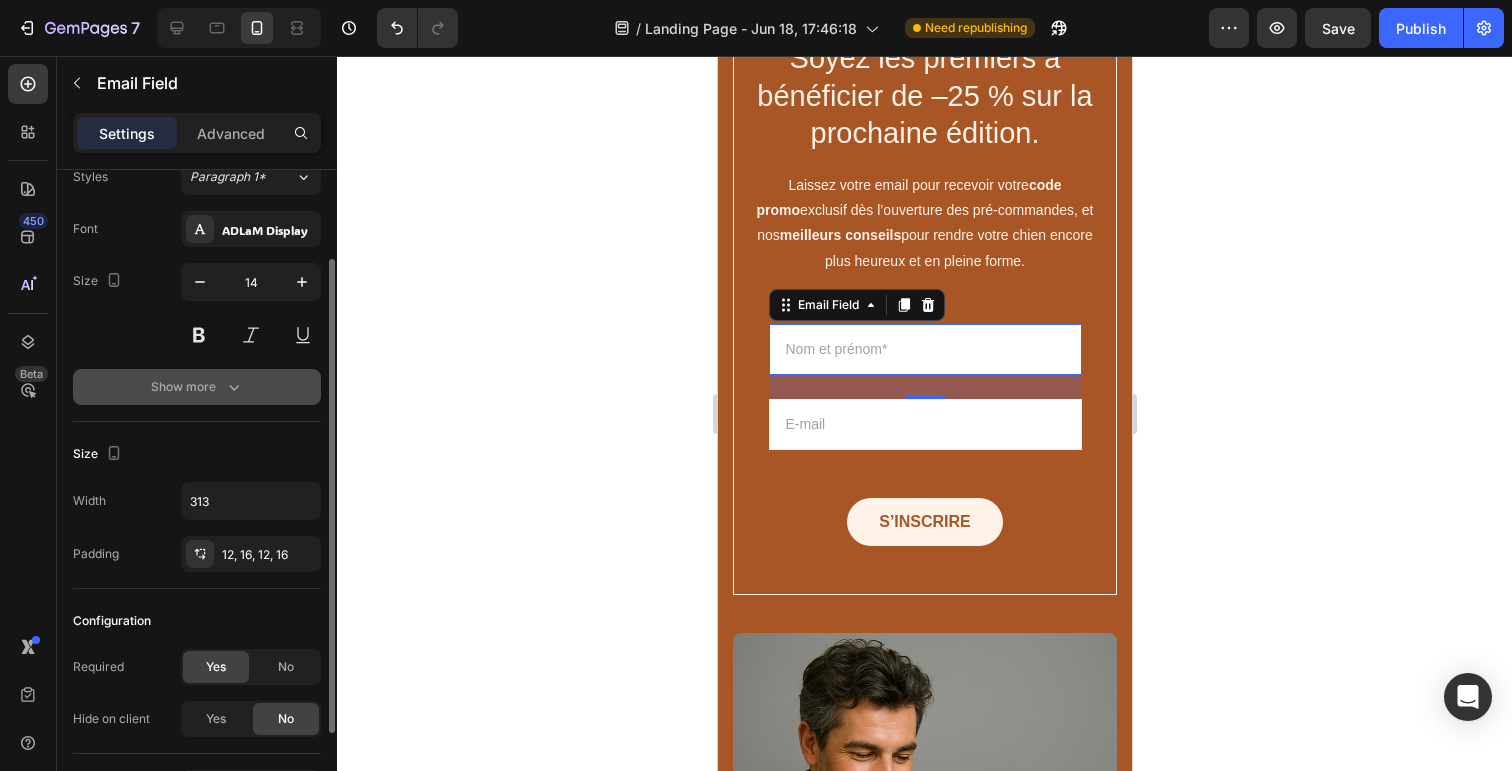 click 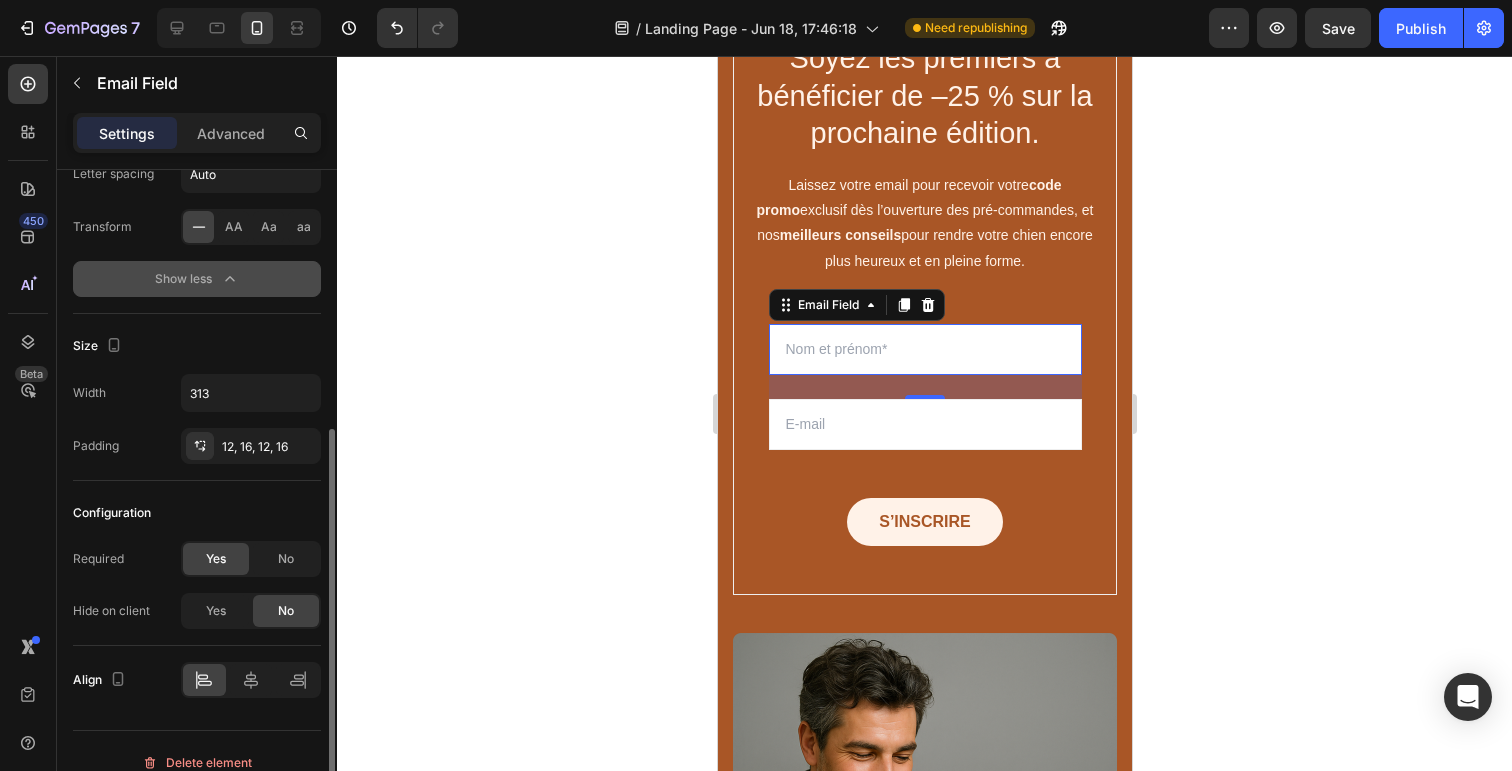 scroll, scrollTop: 466, scrollLeft: 0, axis: vertical 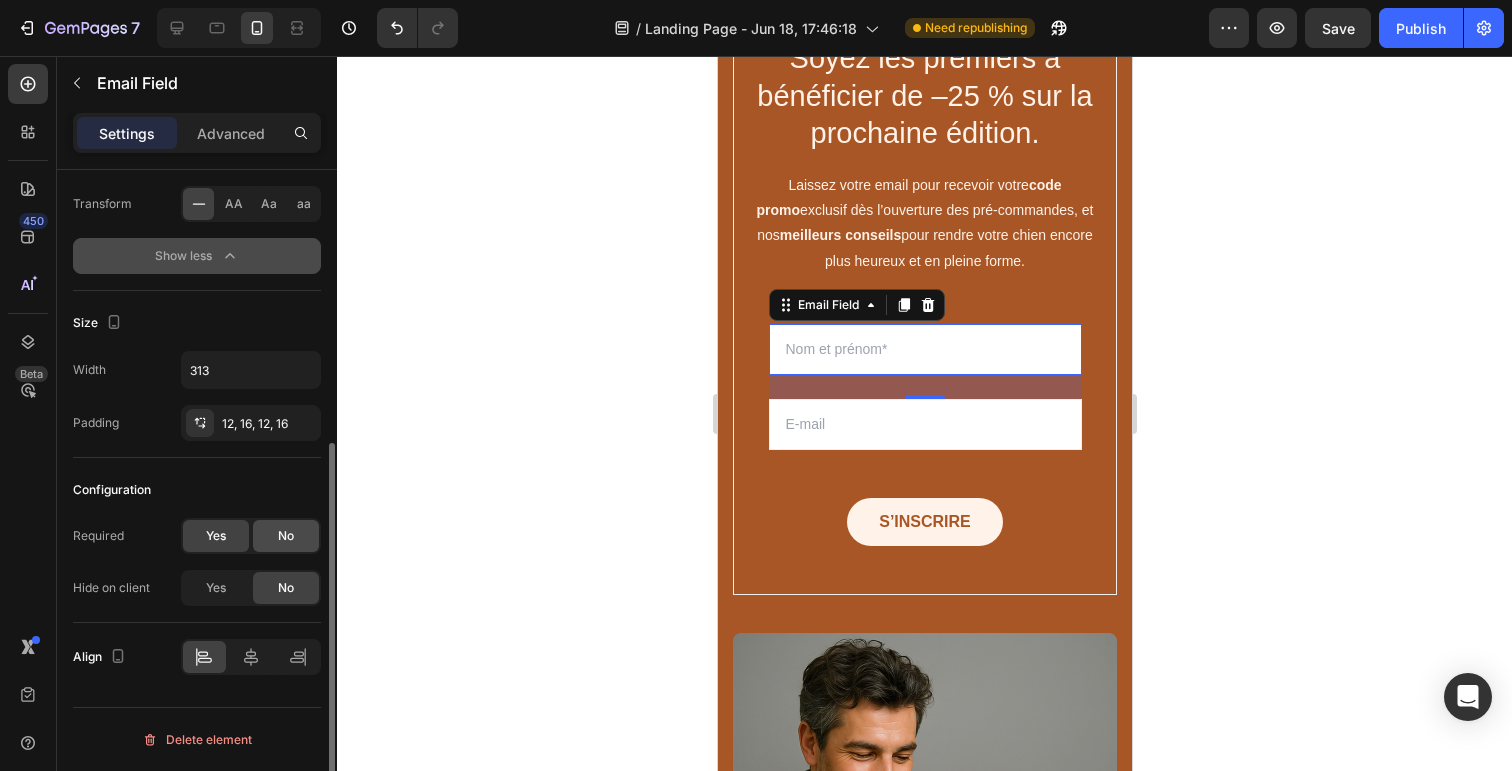 click on "No" 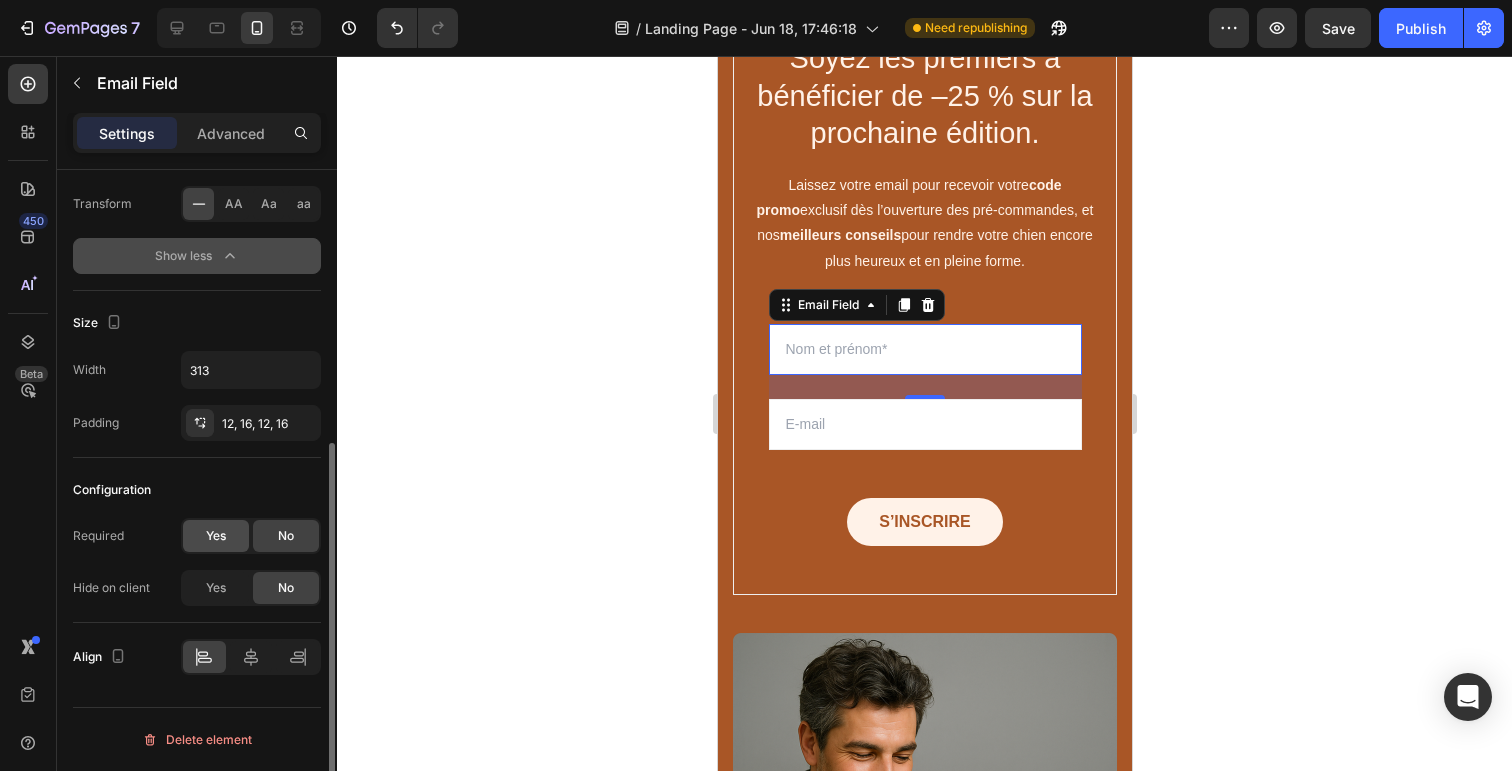 click on "Yes" 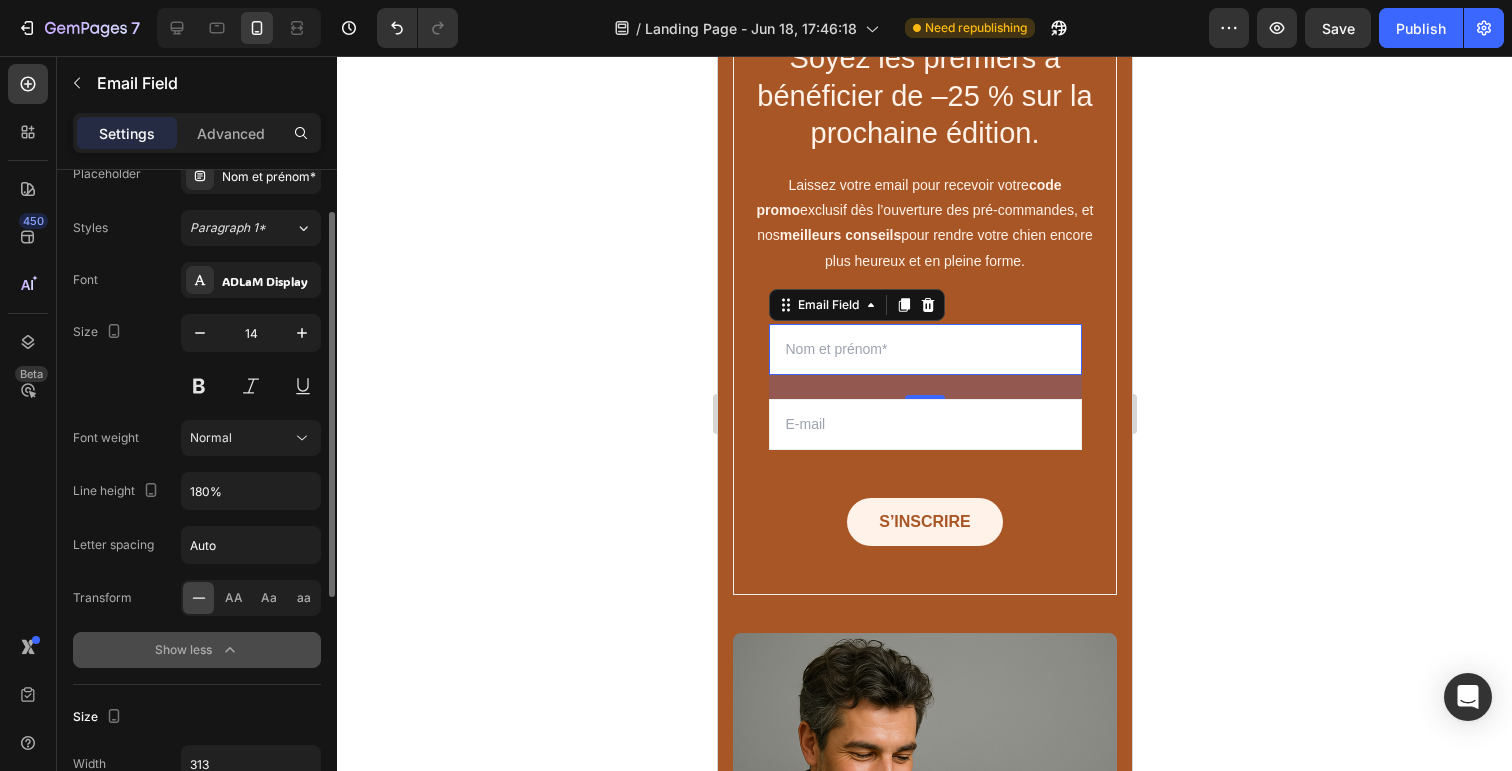scroll, scrollTop: 0, scrollLeft: 0, axis: both 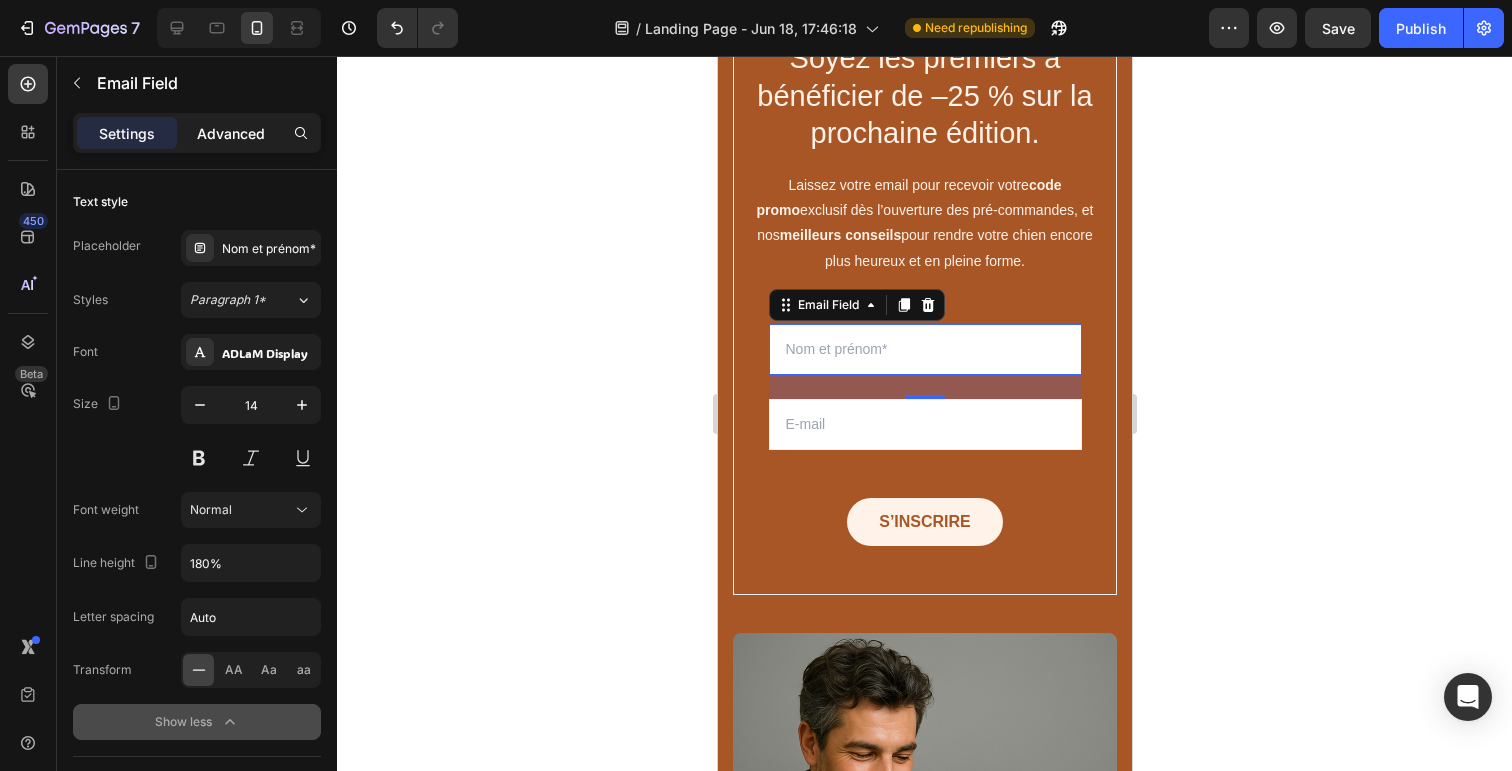 click on "Advanced" 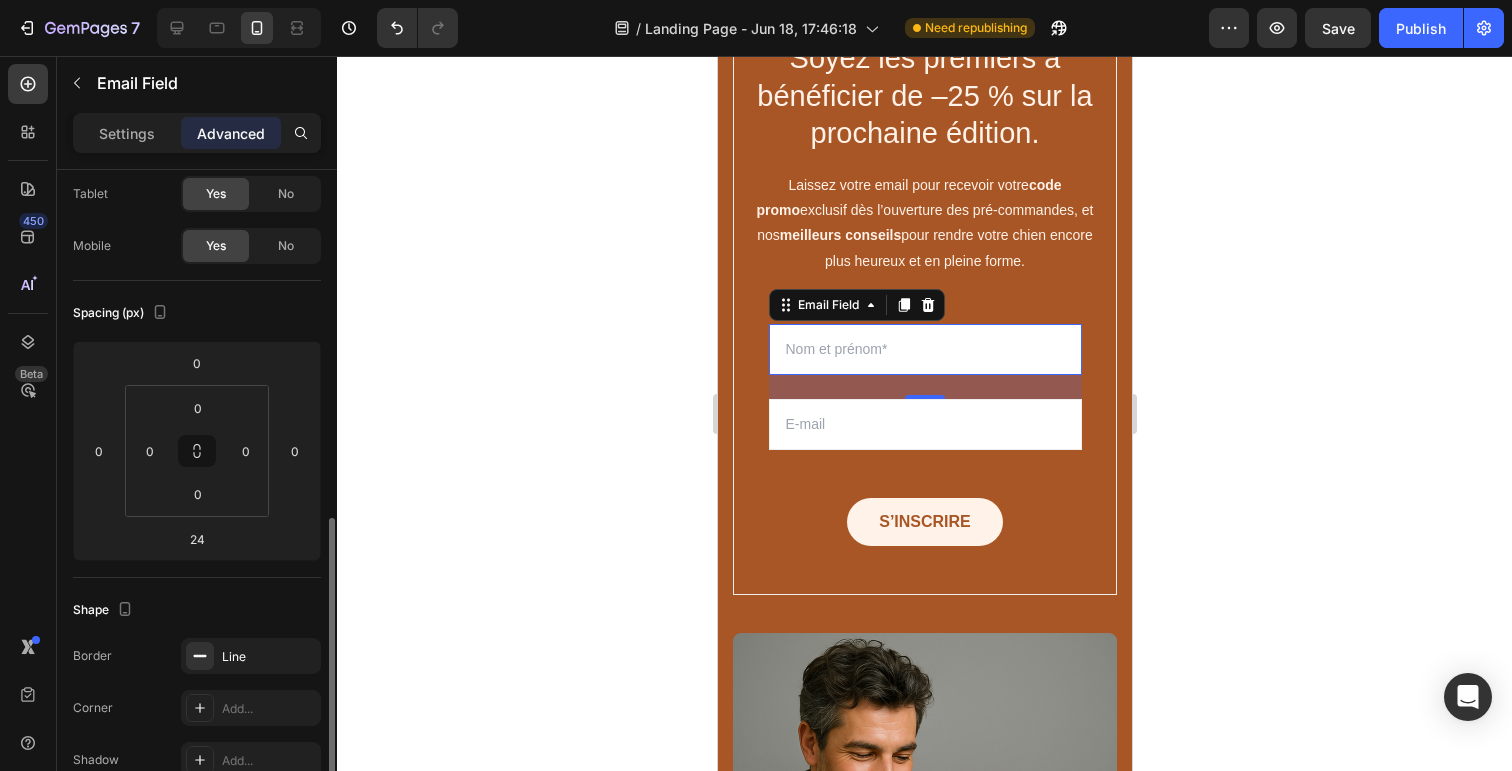 scroll, scrollTop: 0, scrollLeft: 0, axis: both 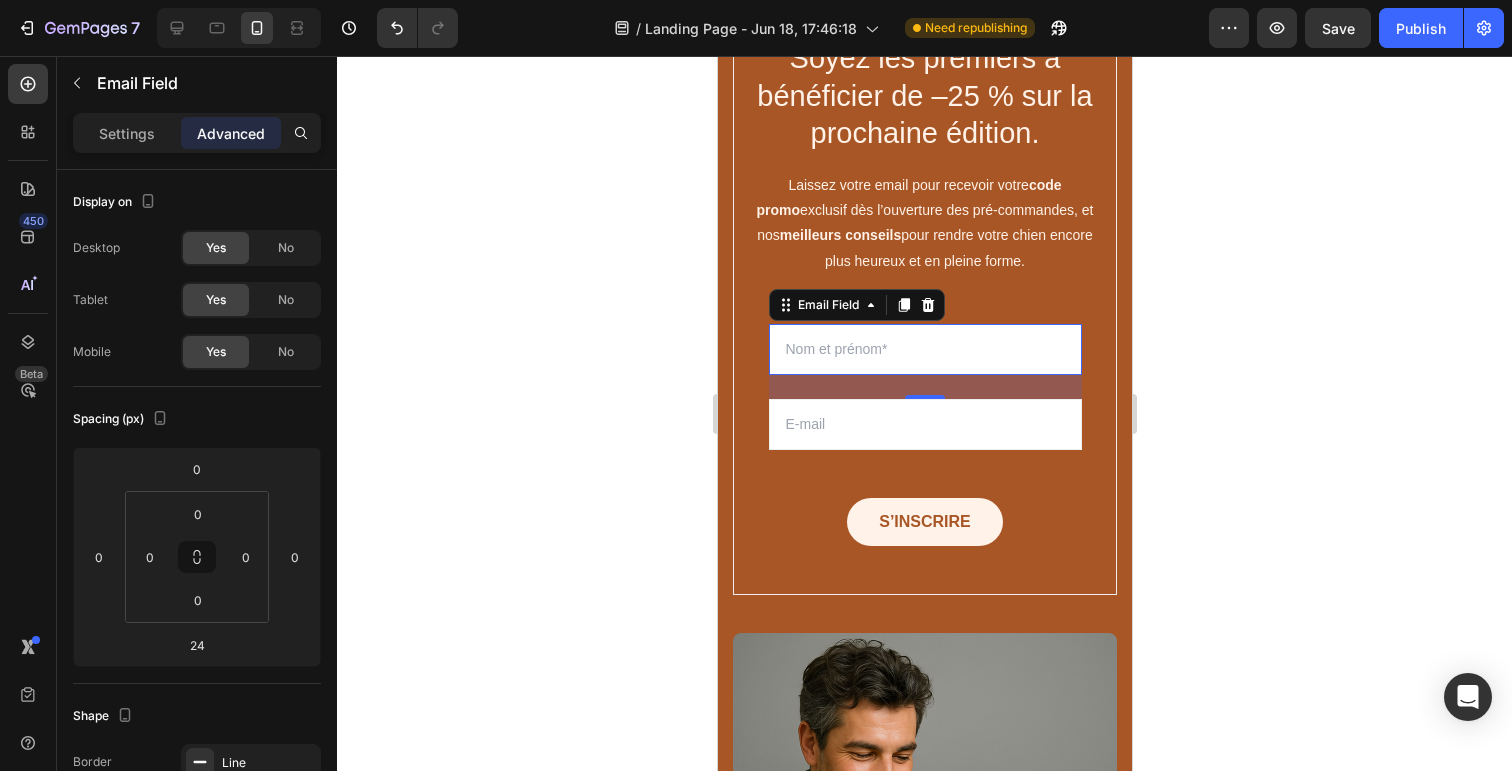 click at bounding box center (924, 349) 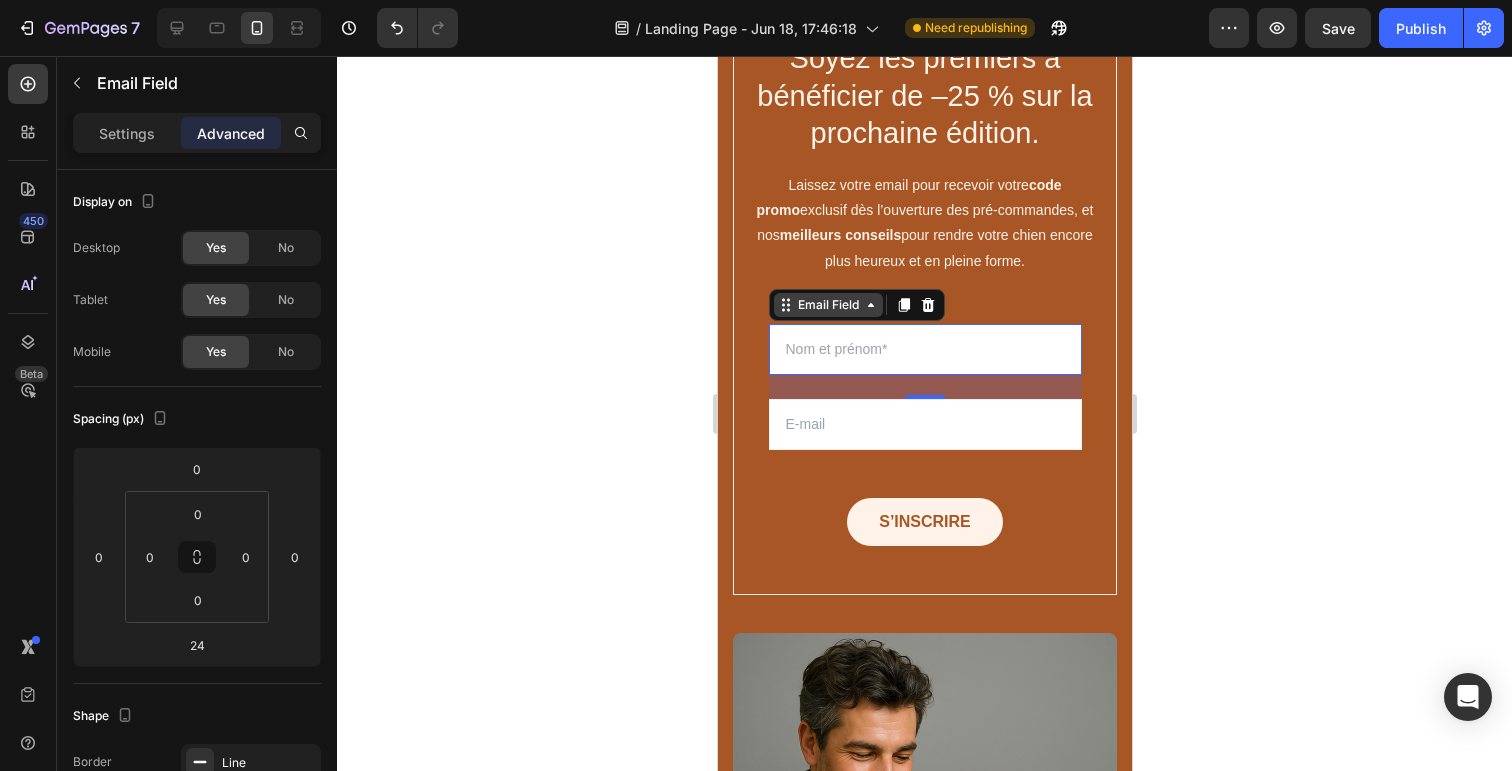 click 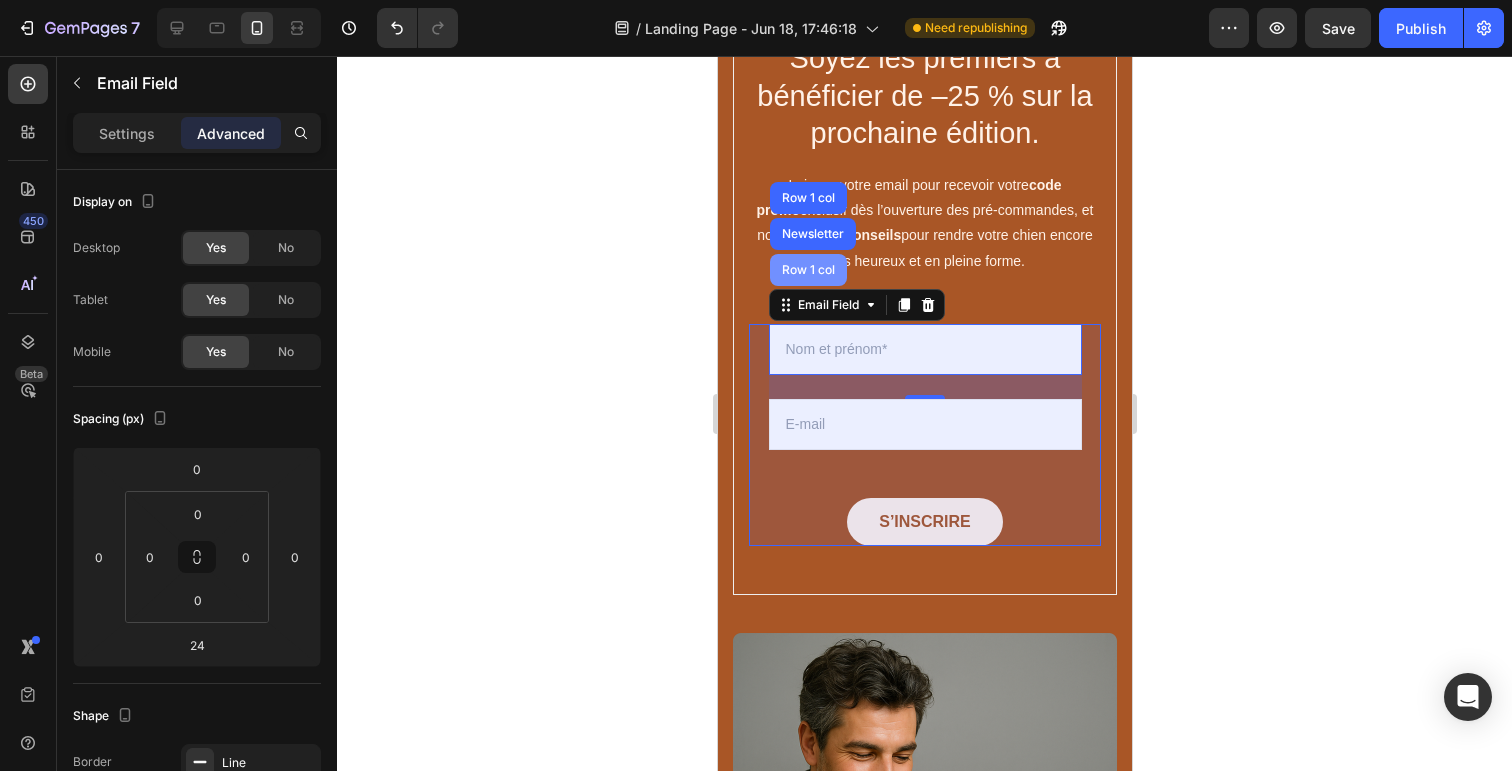 click on "Row 1 col" at bounding box center [807, 270] 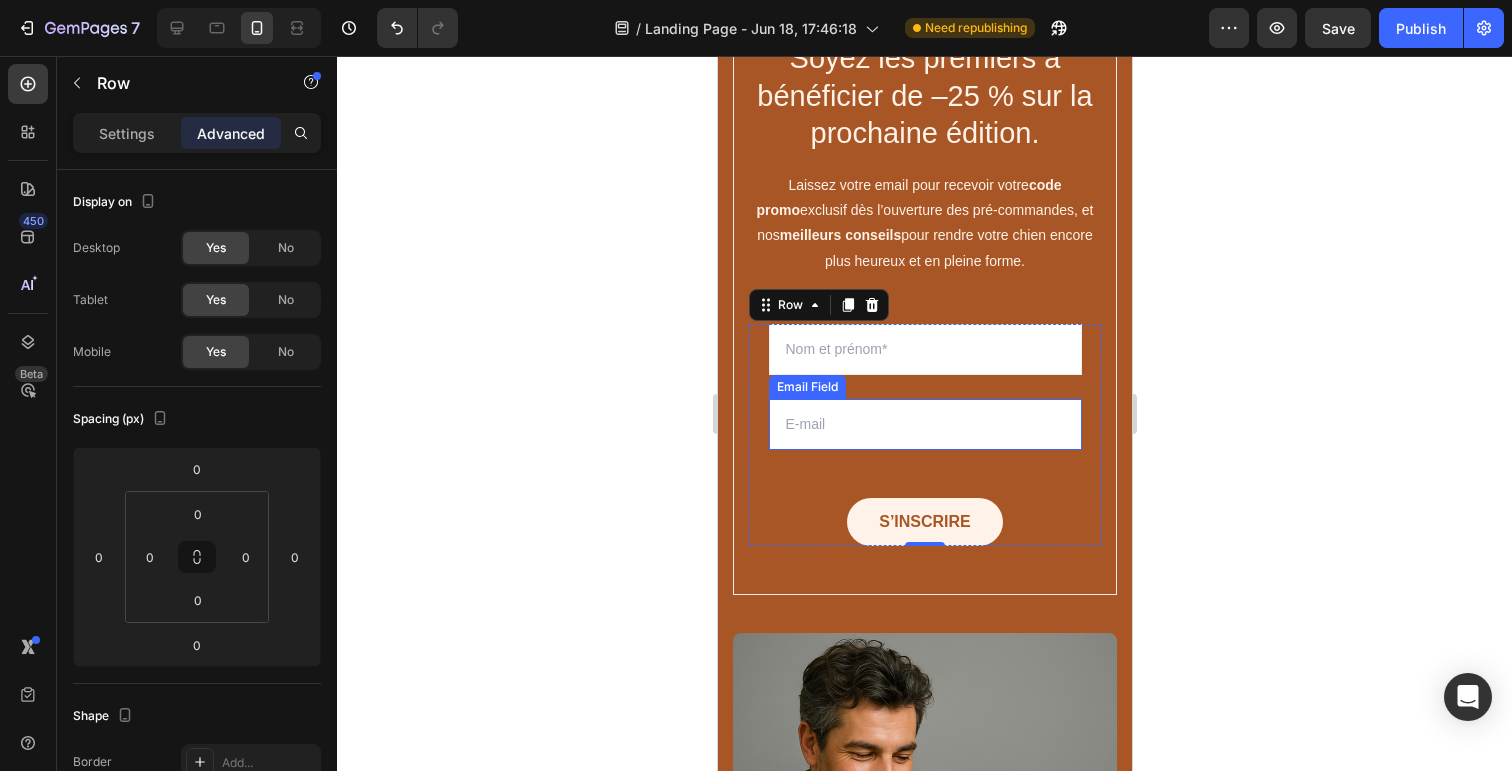 click at bounding box center [924, 424] 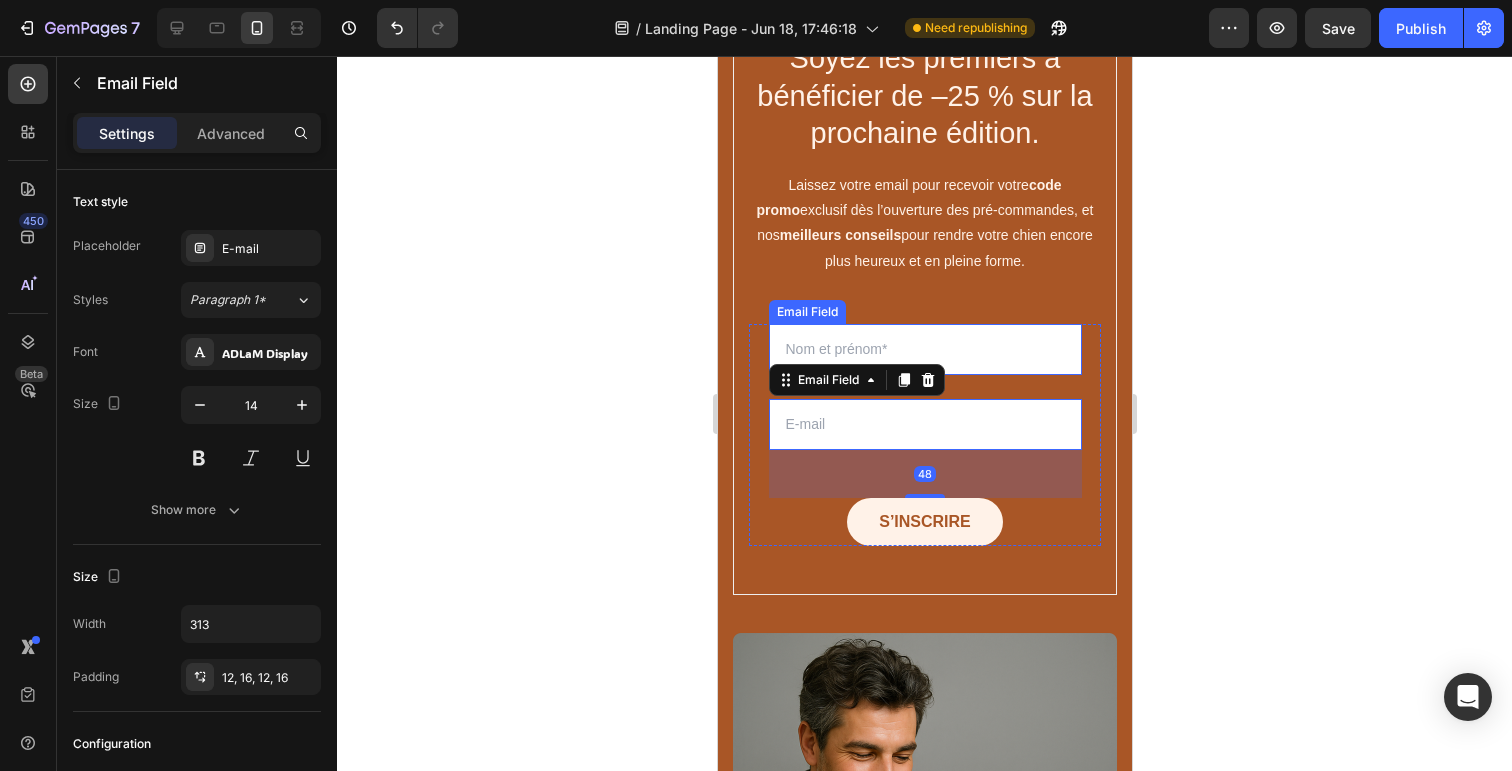 click at bounding box center (924, 349) 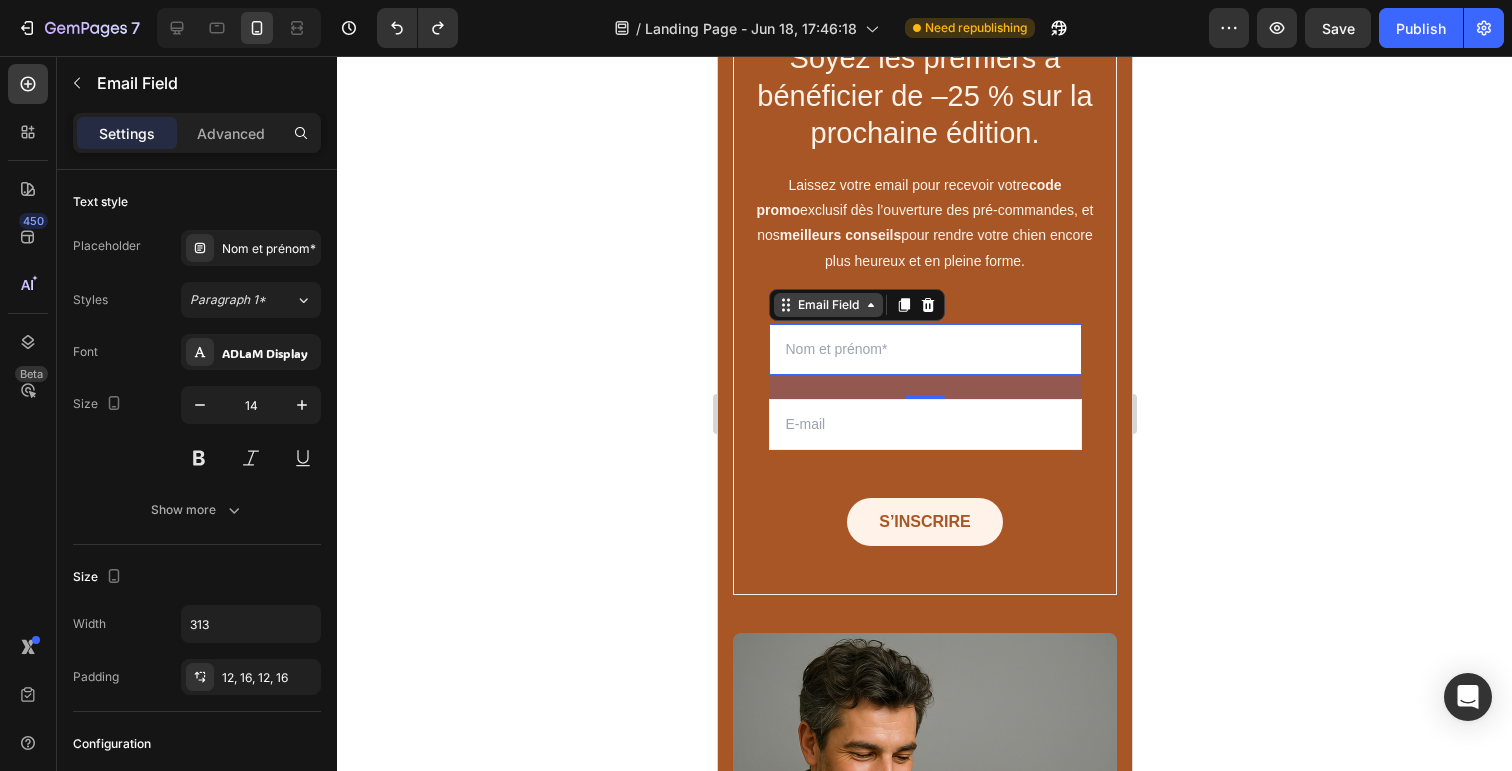 click on "Email Field" at bounding box center [827, 305] 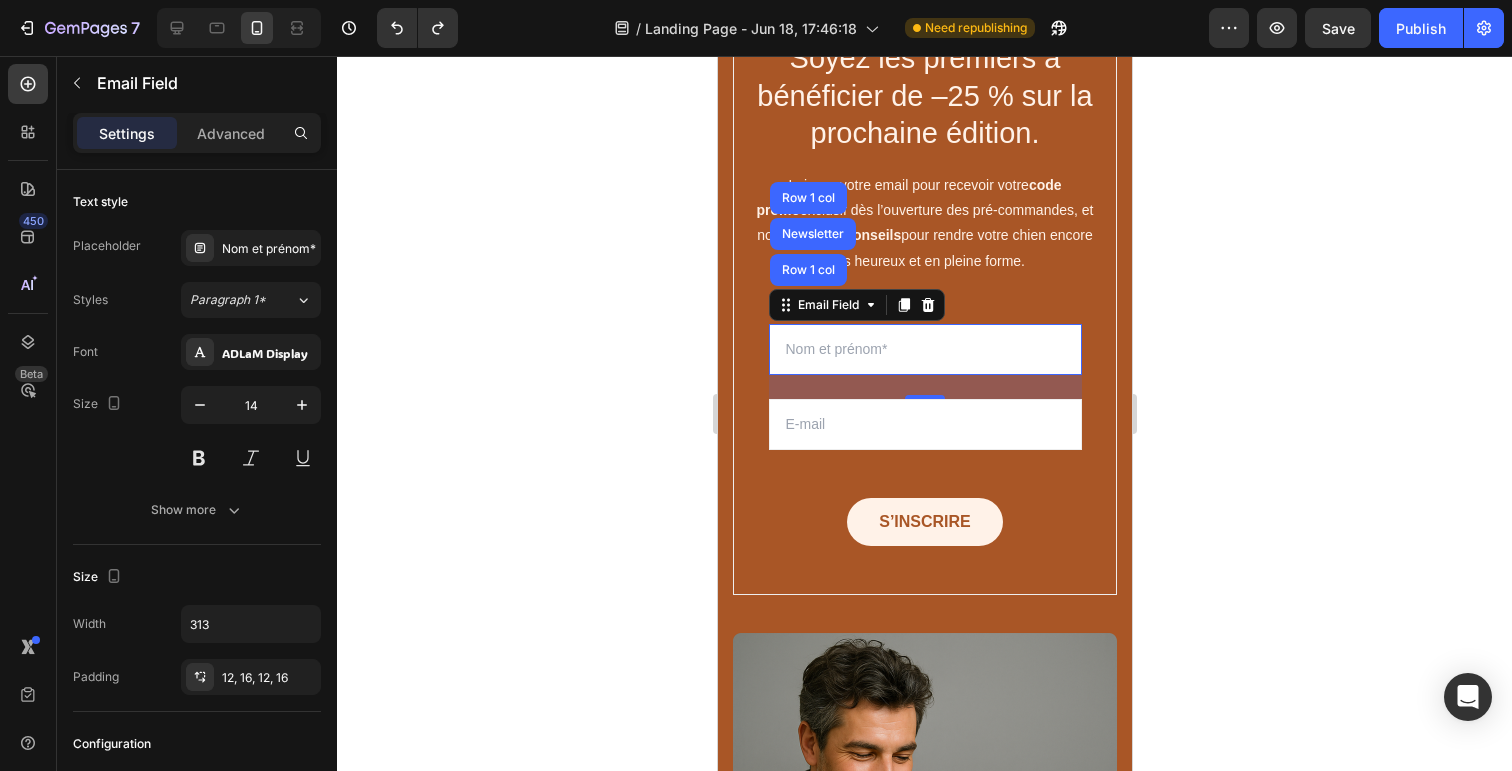 click at bounding box center [924, 349] 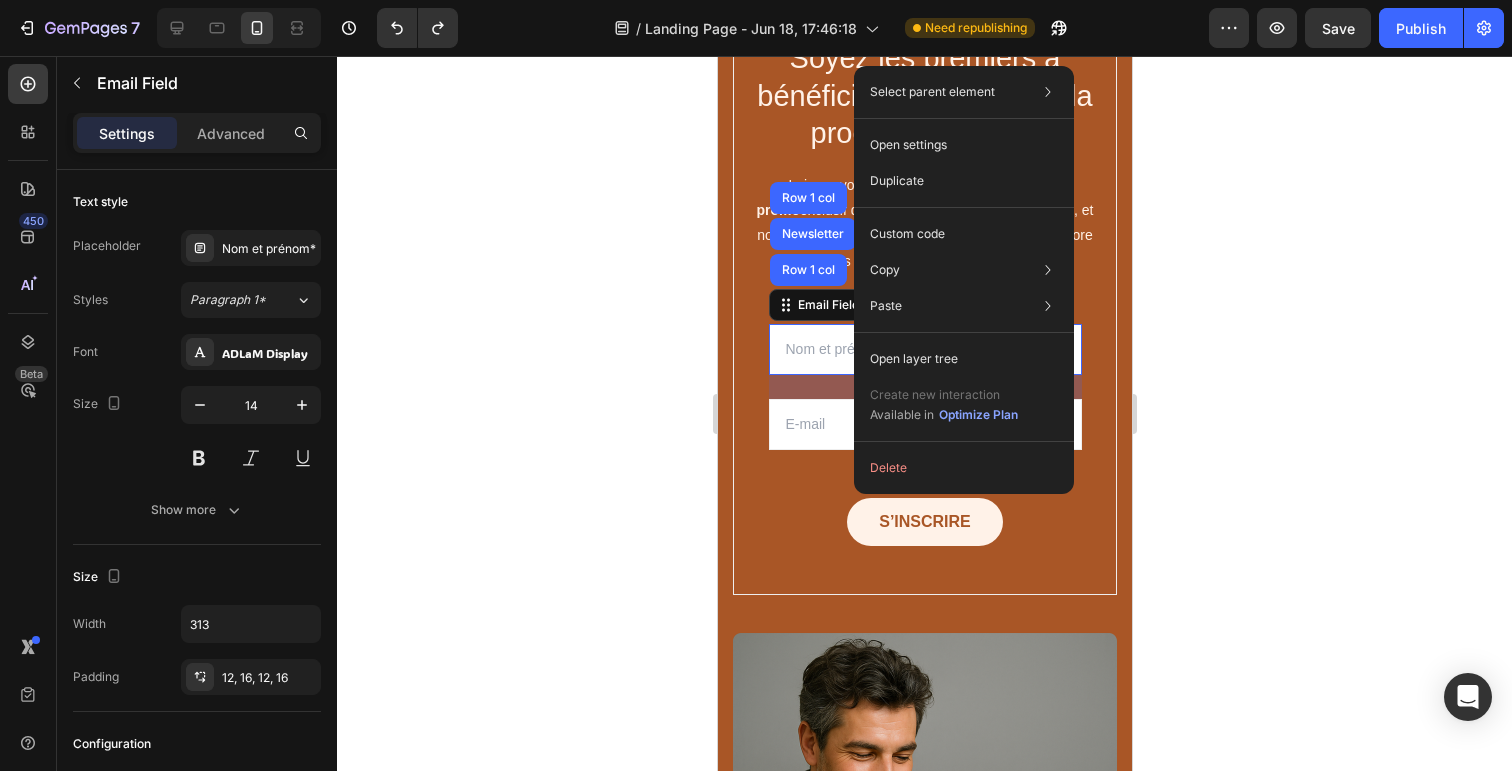 click 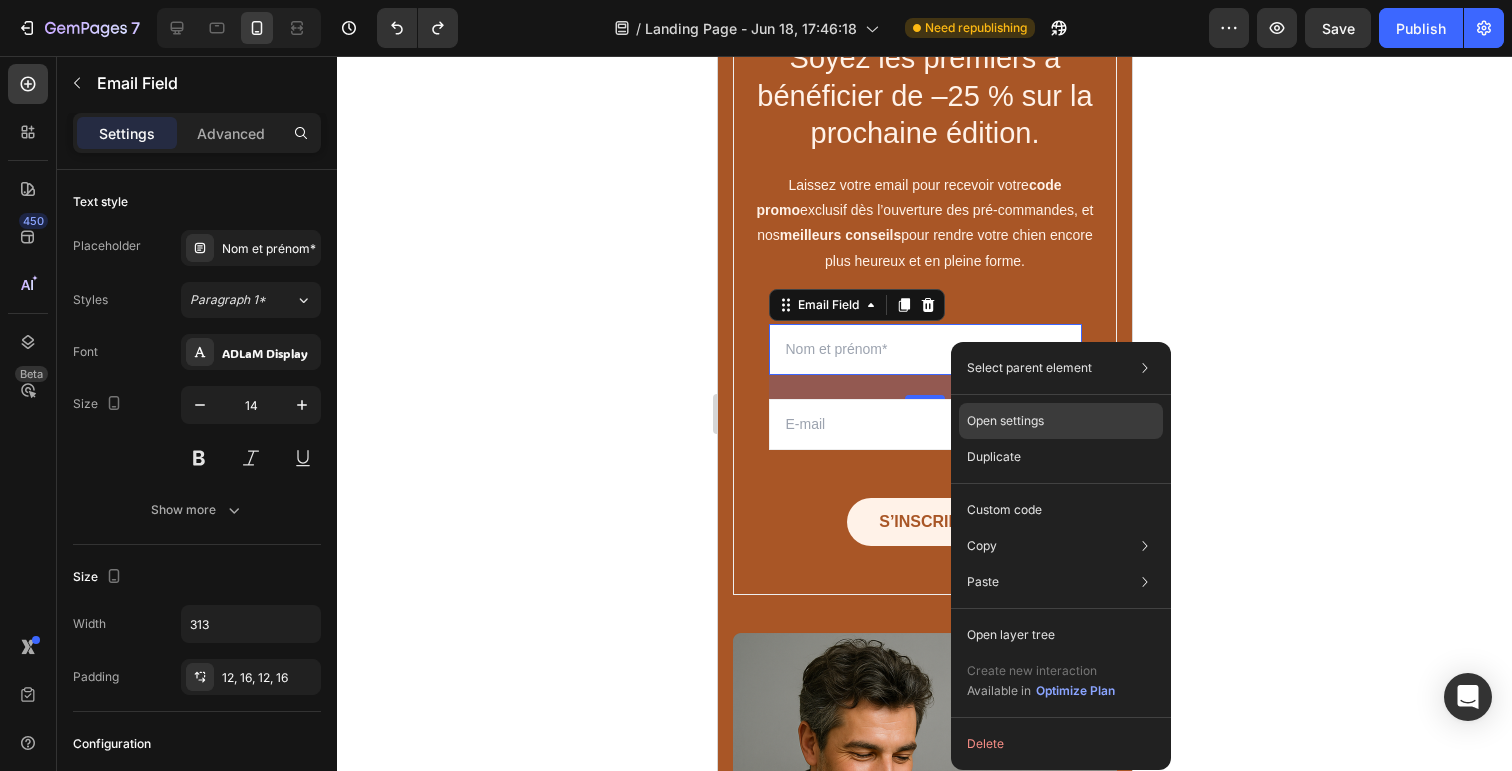 click on "Open settings" 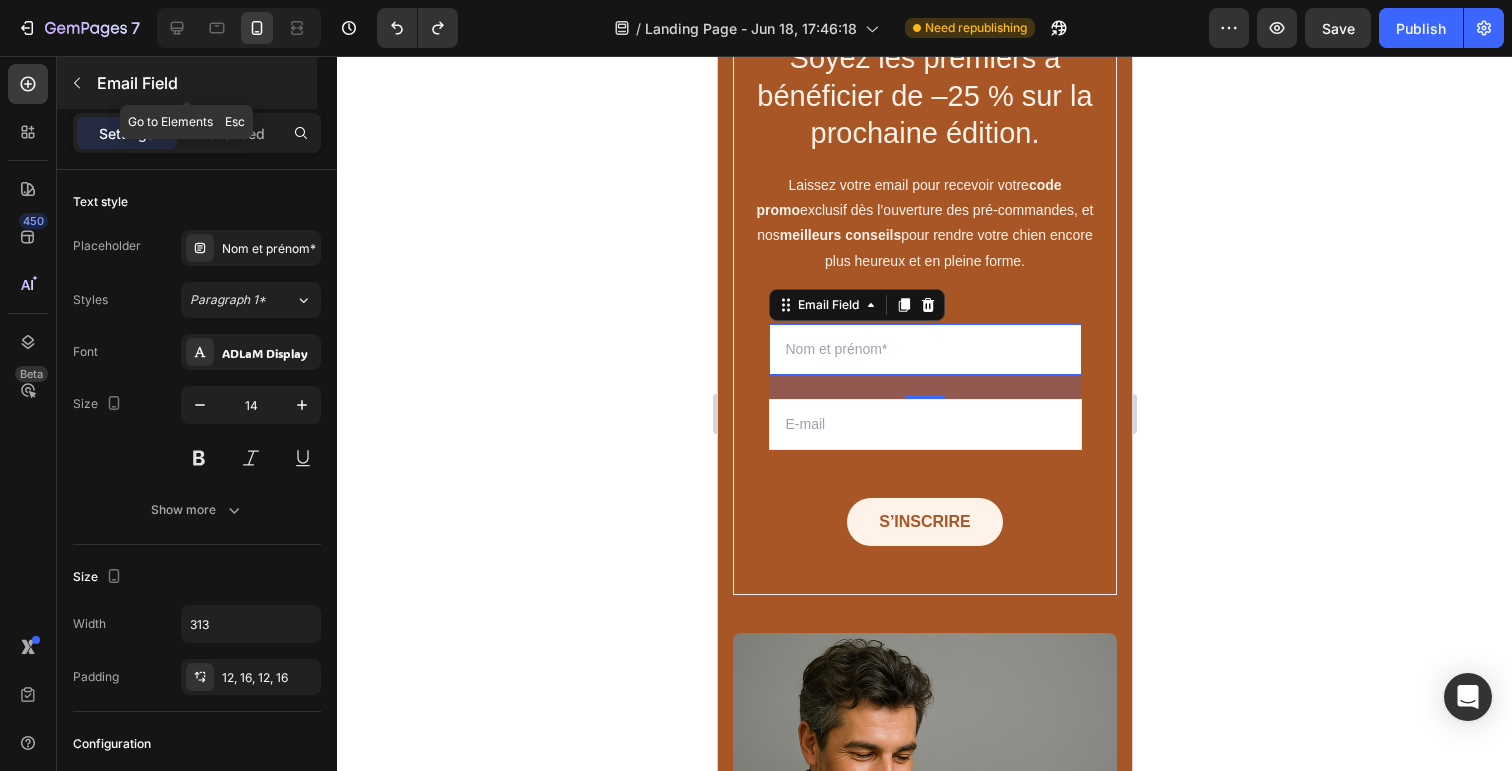 click 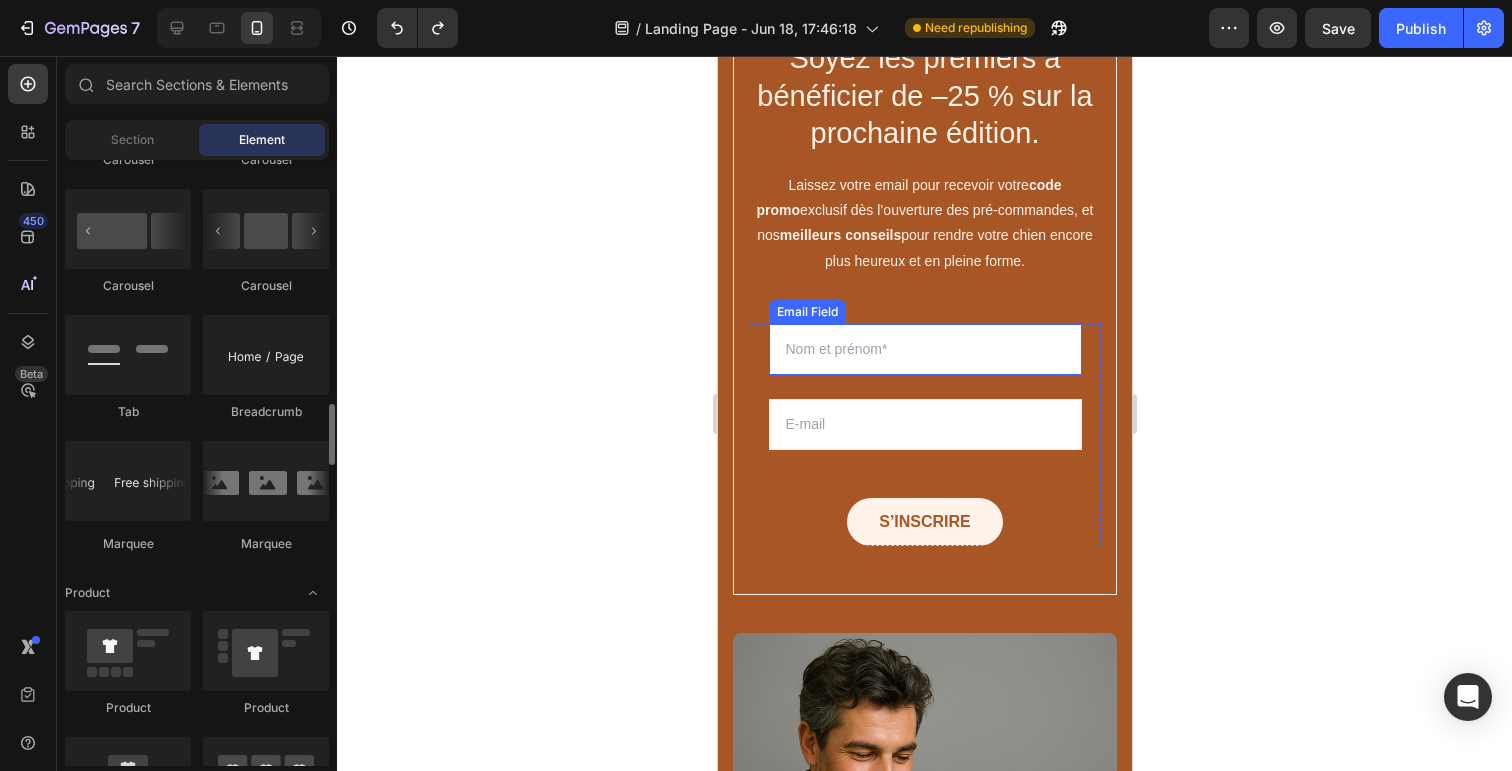 scroll, scrollTop: 2163, scrollLeft: 0, axis: vertical 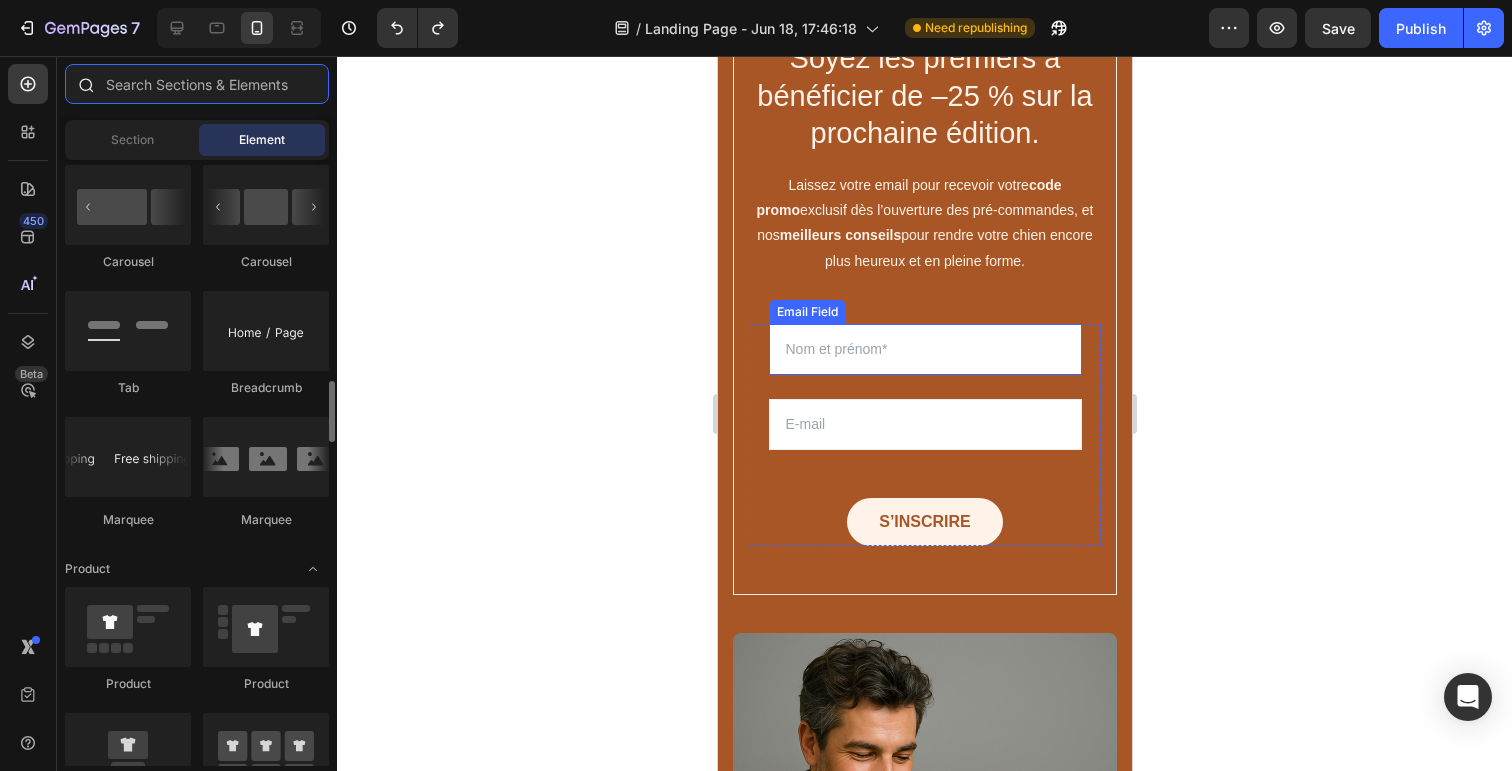 click at bounding box center [197, 84] 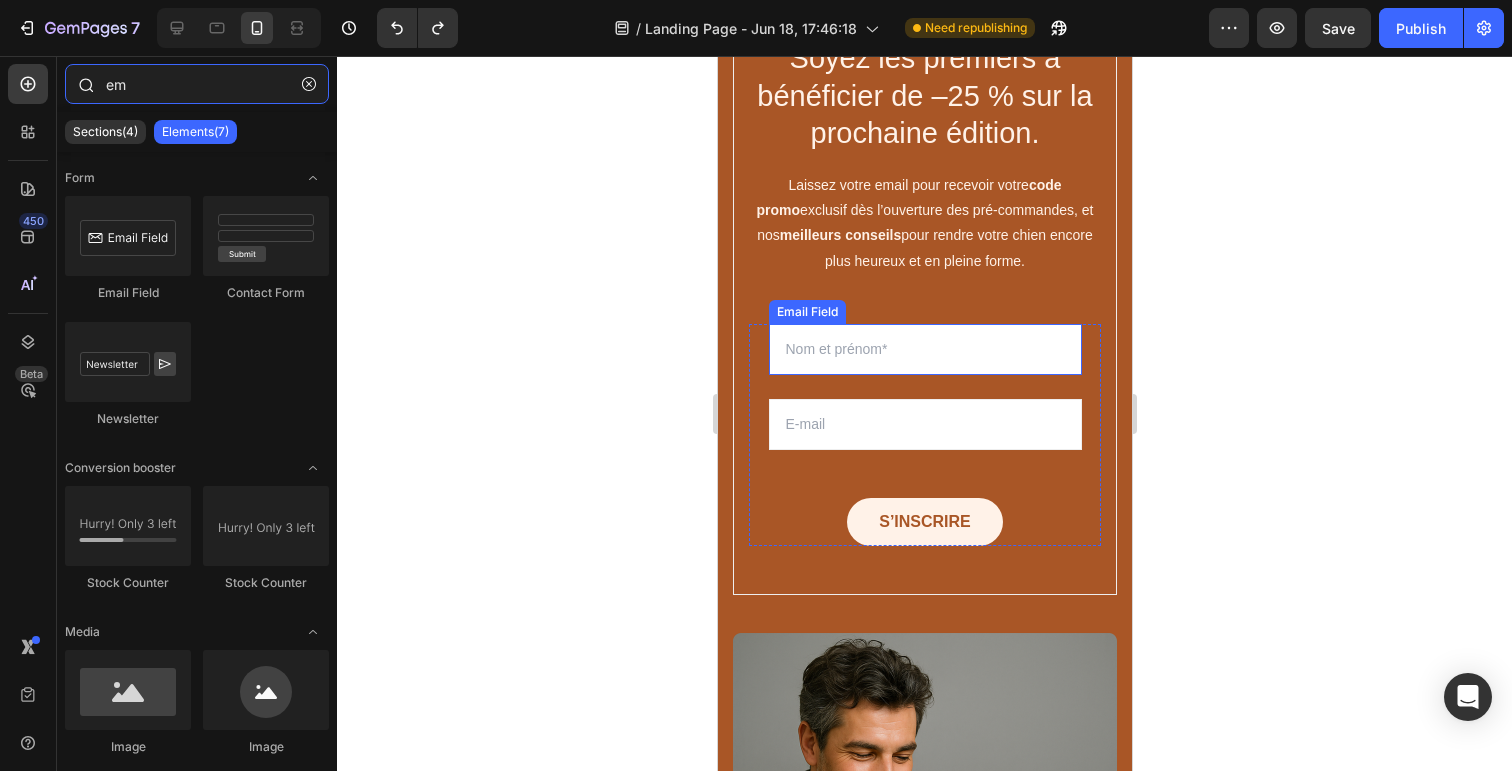 type on "e" 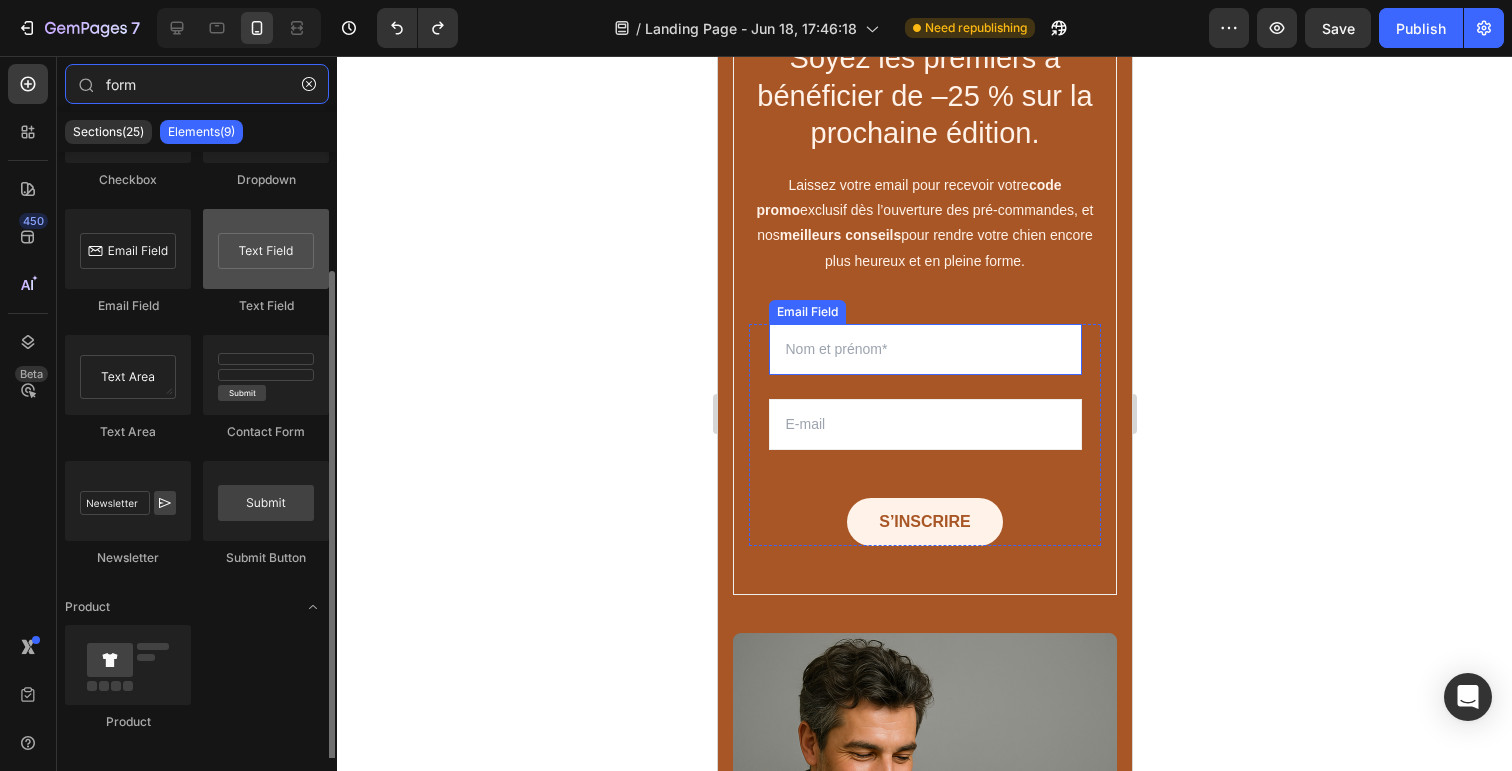 scroll, scrollTop: 128, scrollLeft: 0, axis: vertical 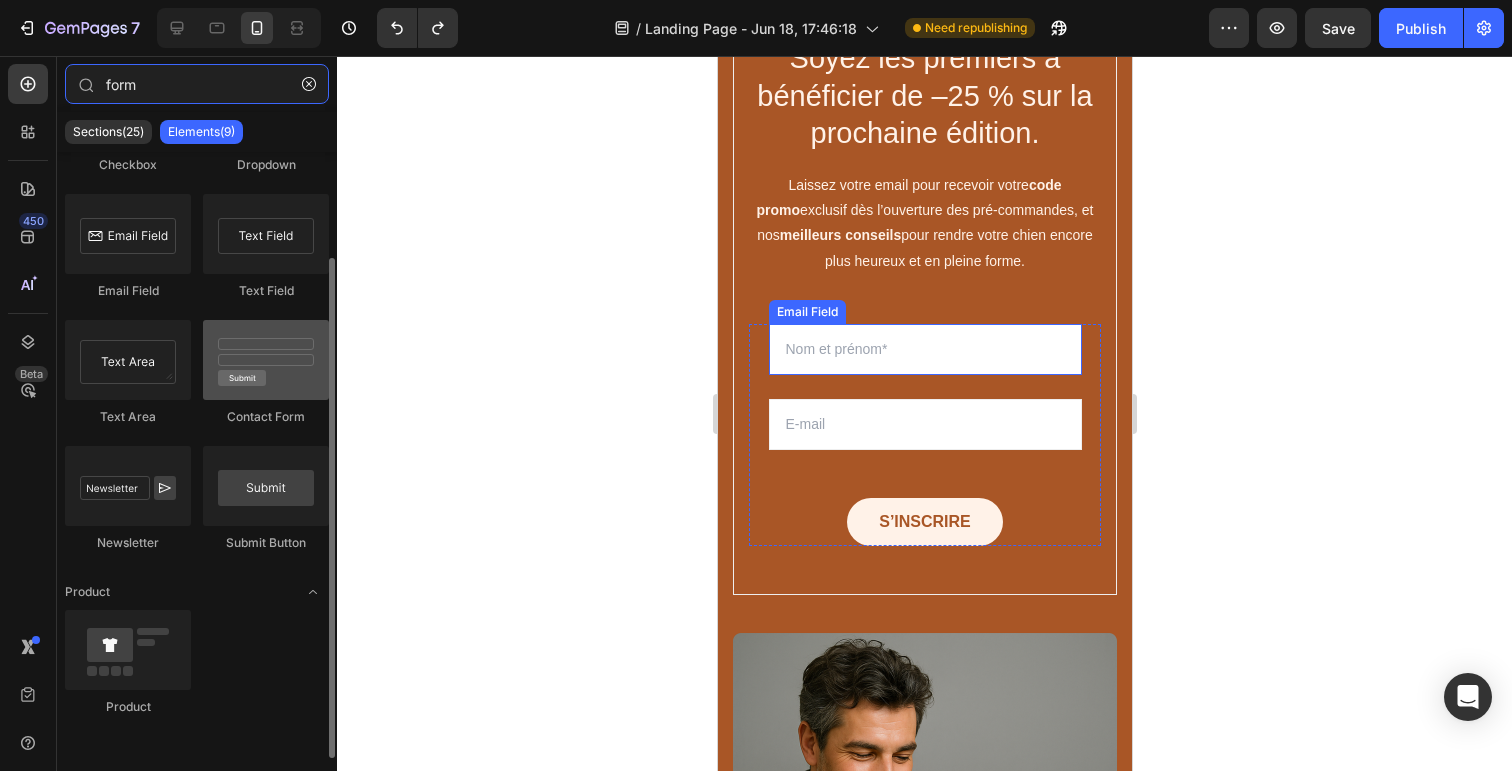 type on "form" 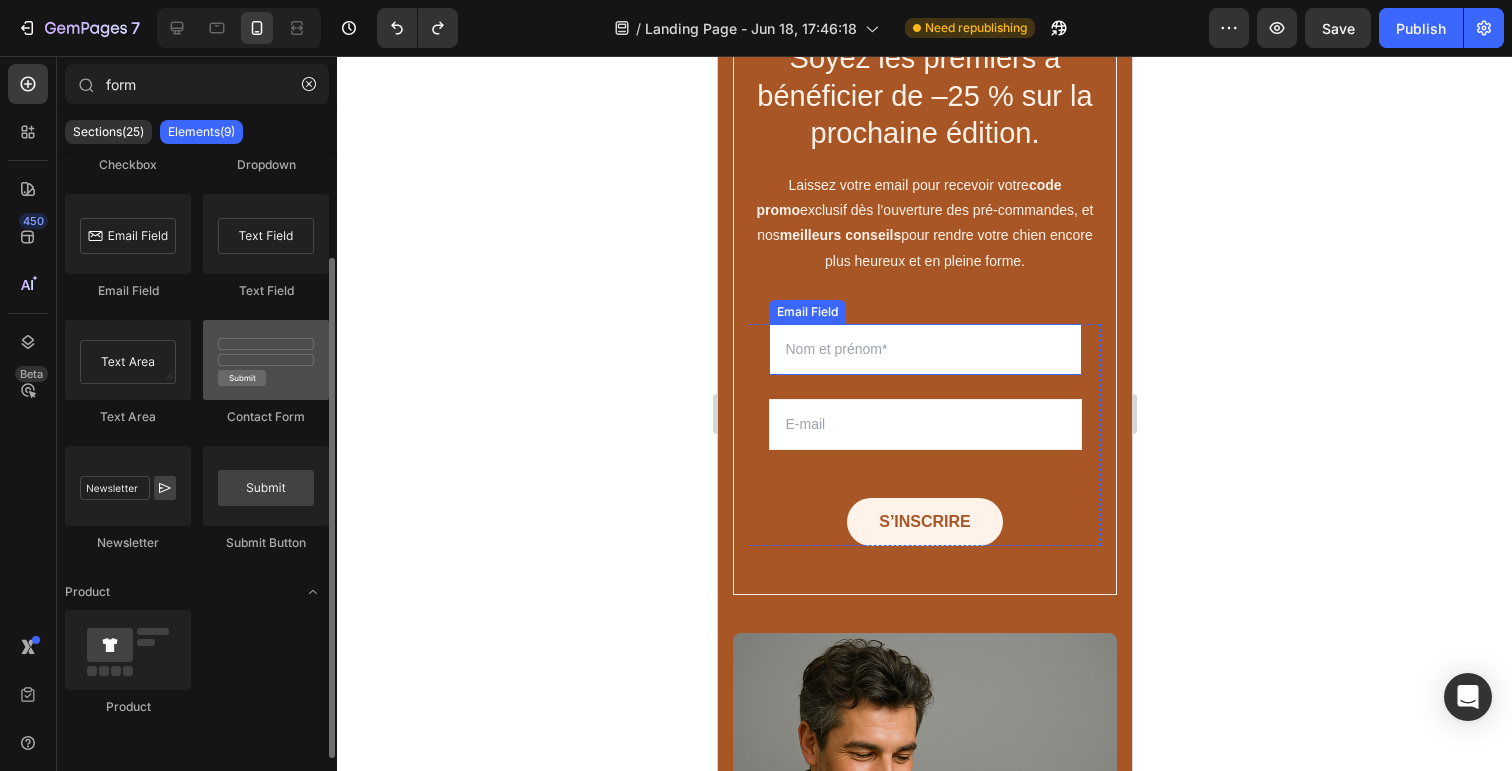 click at bounding box center (266, 360) 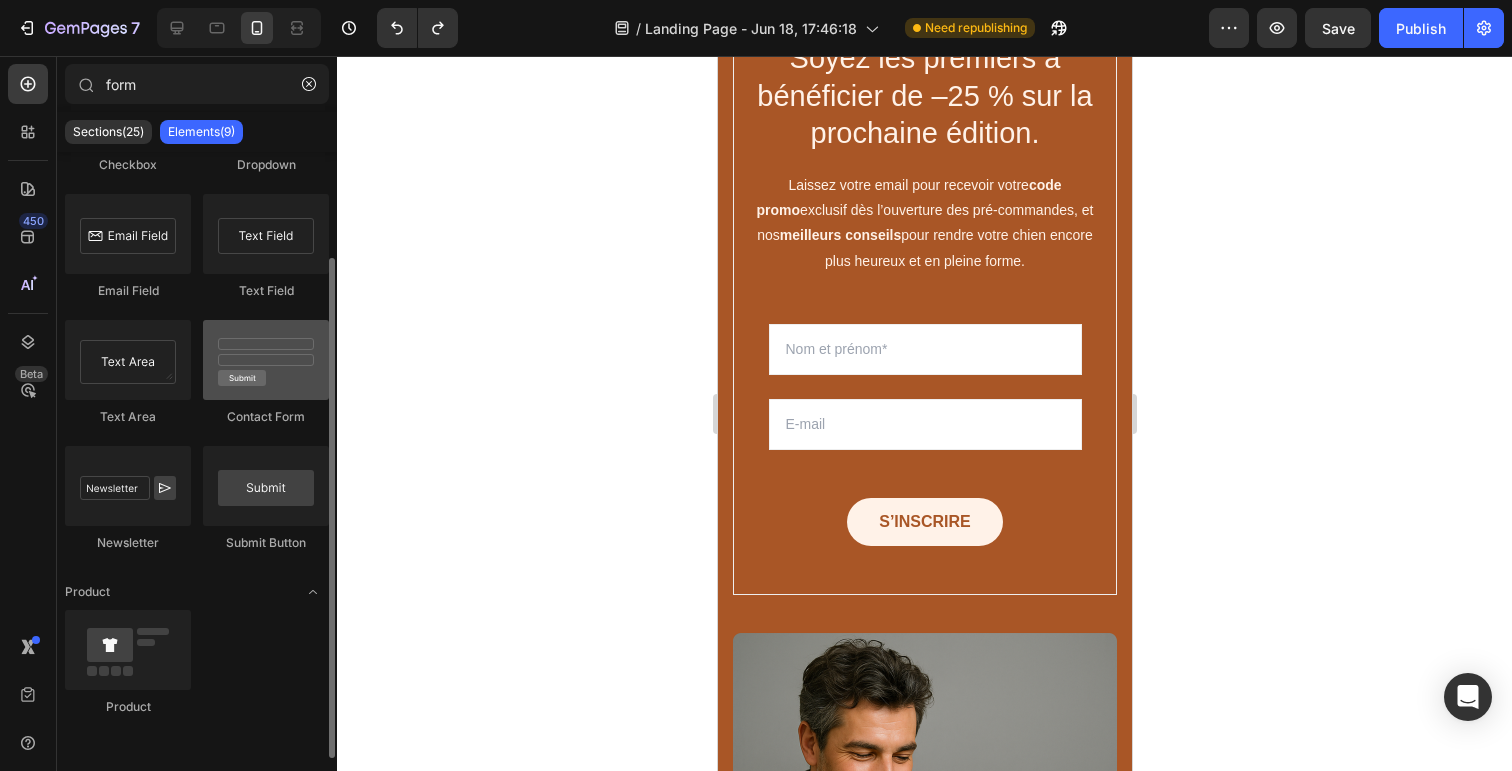 click at bounding box center [266, 360] 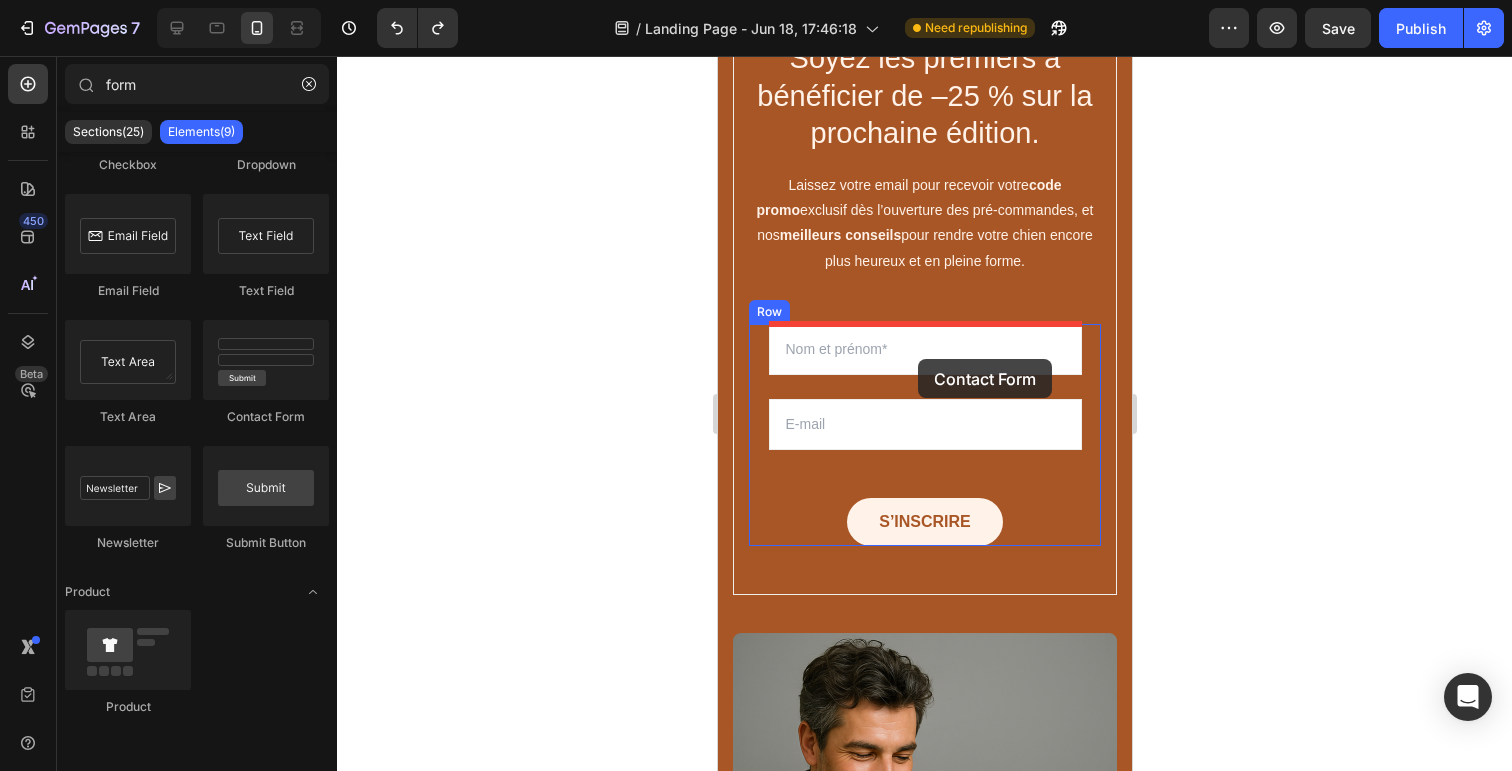 drag, startPoint x: 983, startPoint y: 414, endPoint x: 917, endPoint y: 359, distance: 85.91275 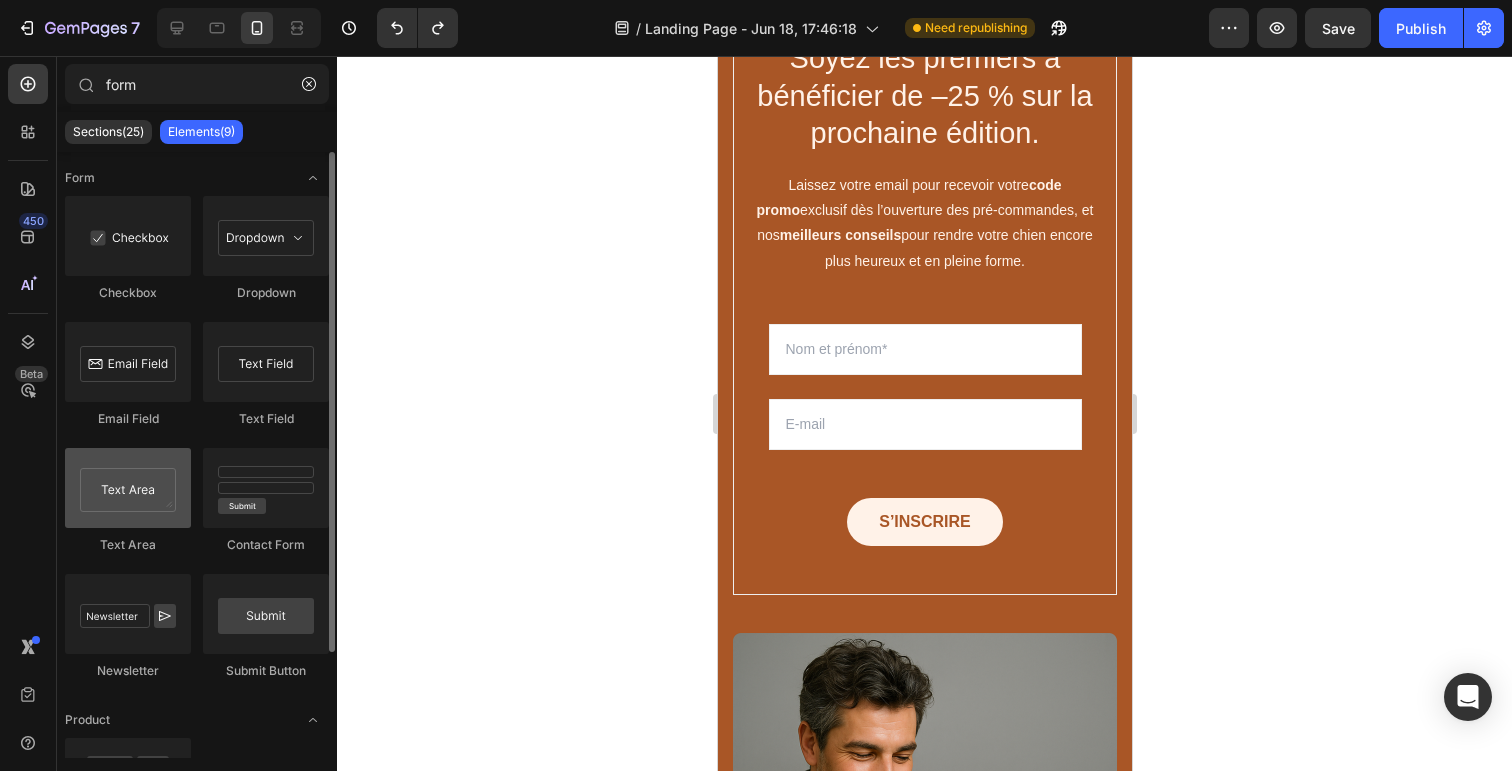 scroll, scrollTop: 2, scrollLeft: 0, axis: vertical 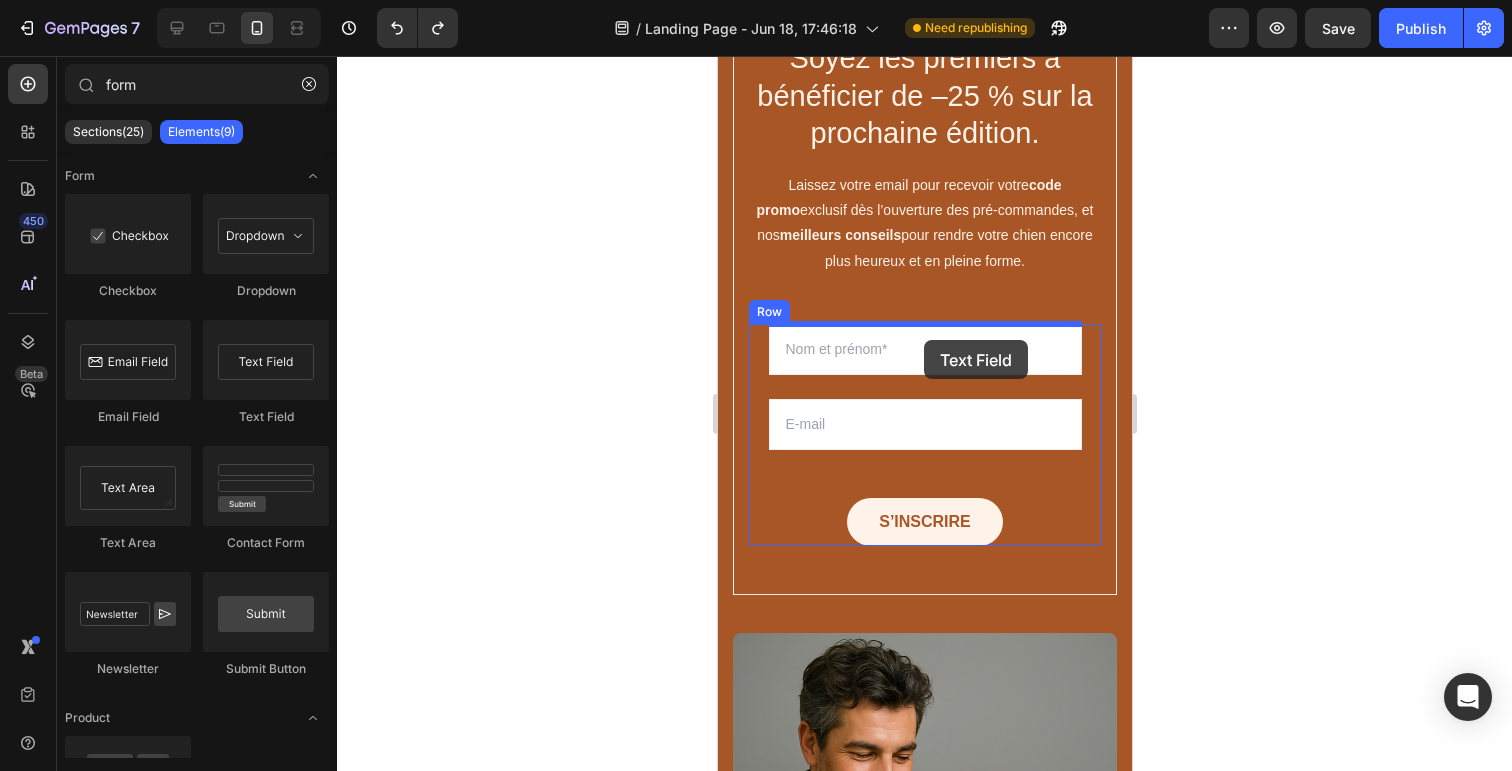 drag, startPoint x: 963, startPoint y: 421, endPoint x: 921, endPoint y: 340, distance: 91.24144 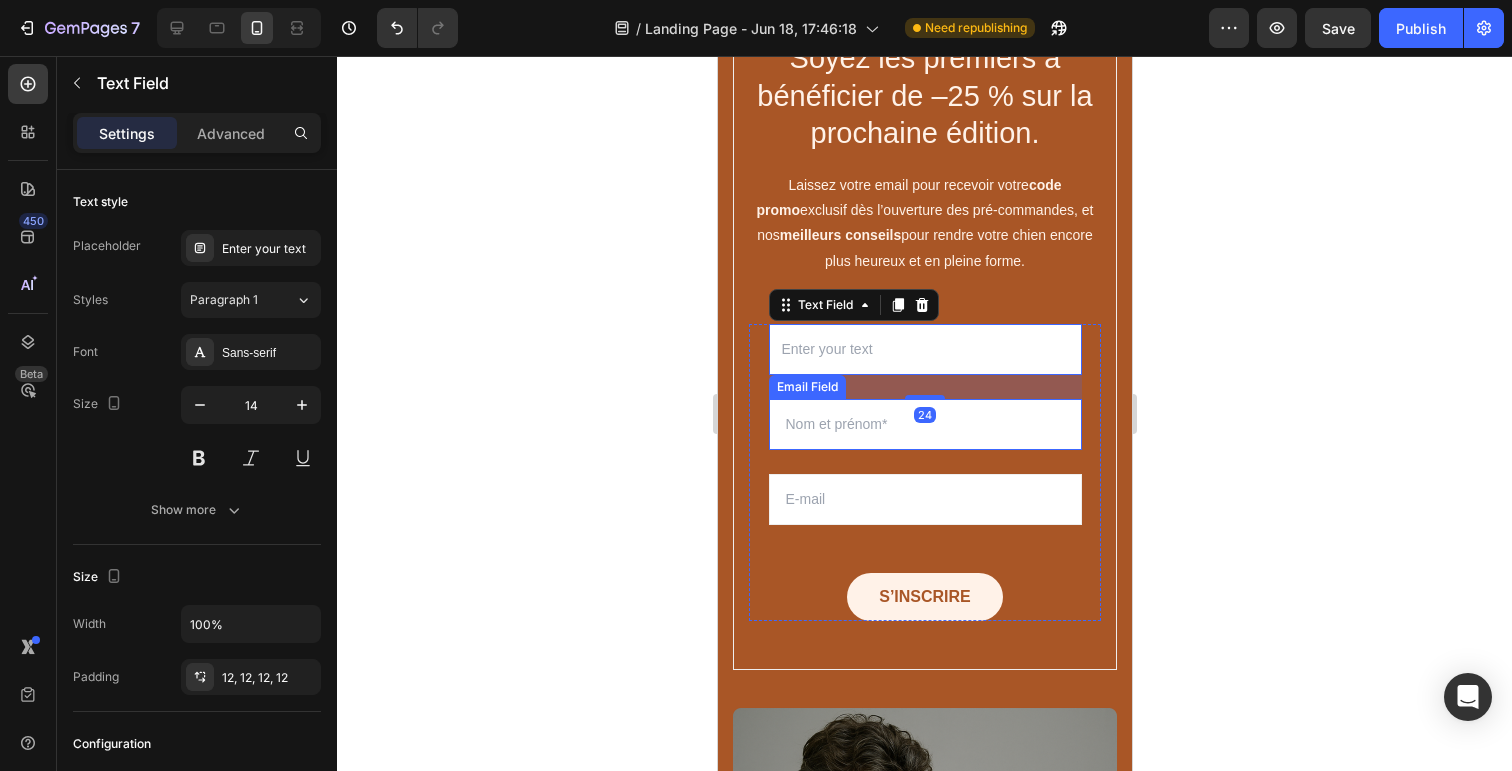 click at bounding box center [924, 424] 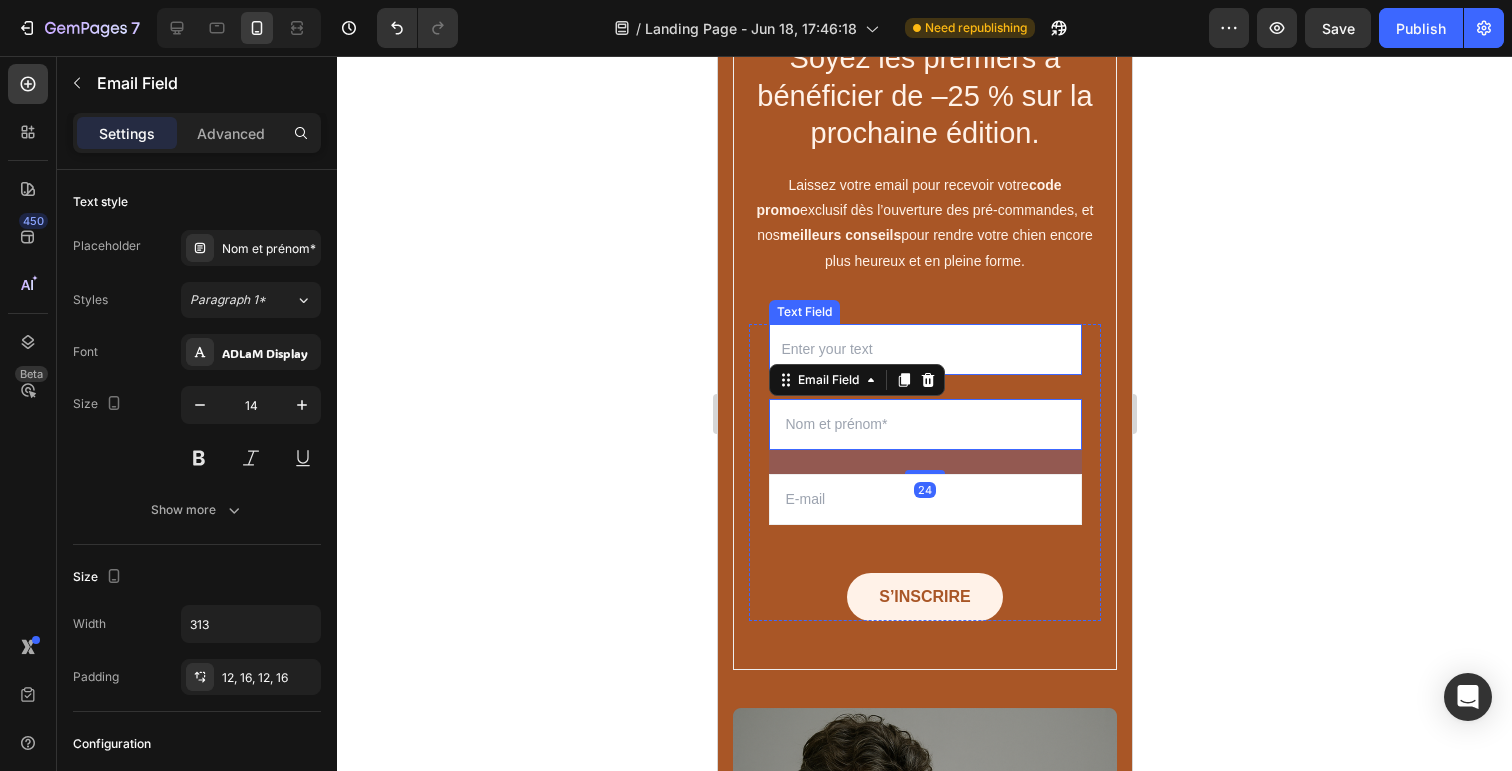 click at bounding box center [924, 349] 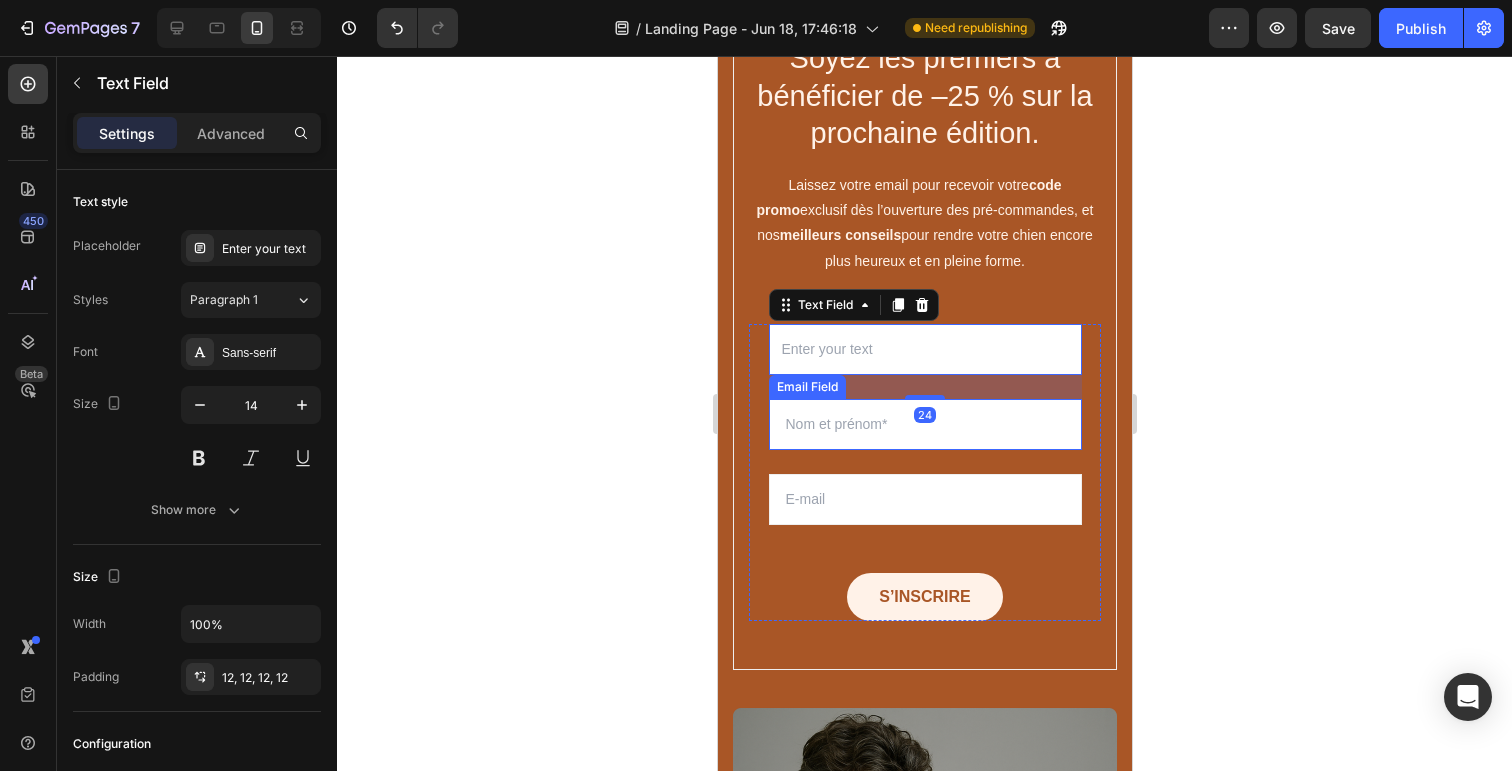 click at bounding box center (924, 424) 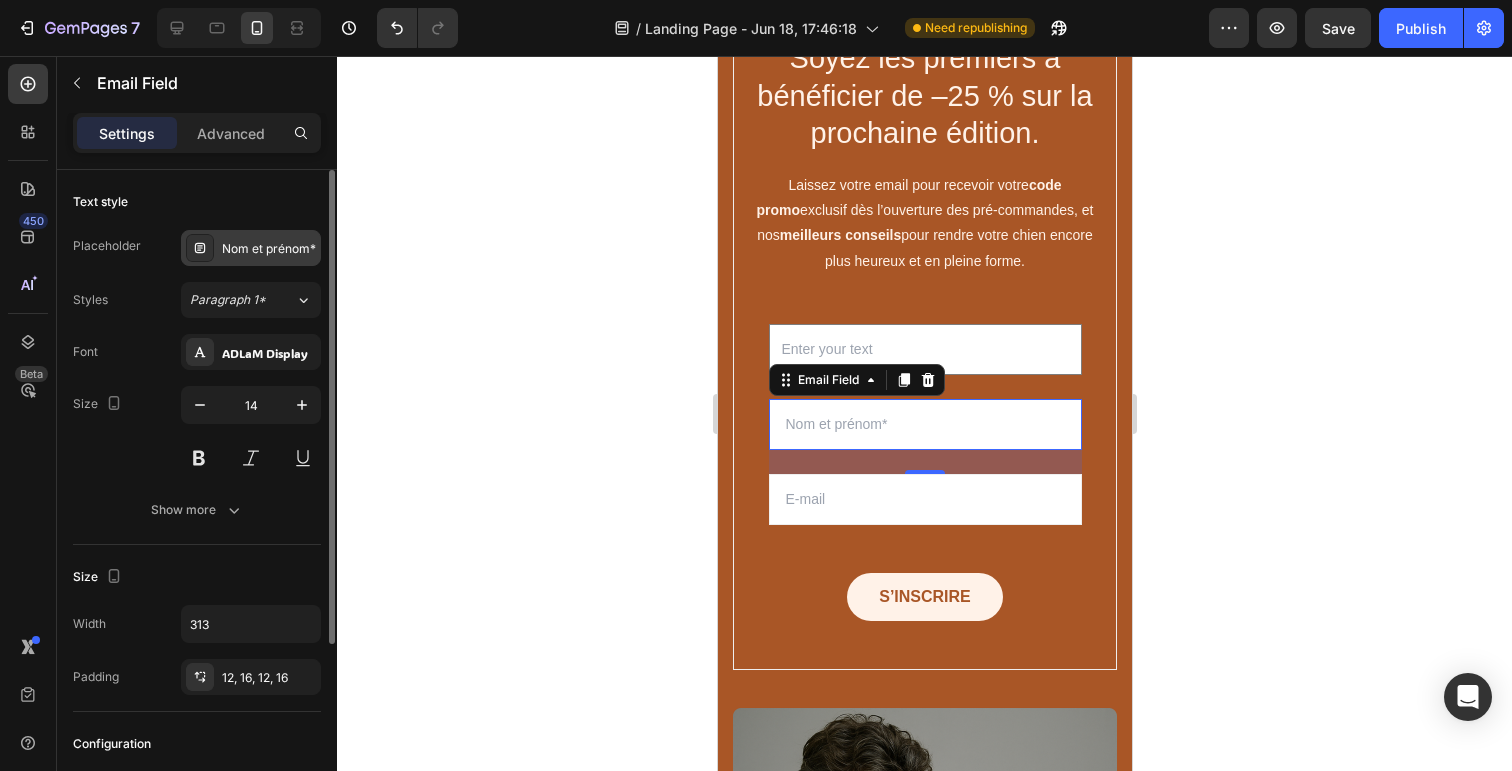 click on "Nom et prénom*" at bounding box center (269, 249) 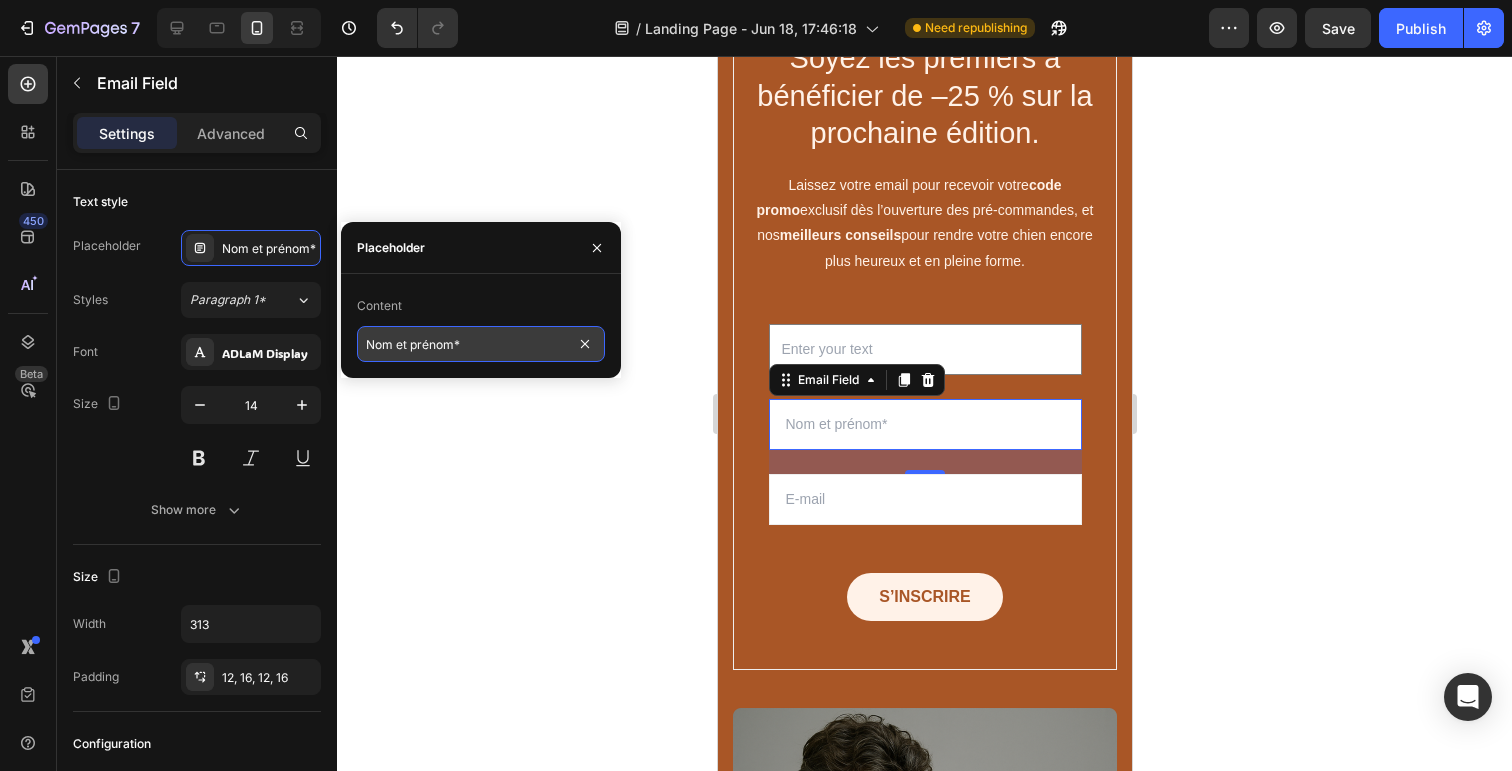 drag, startPoint x: 502, startPoint y: 350, endPoint x: 364, endPoint y: 344, distance: 138.13037 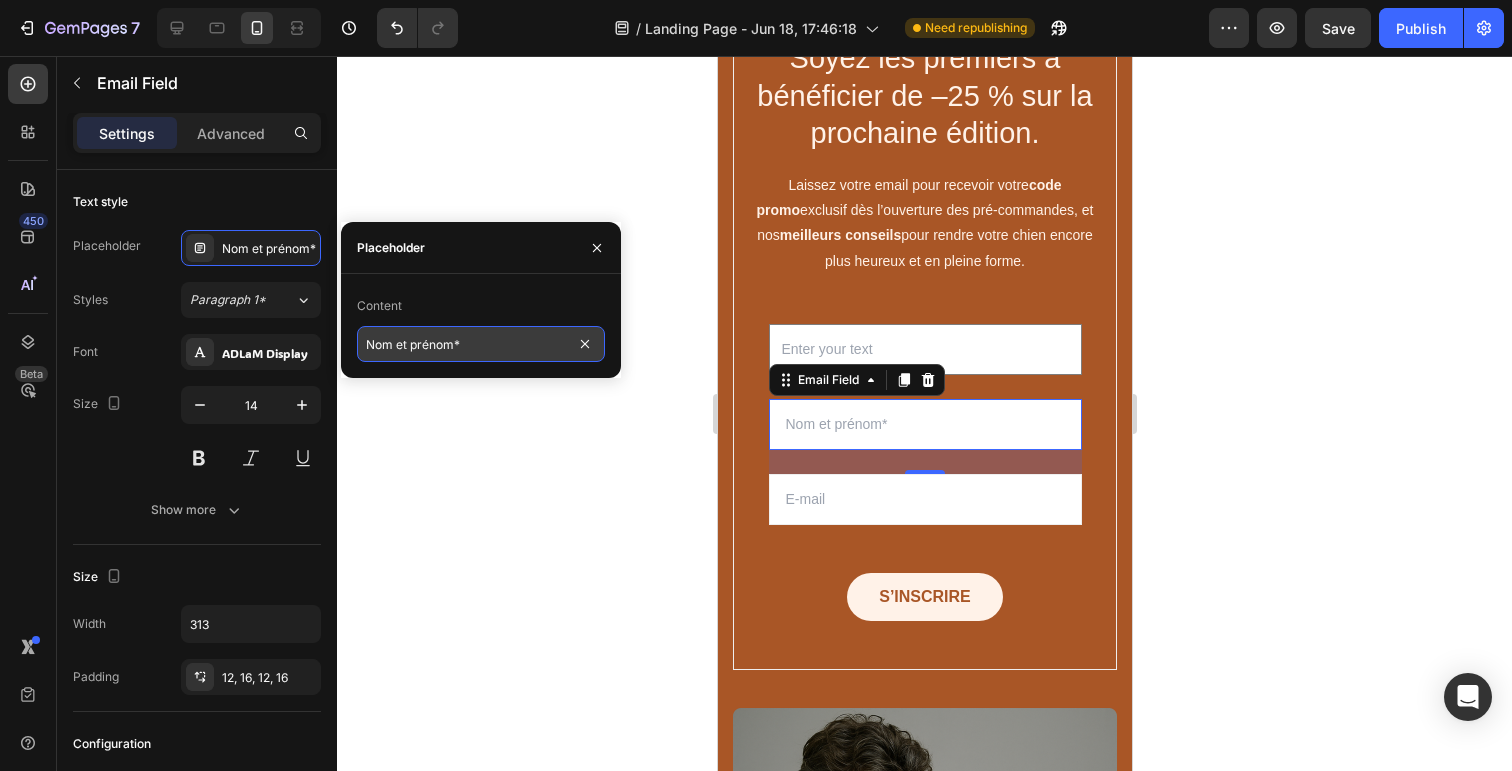 click on "Nom et prénom*" at bounding box center [481, 344] 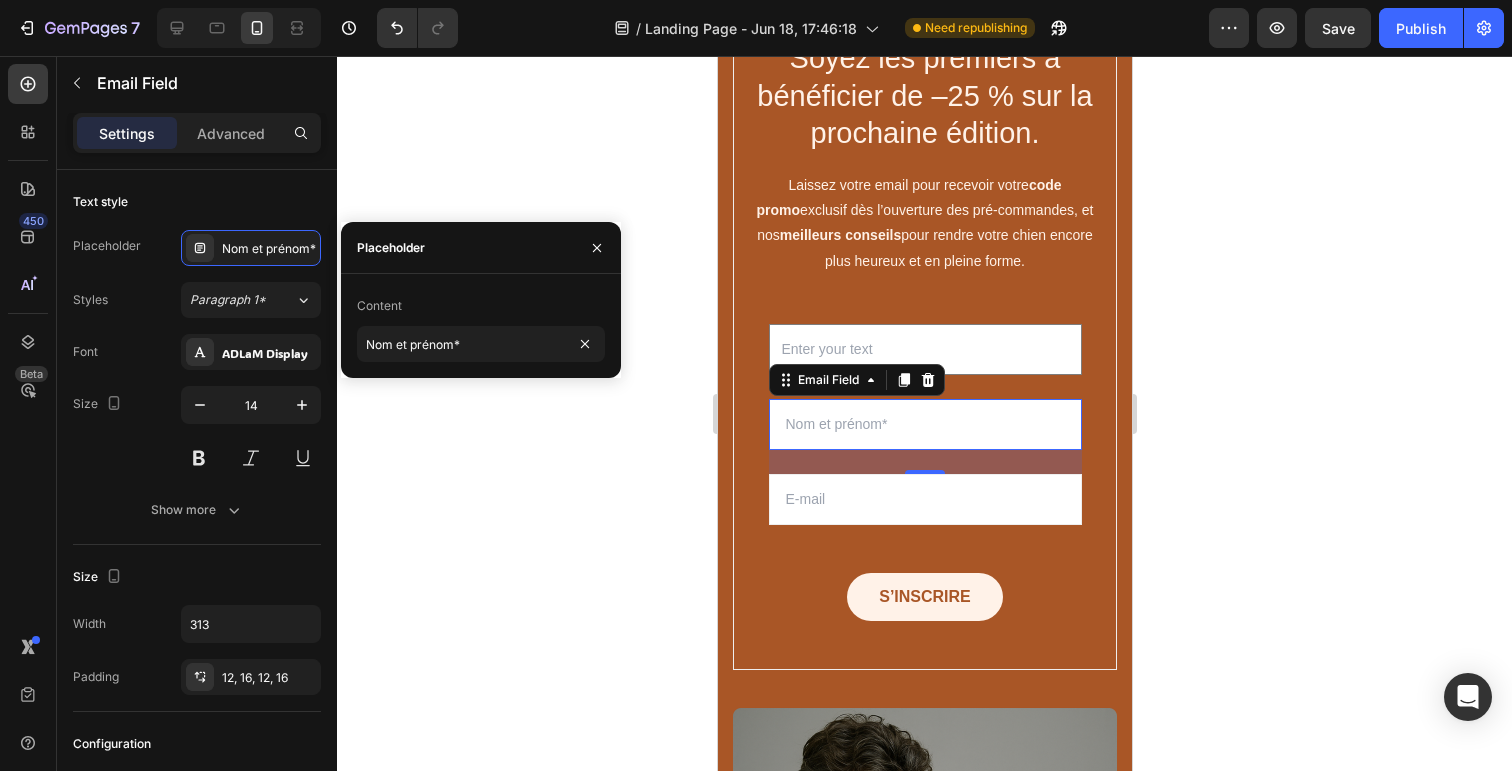click 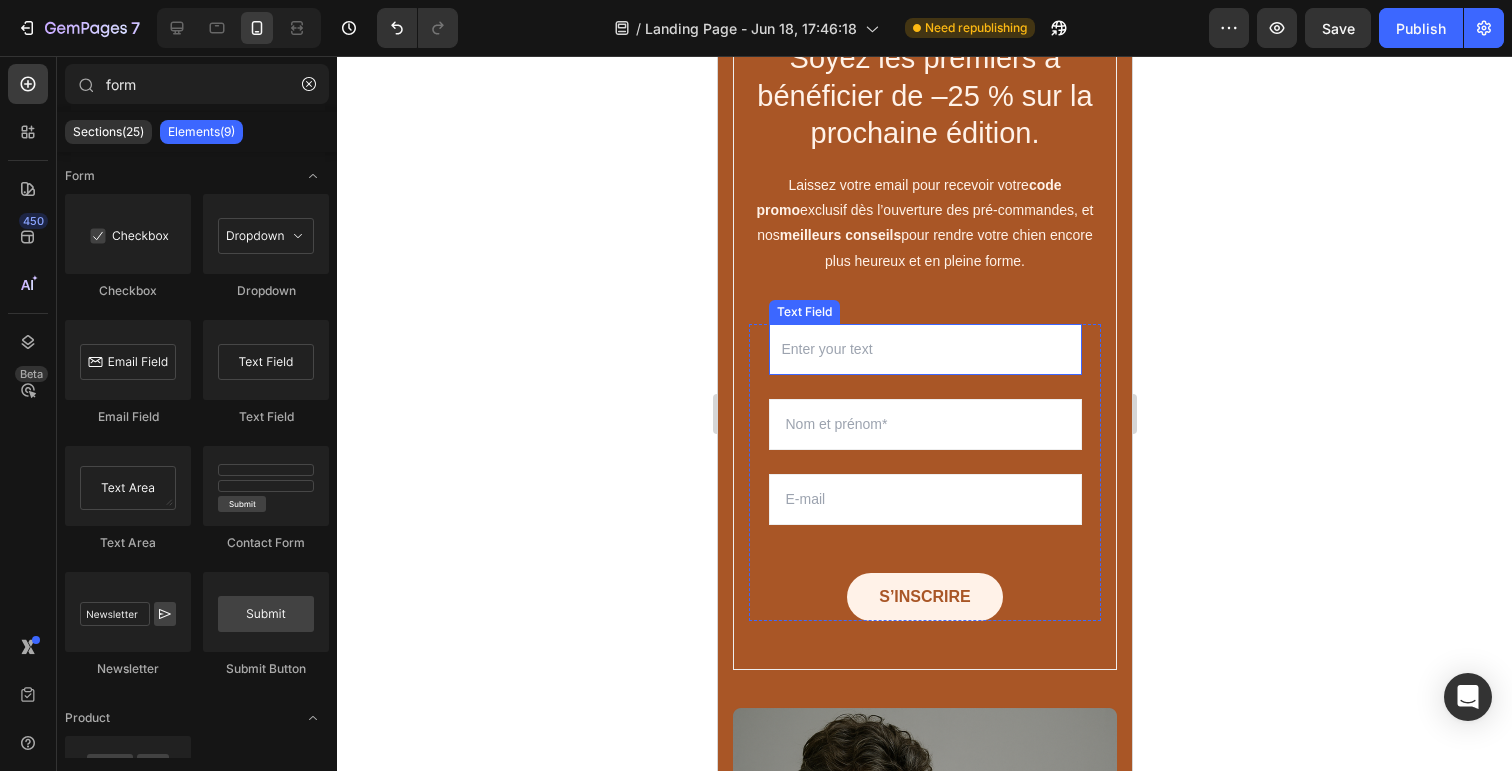click at bounding box center [924, 349] 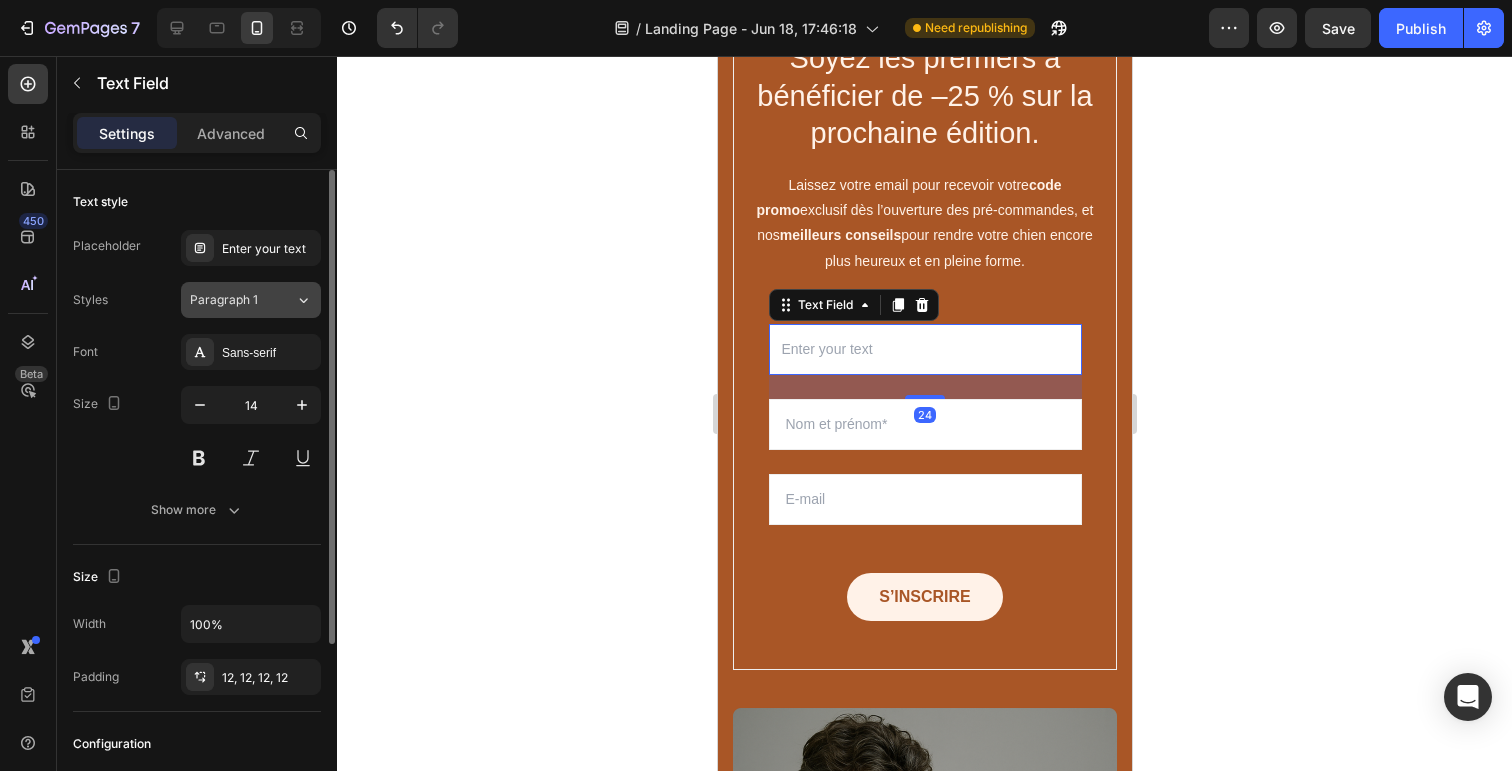 click on "Paragraph 1" 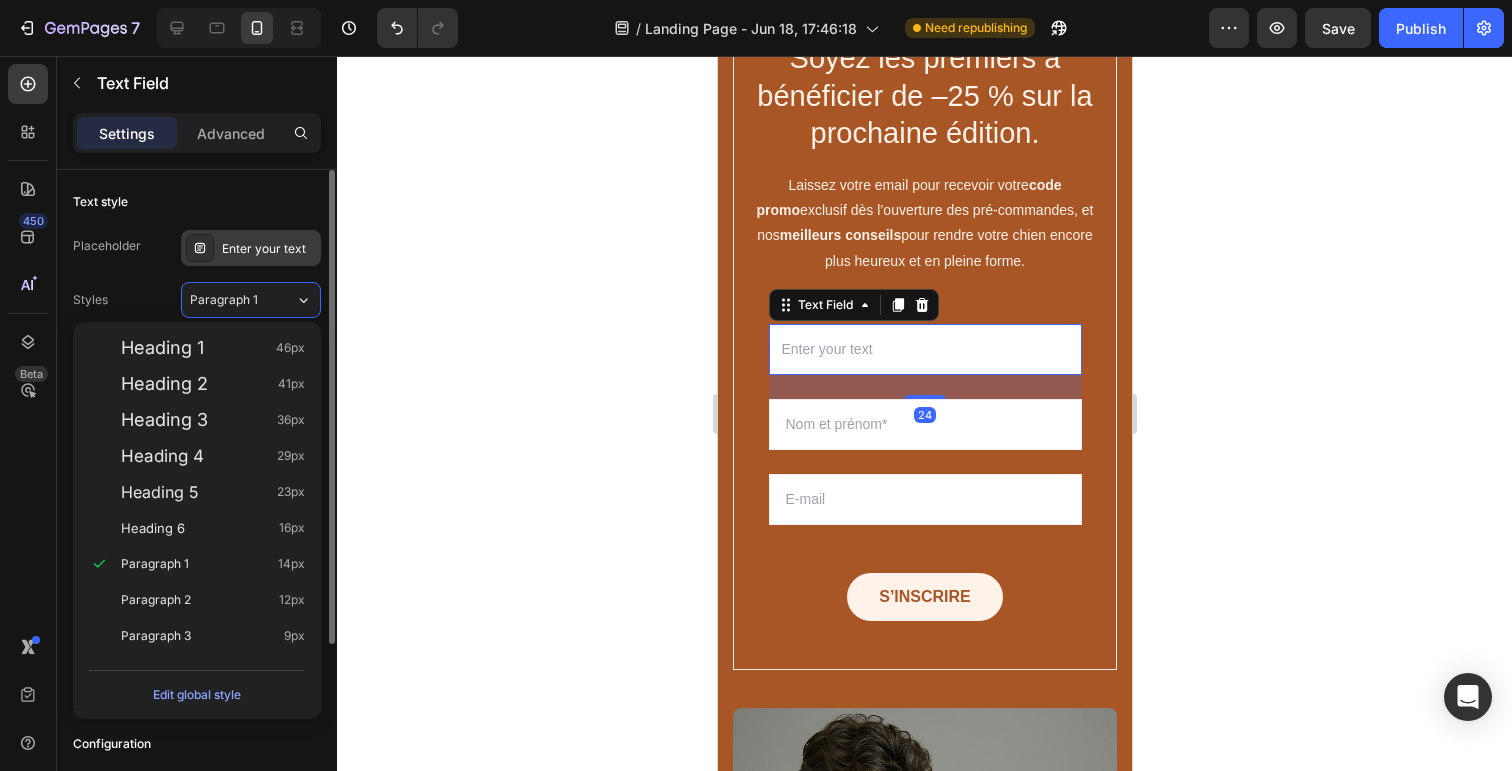 click on "Enter your text" at bounding box center [269, 249] 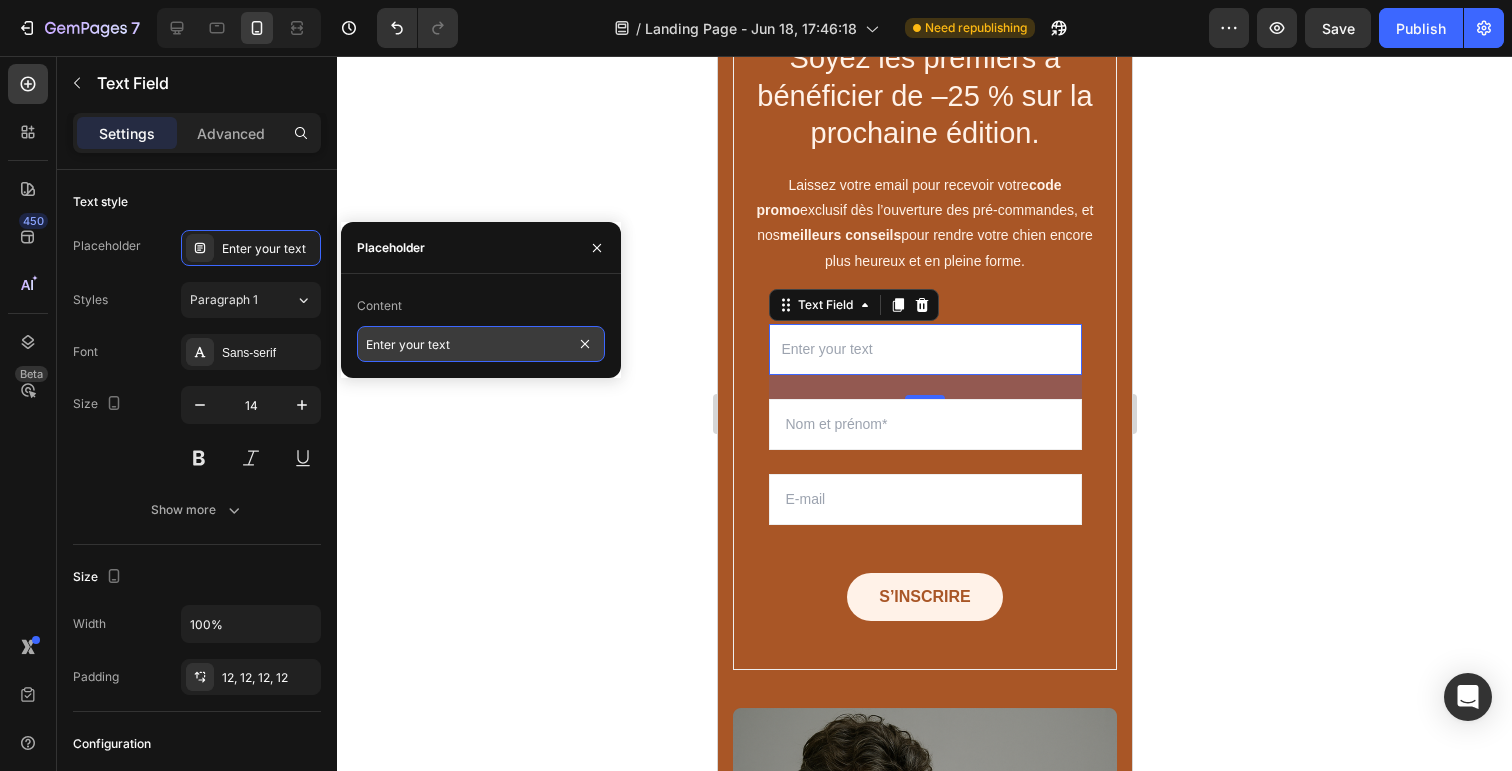 drag, startPoint x: 475, startPoint y: 338, endPoint x: 537, endPoint y: 351, distance: 63.348244 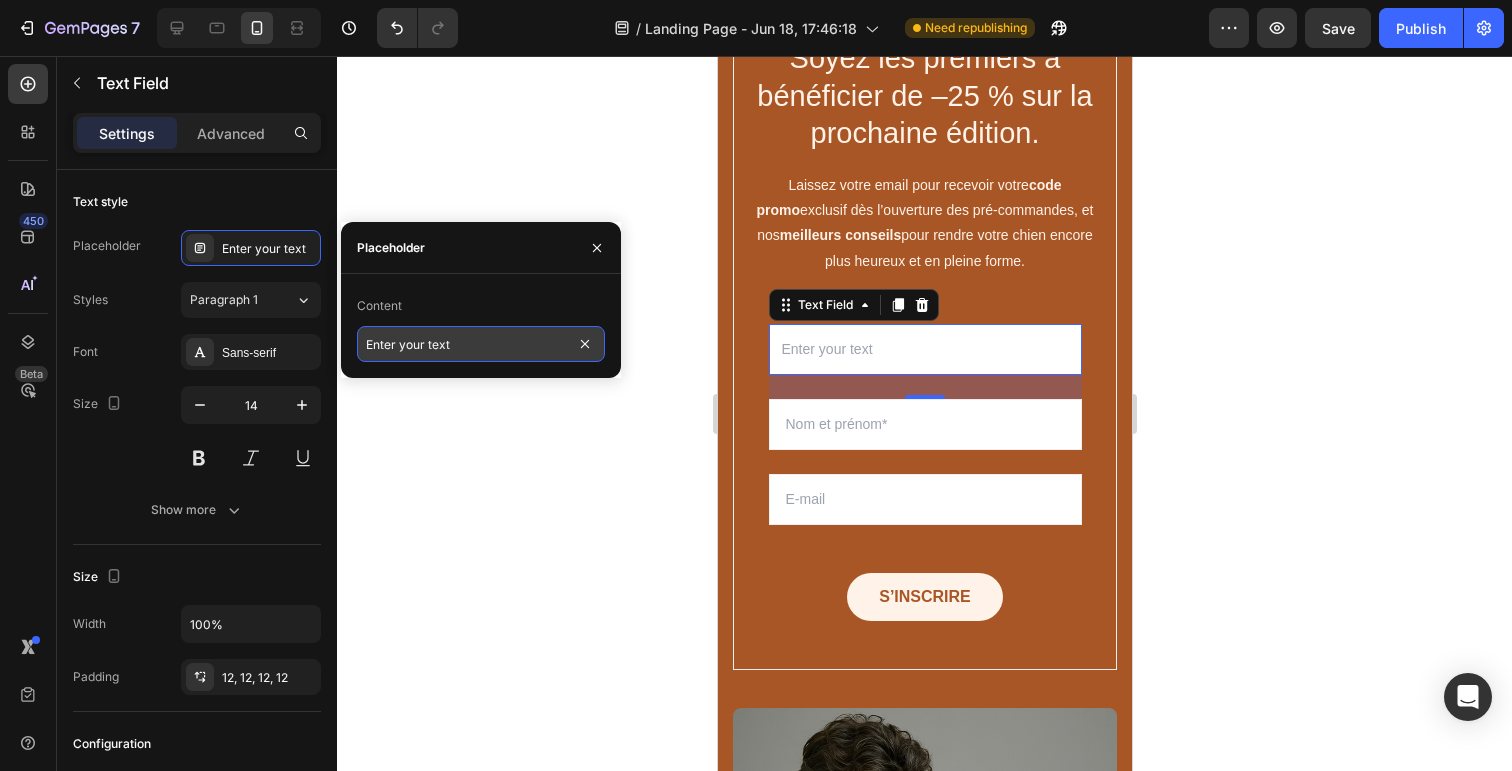 click on "Enter your text" at bounding box center (481, 344) 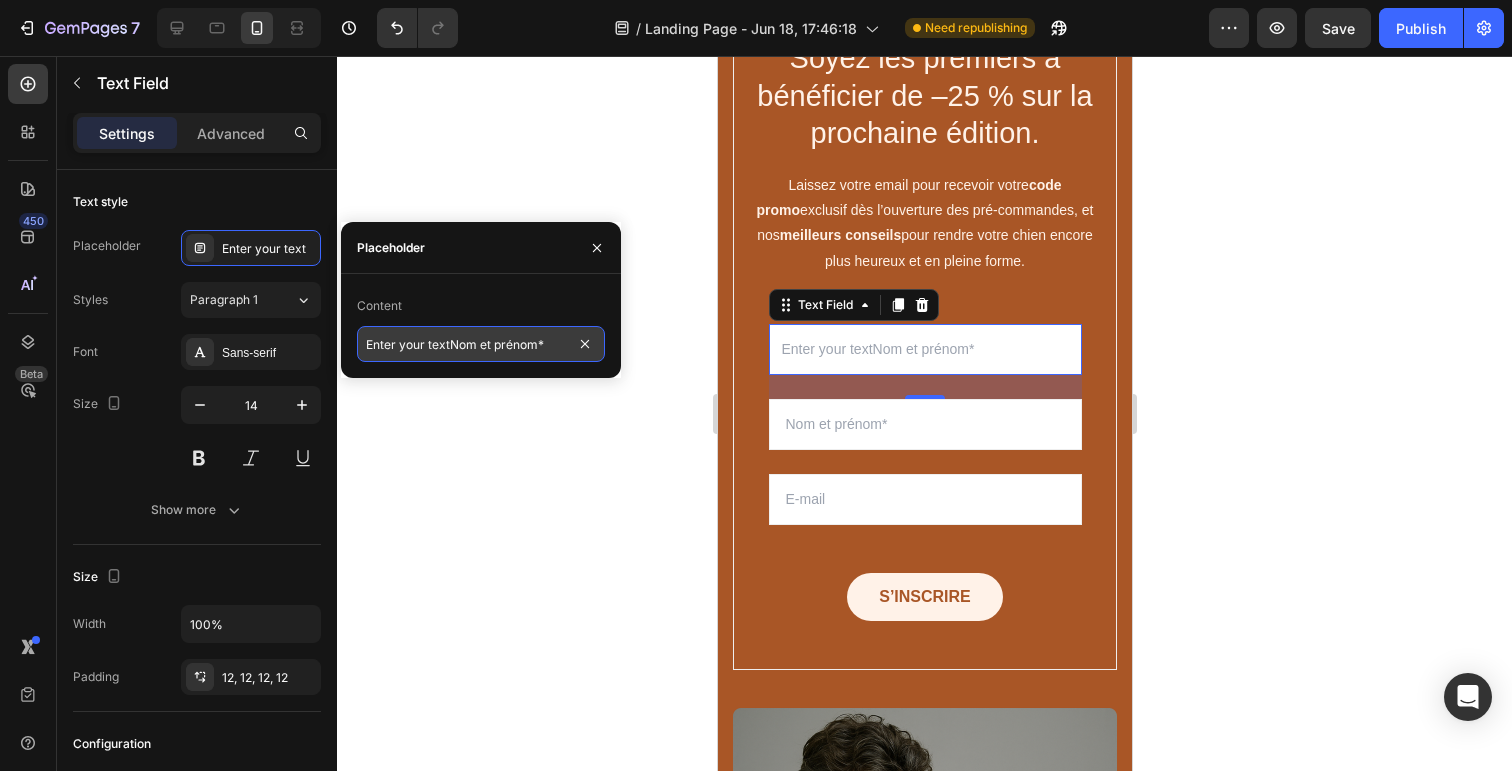 drag, startPoint x: 449, startPoint y: 345, endPoint x: 362, endPoint y: 345, distance: 87 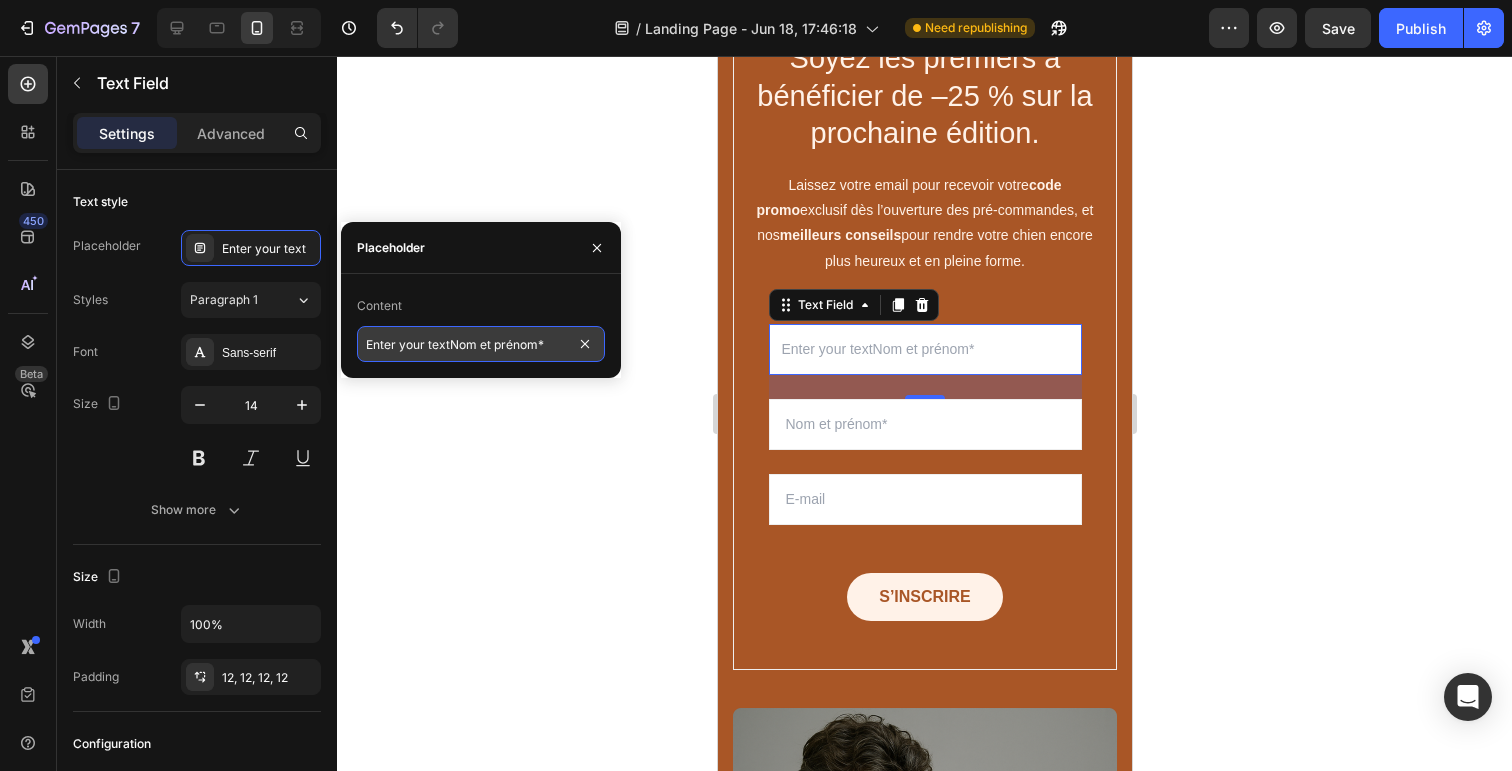 click on "Enter your textNom et prénom*" at bounding box center (481, 344) 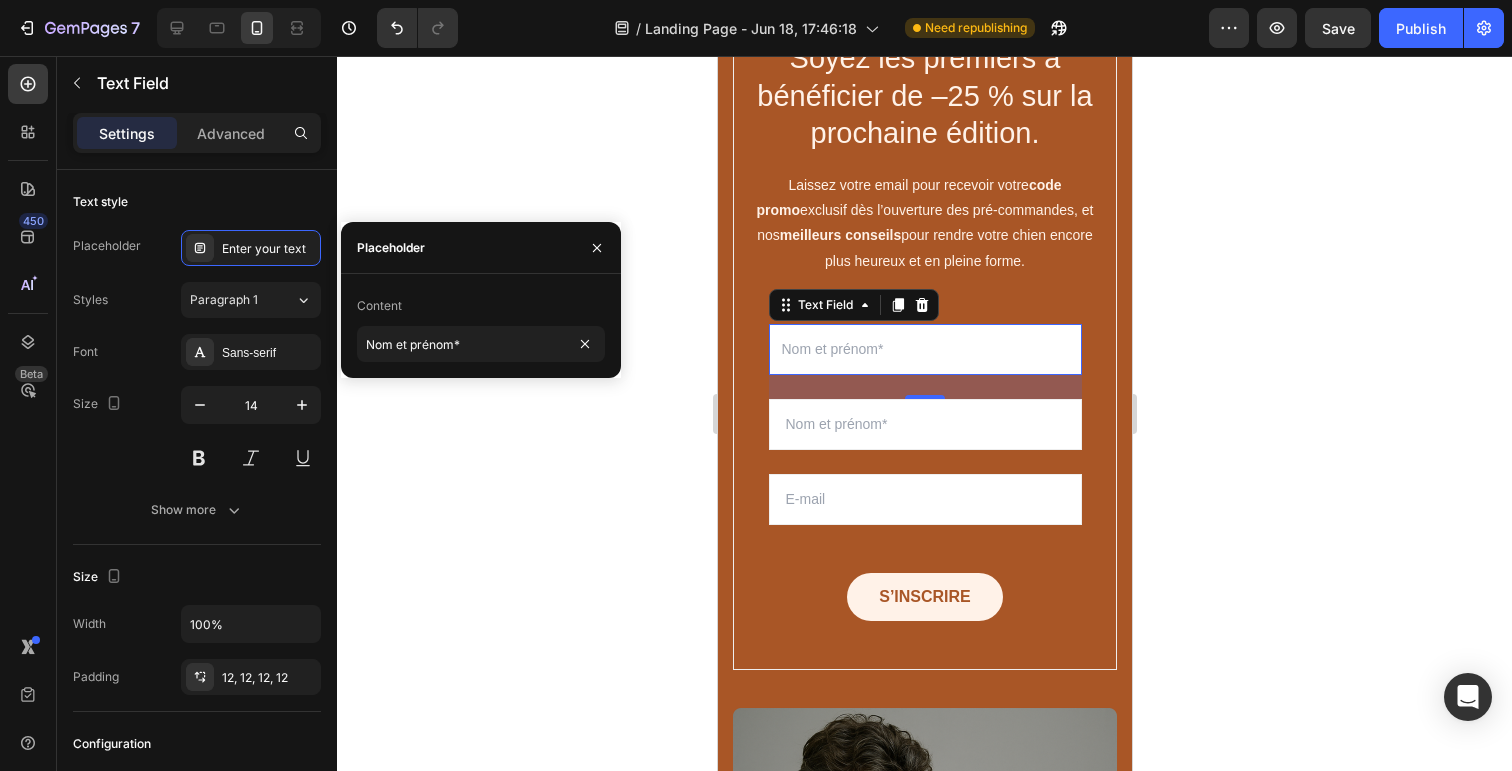 click 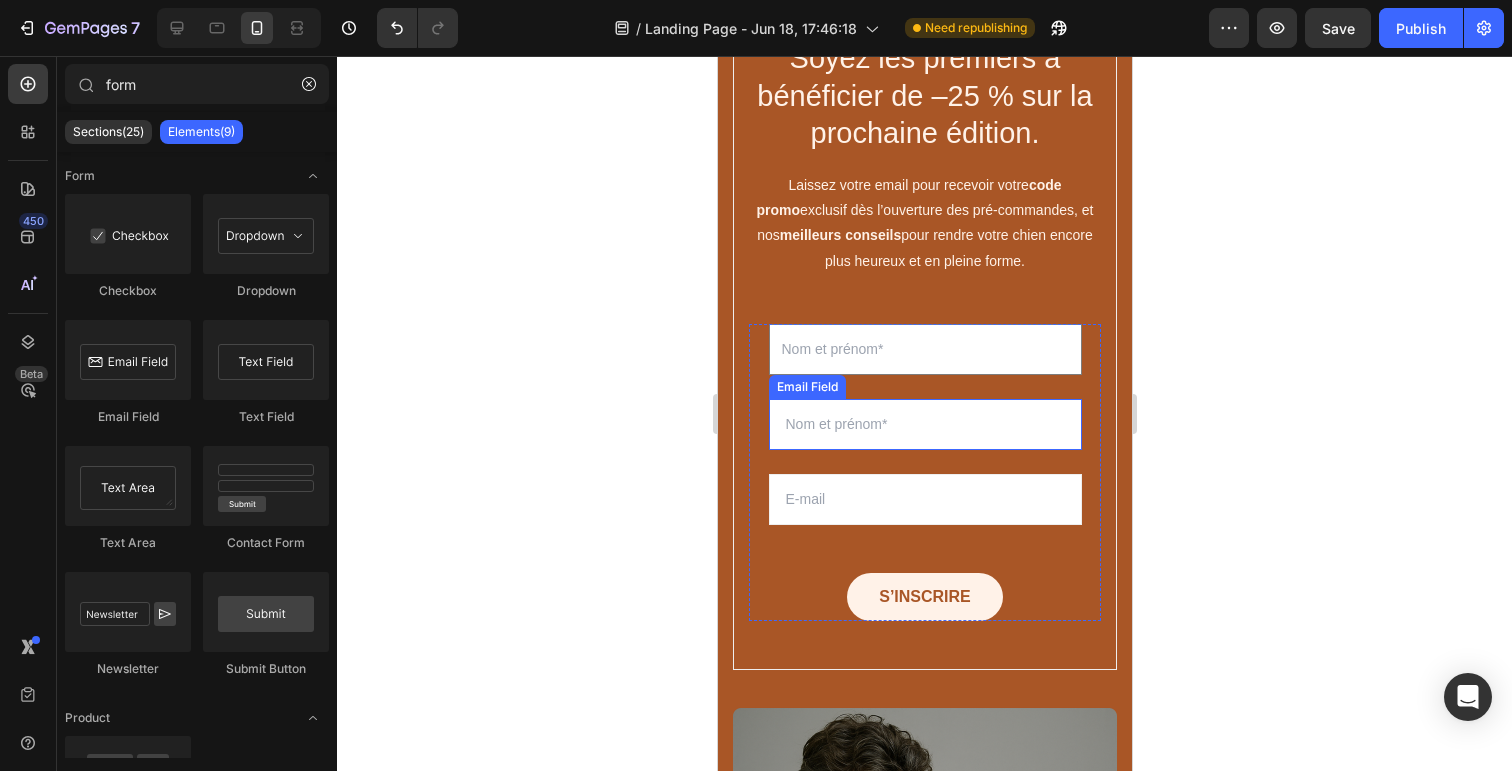 click at bounding box center (924, 424) 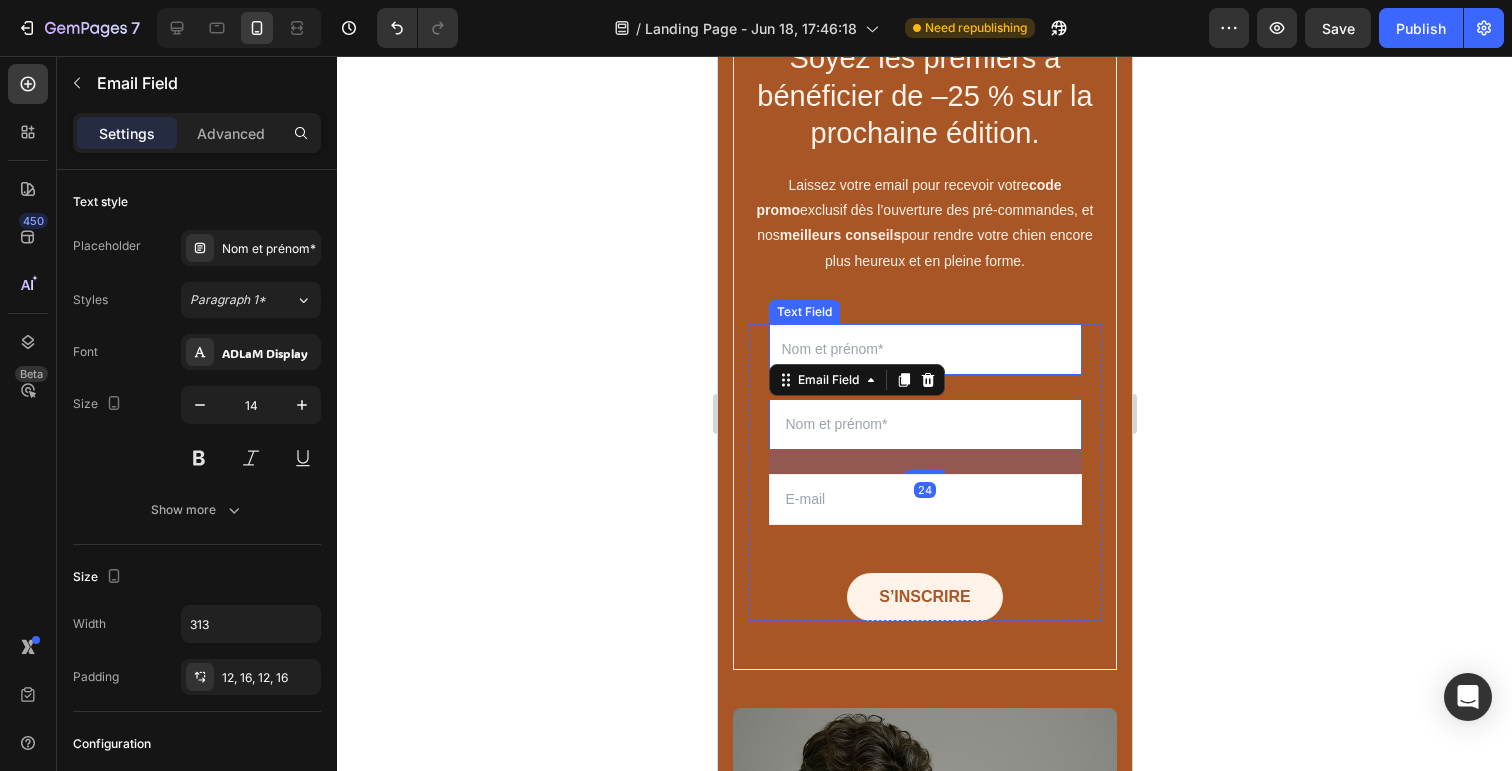 click at bounding box center (924, 349) 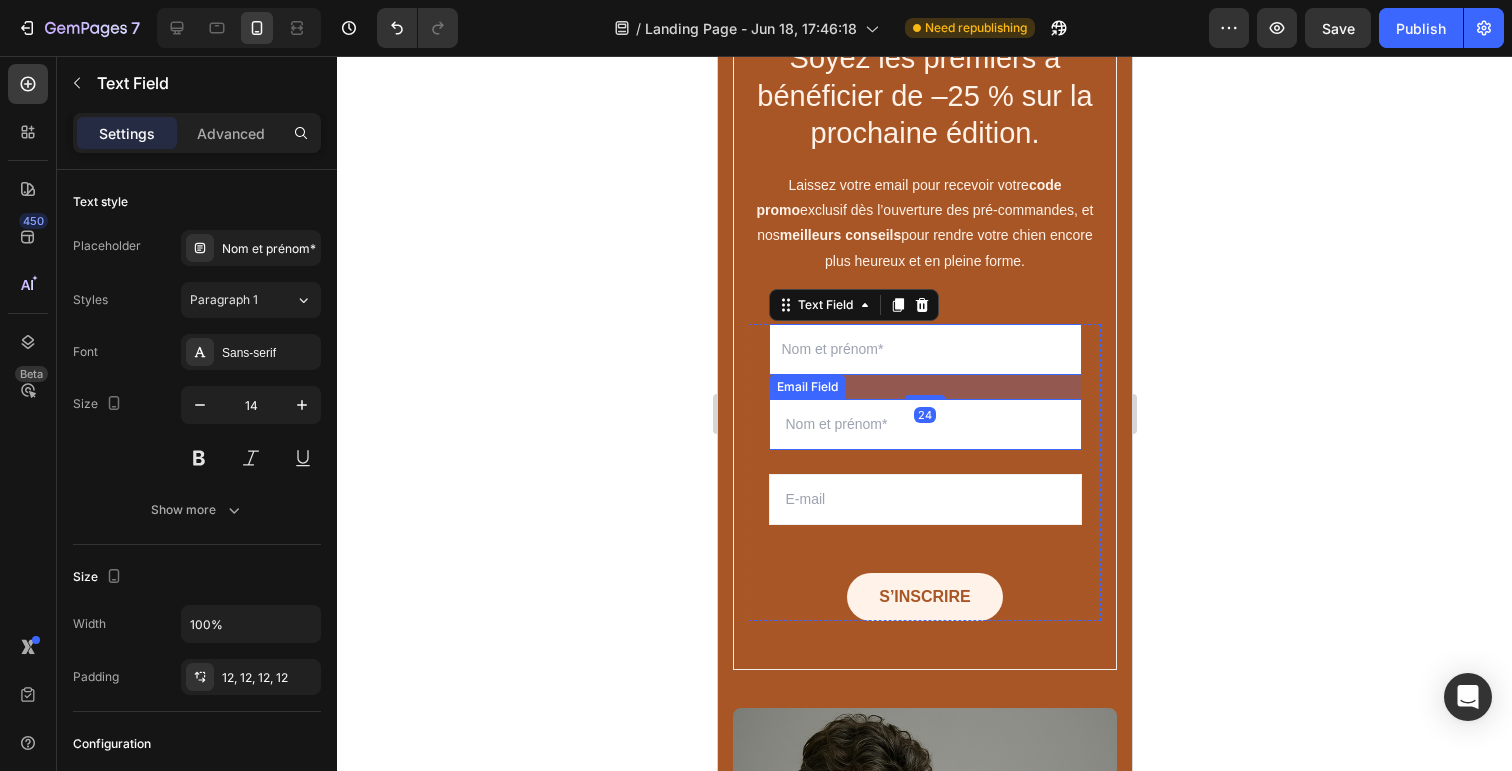 click at bounding box center (924, 424) 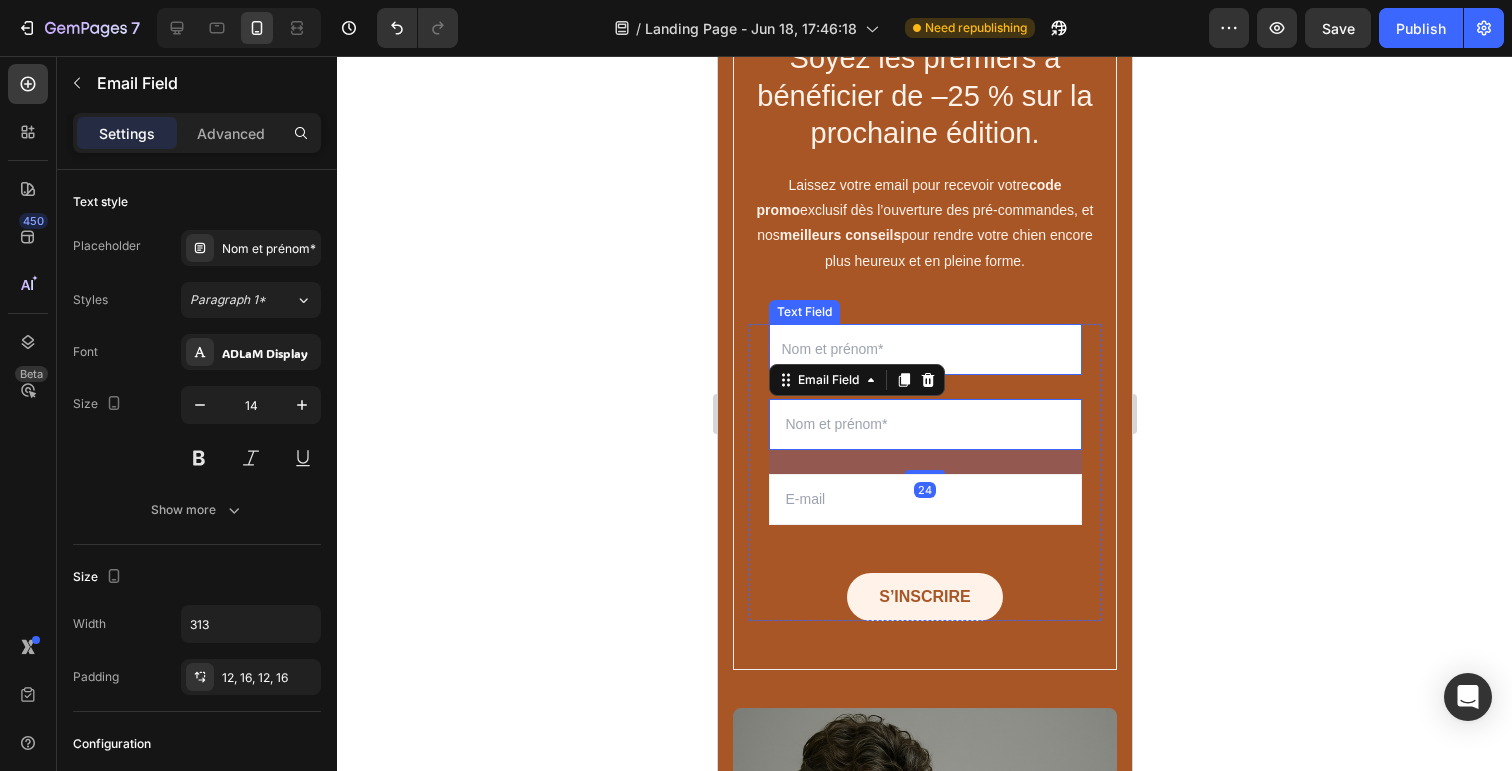 click at bounding box center (924, 349) 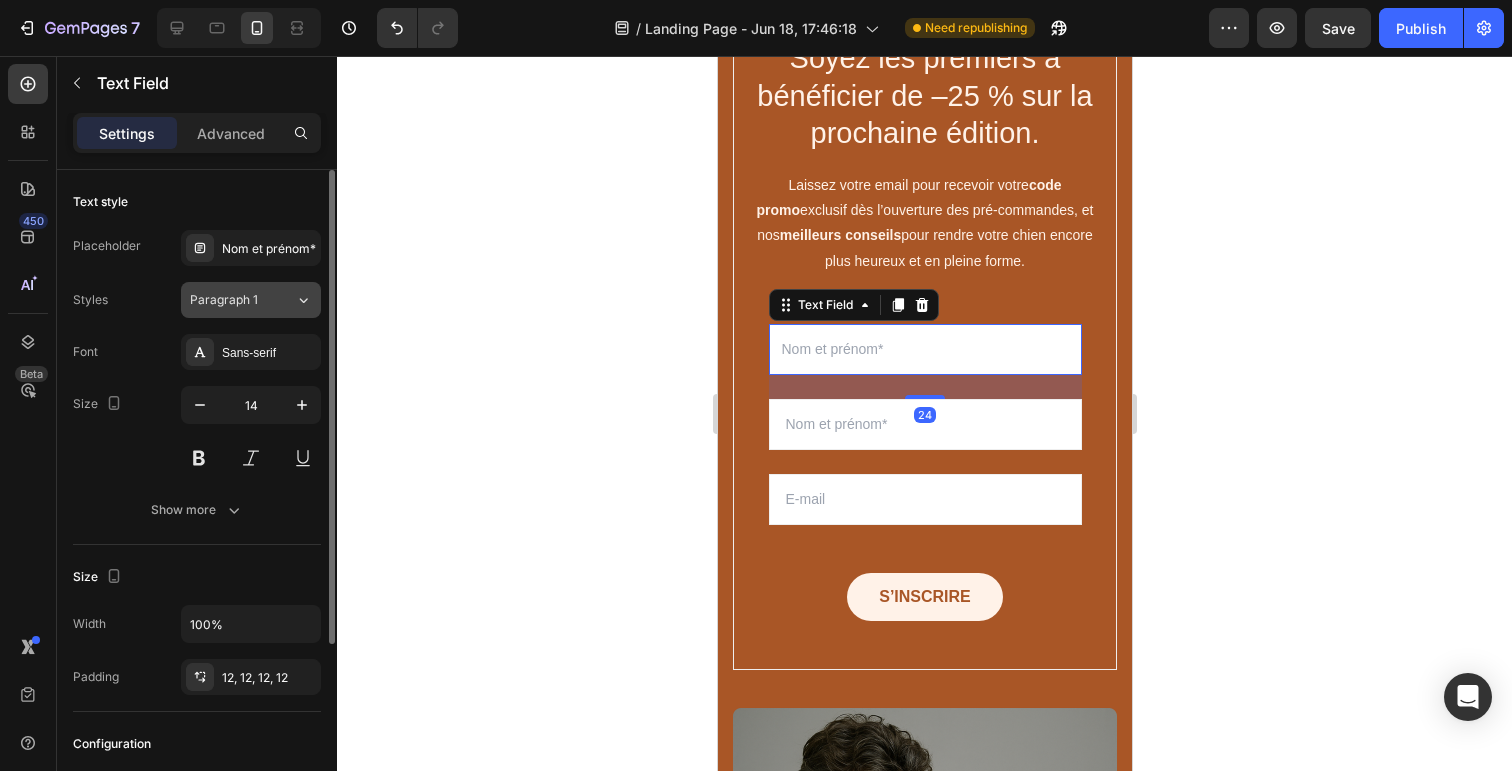 click on "Paragraph 1" 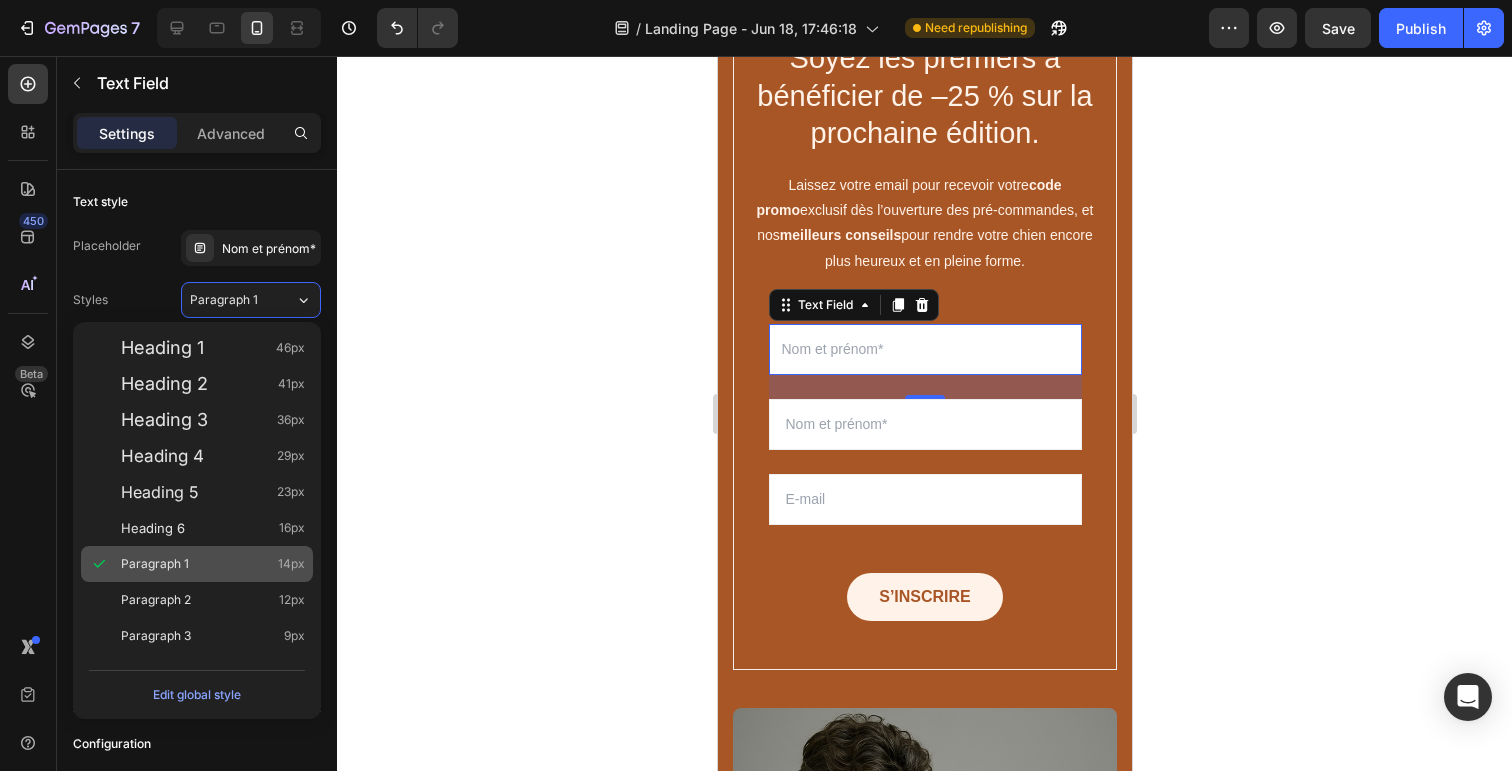 click on "Paragraph 1 14px" at bounding box center (213, 564) 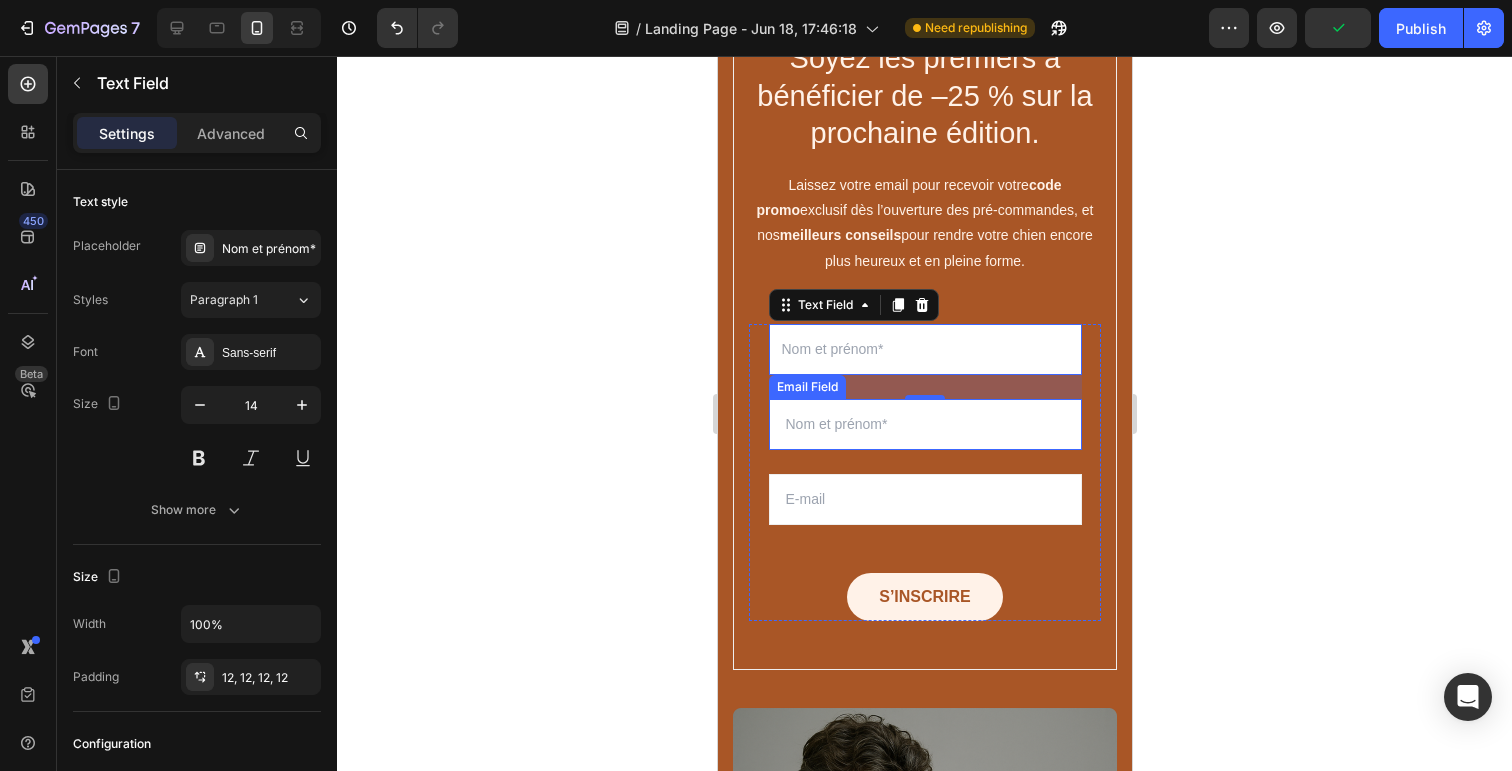click at bounding box center [924, 424] 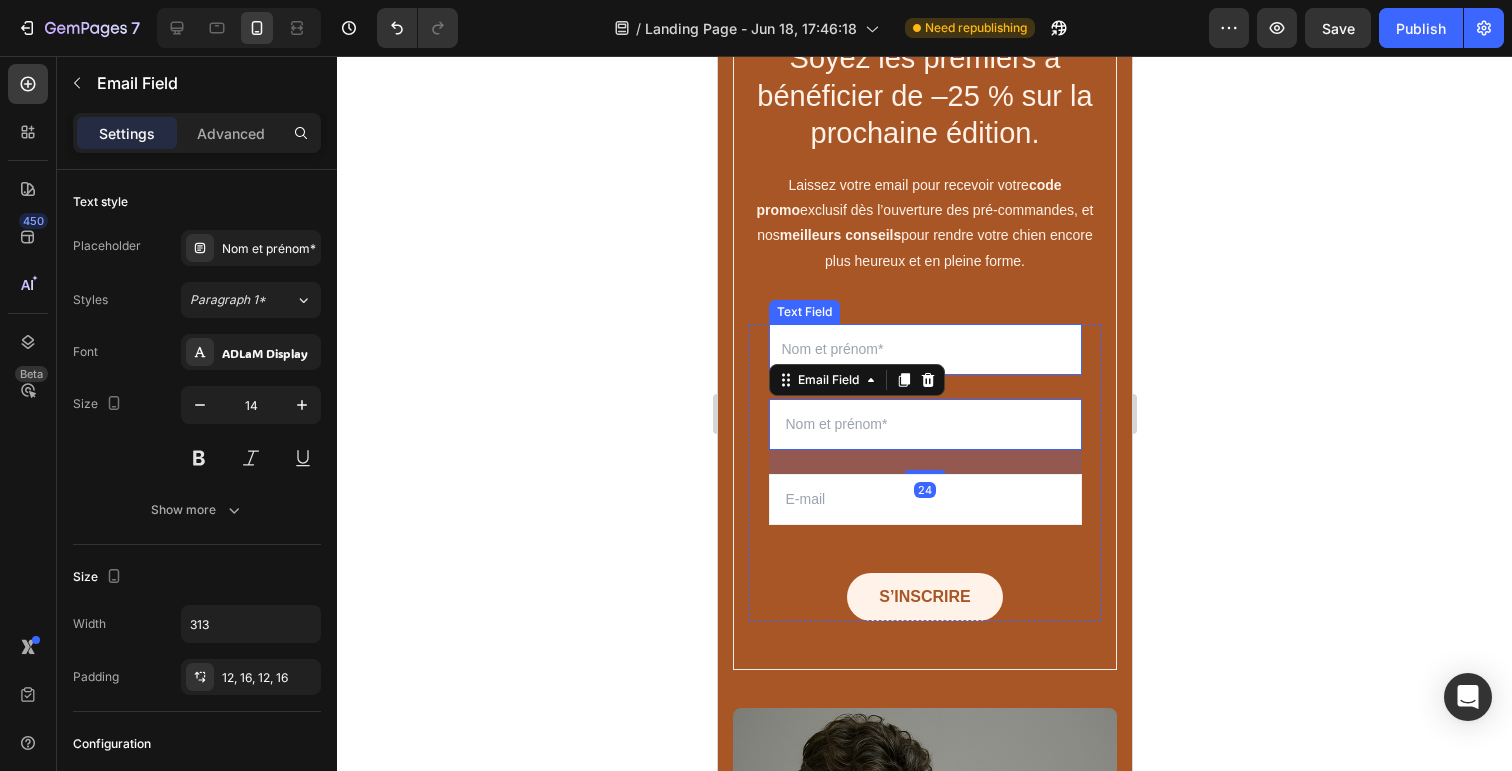 click at bounding box center (924, 349) 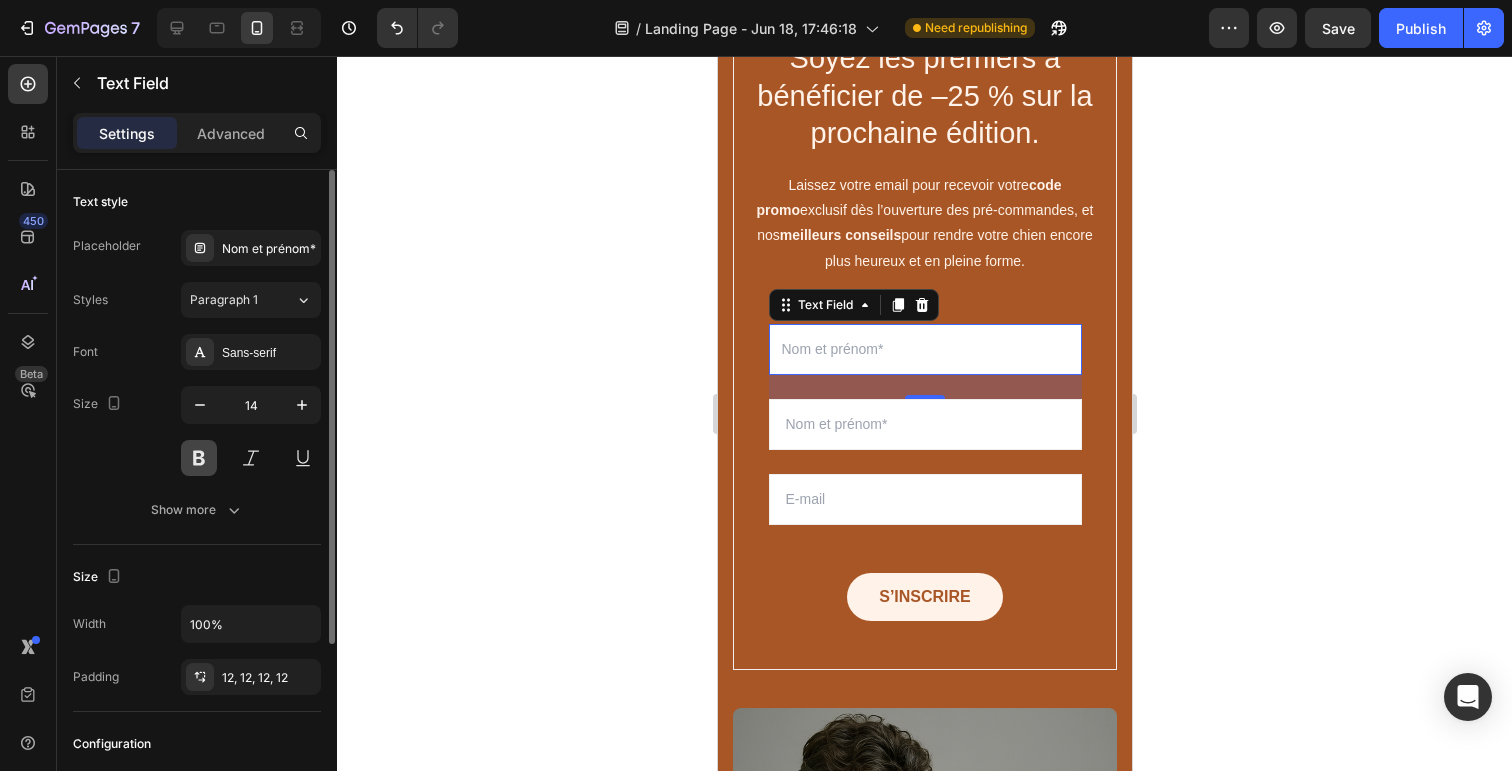 click at bounding box center [199, 458] 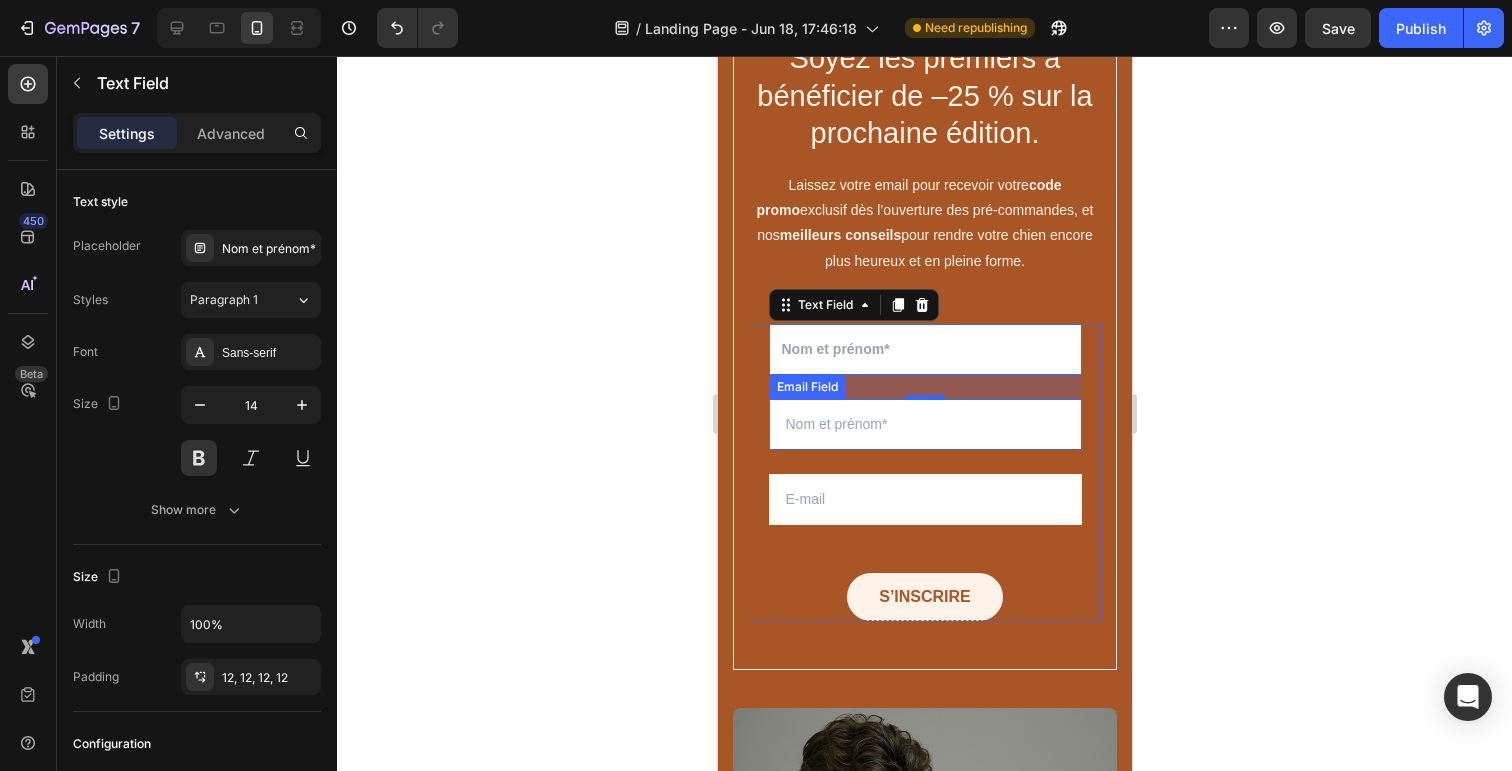 click at bounding box center (924, 424) 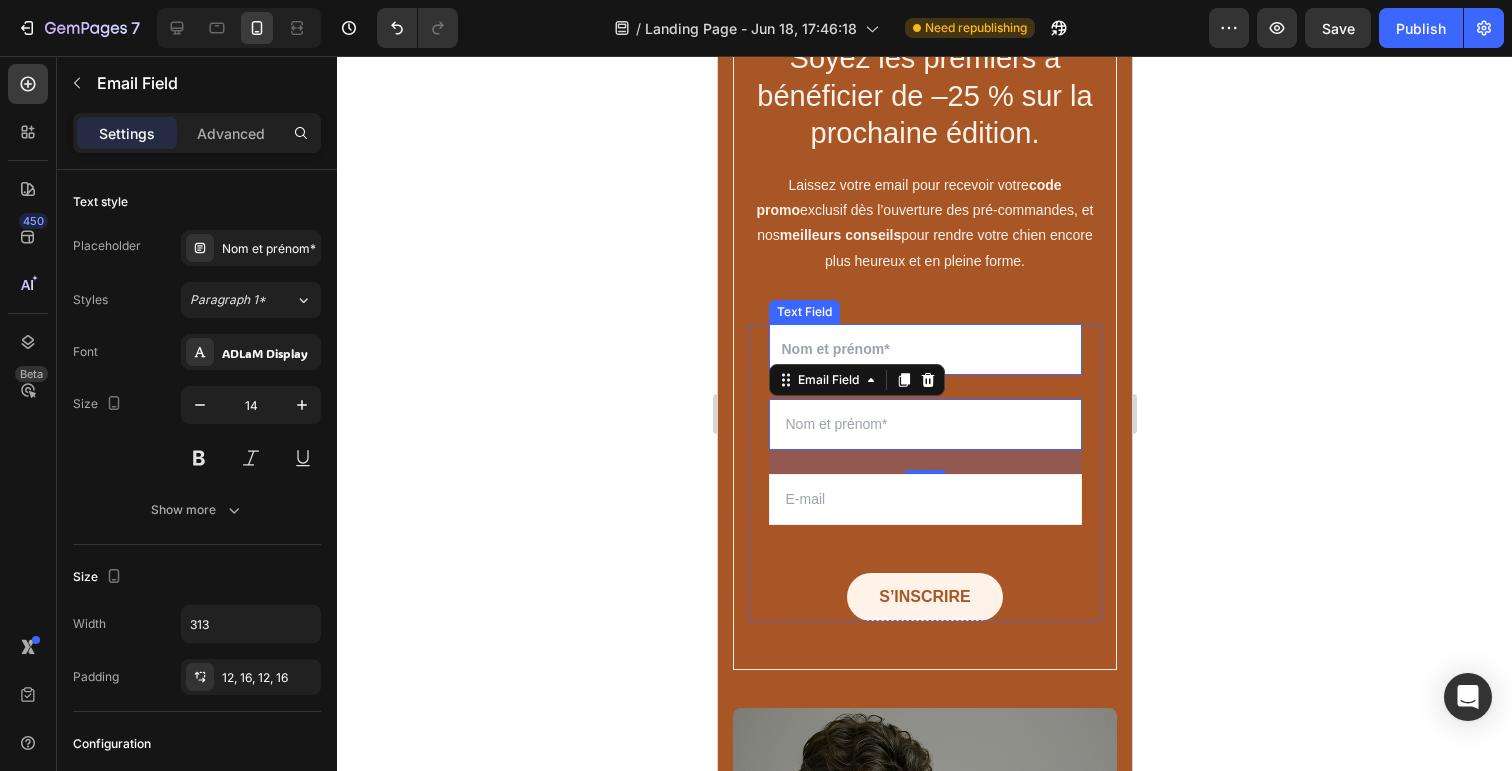 click at bounding box center (924, 349) 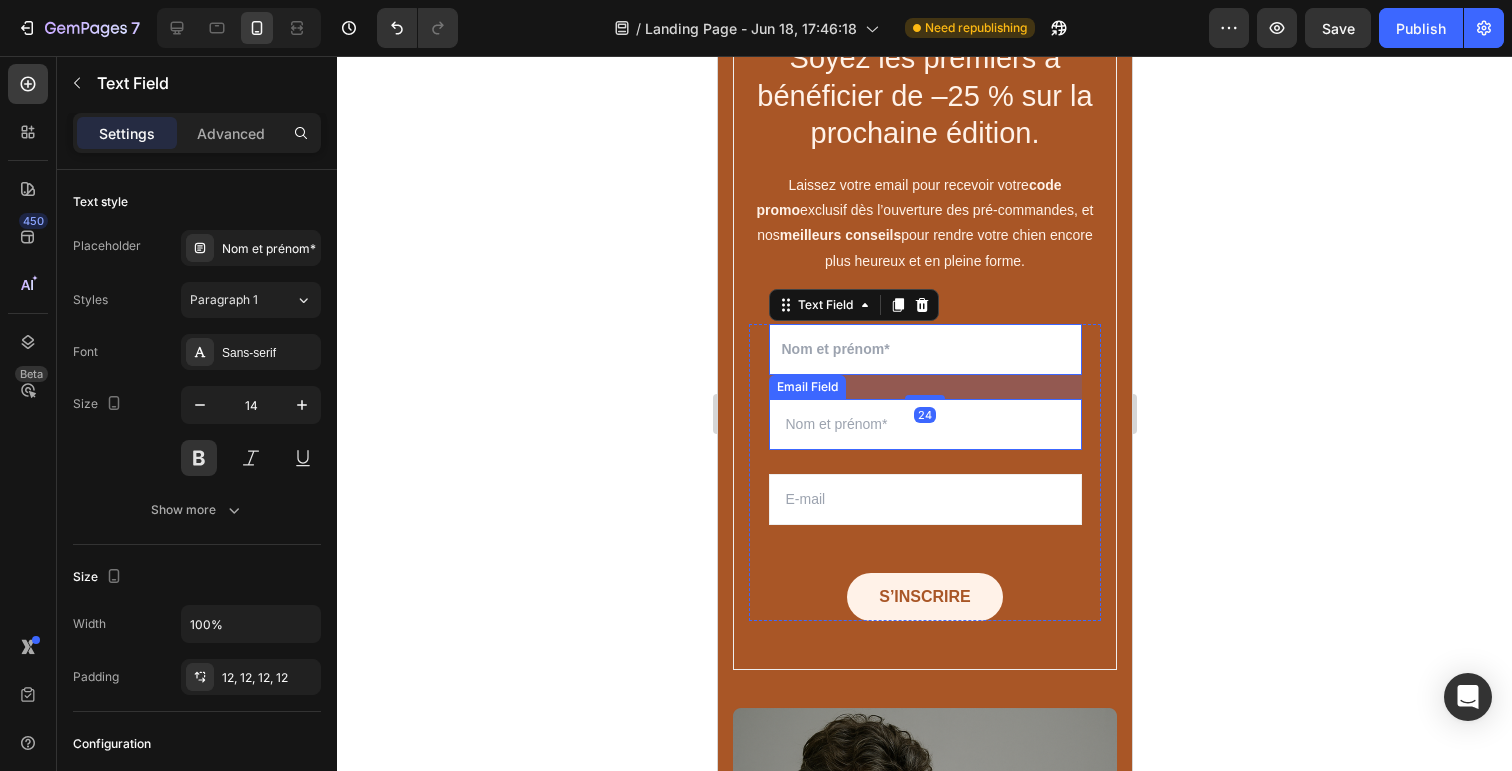 click at bounding box center [924, 424] 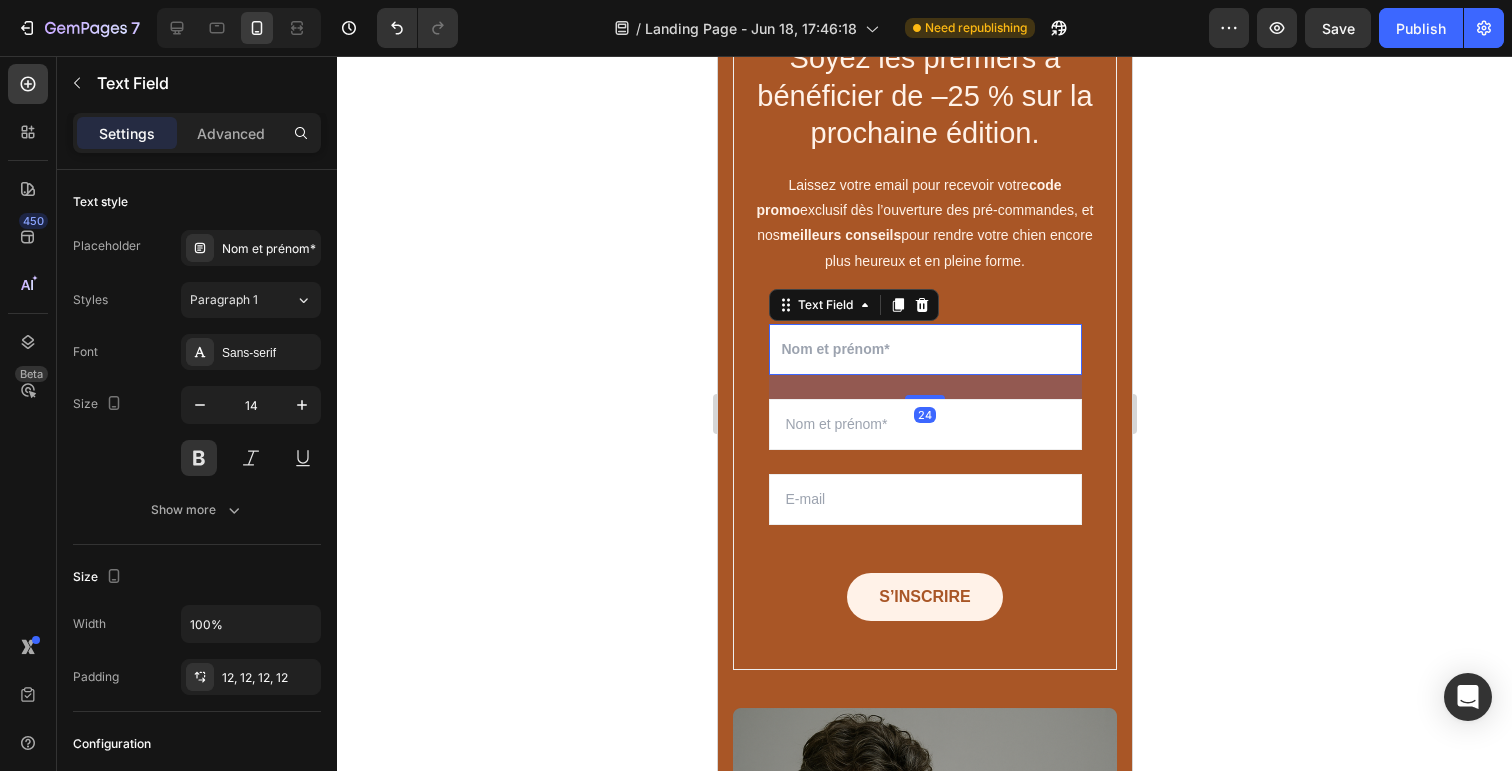 click at bounding box center (924, 349) 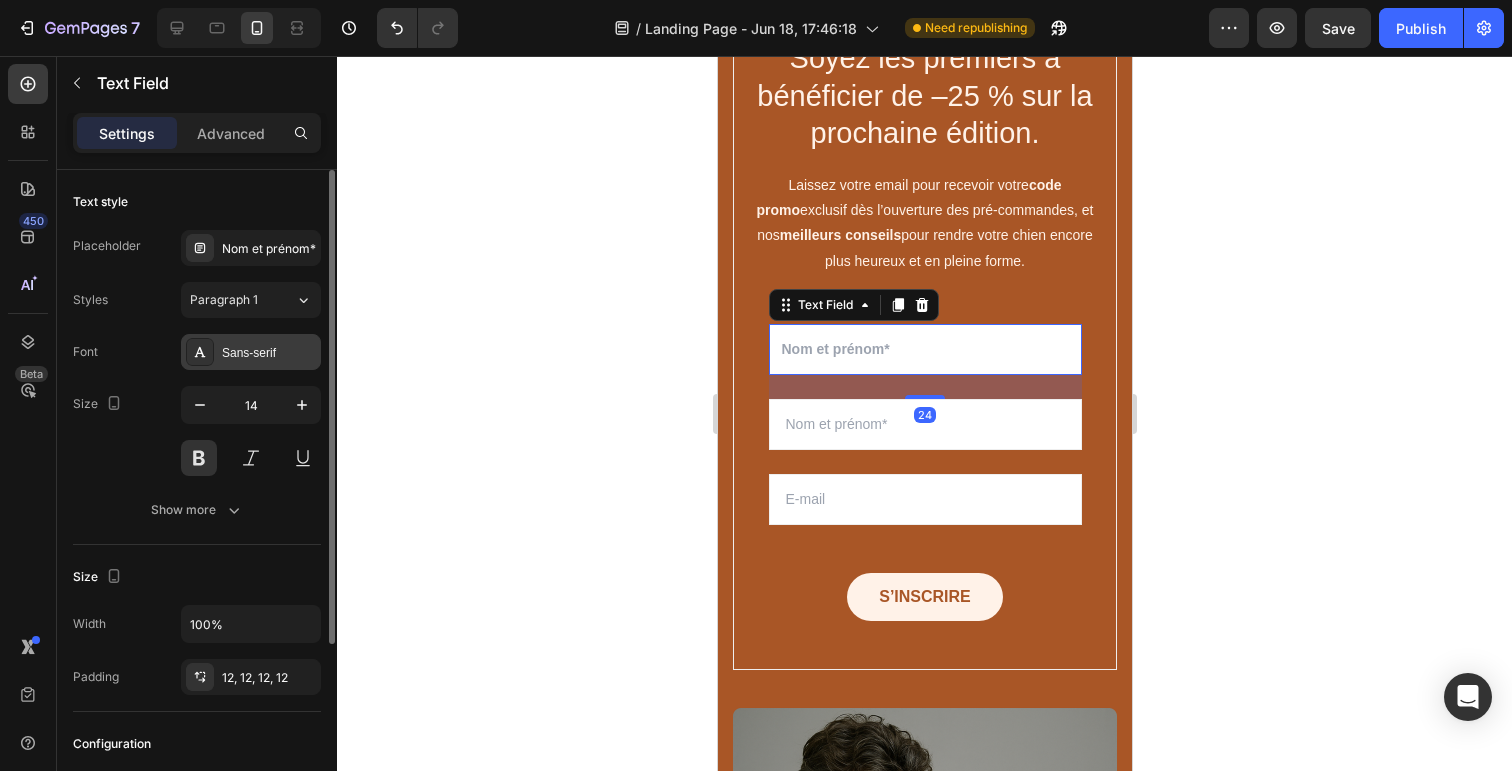 click on "Sans-serif" at bounding box center [269, 353] 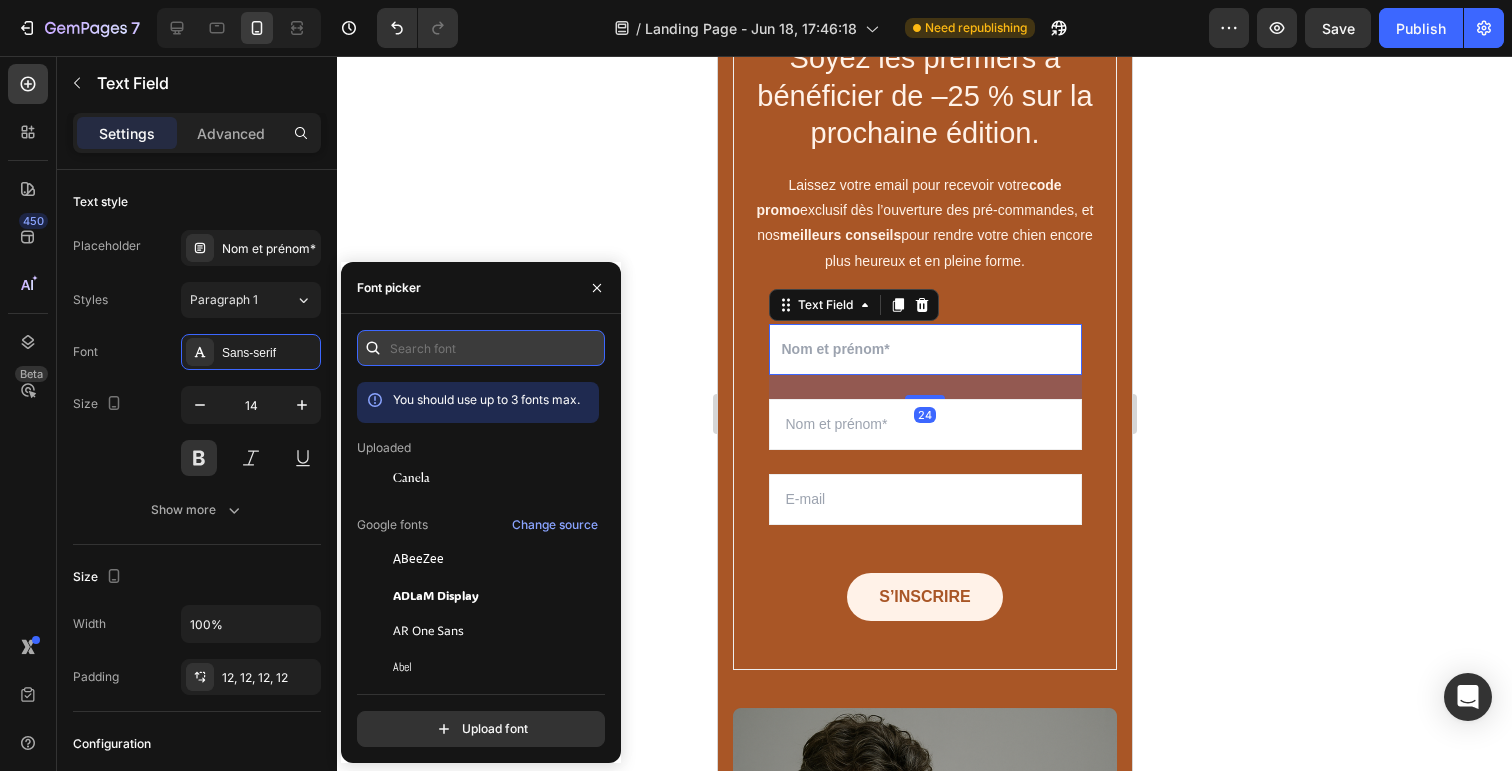 click at bounding box center (481, 348) 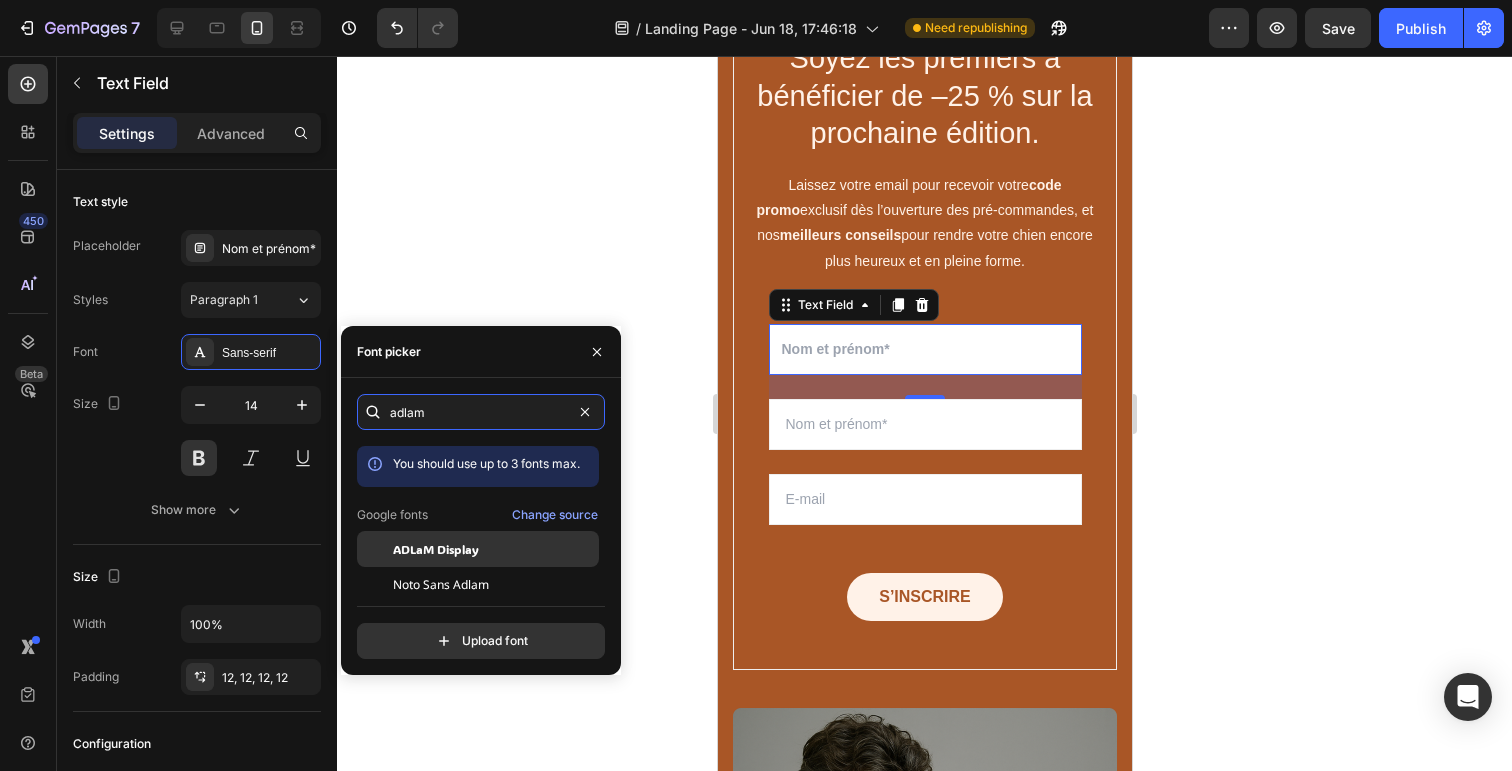 type on "adlam" 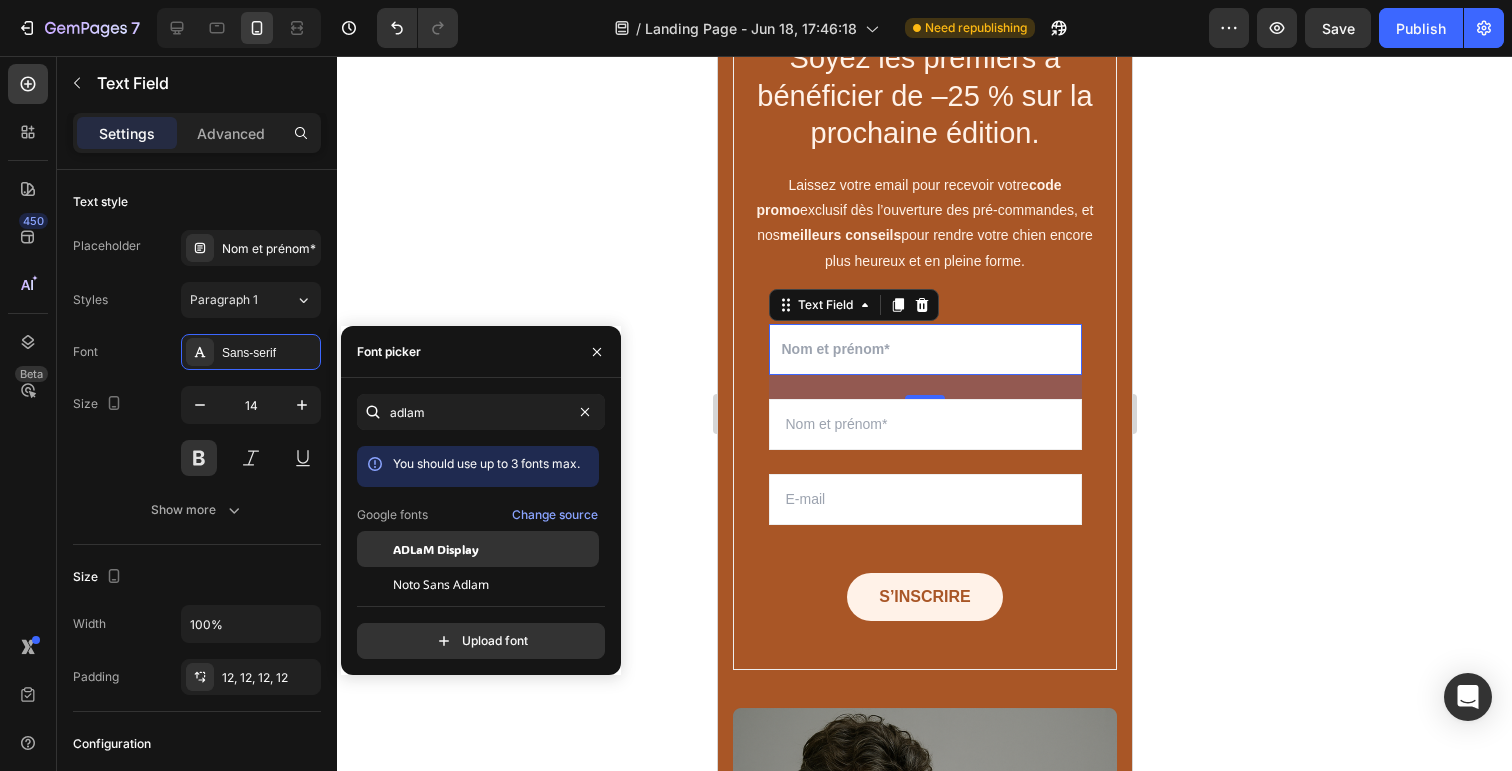 click on "ADLaM Display" at bounding box center [436, 549] 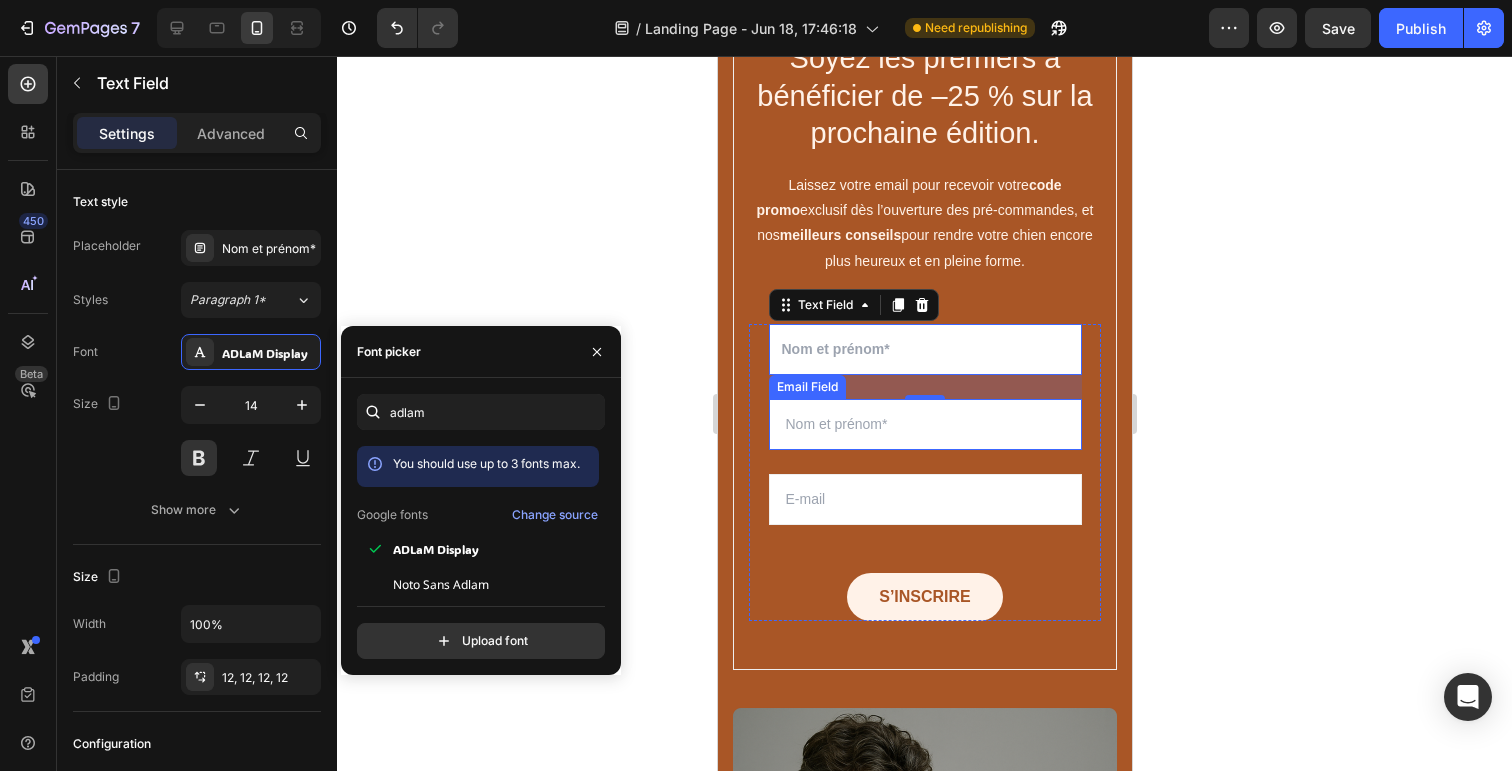 click at bounding box center [924, 424] 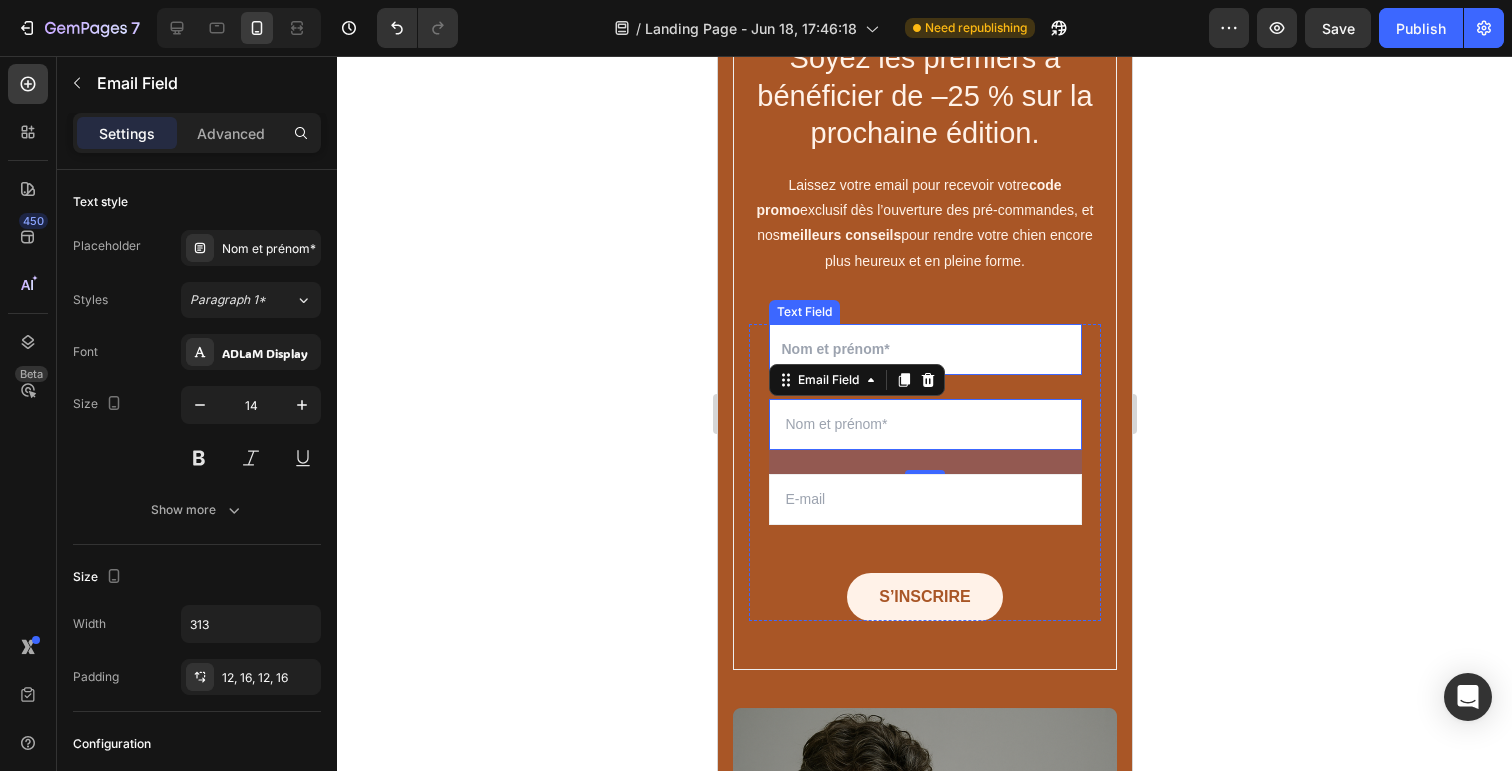 click at bounding box center [924, 349] 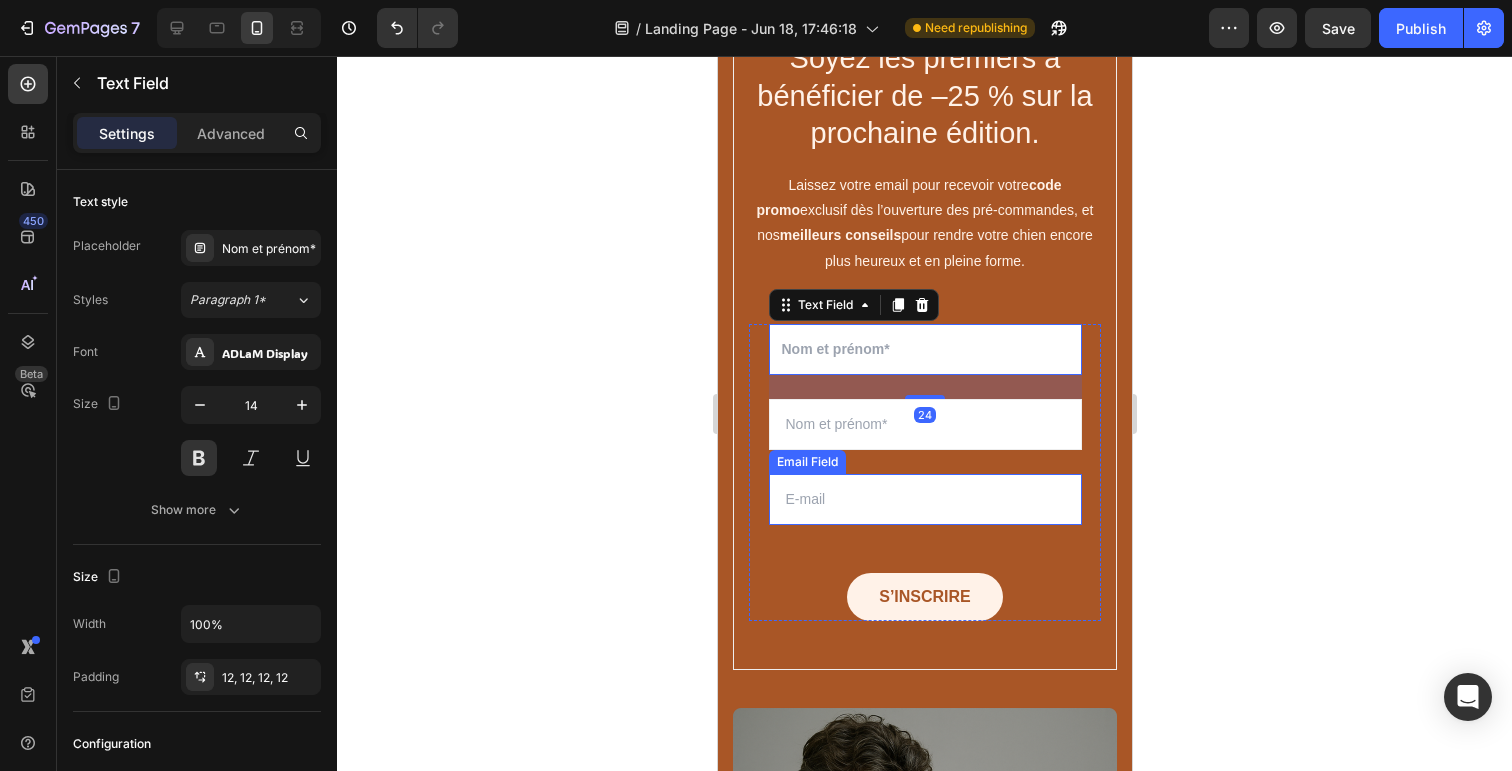 click at bounding box center (924, 499) 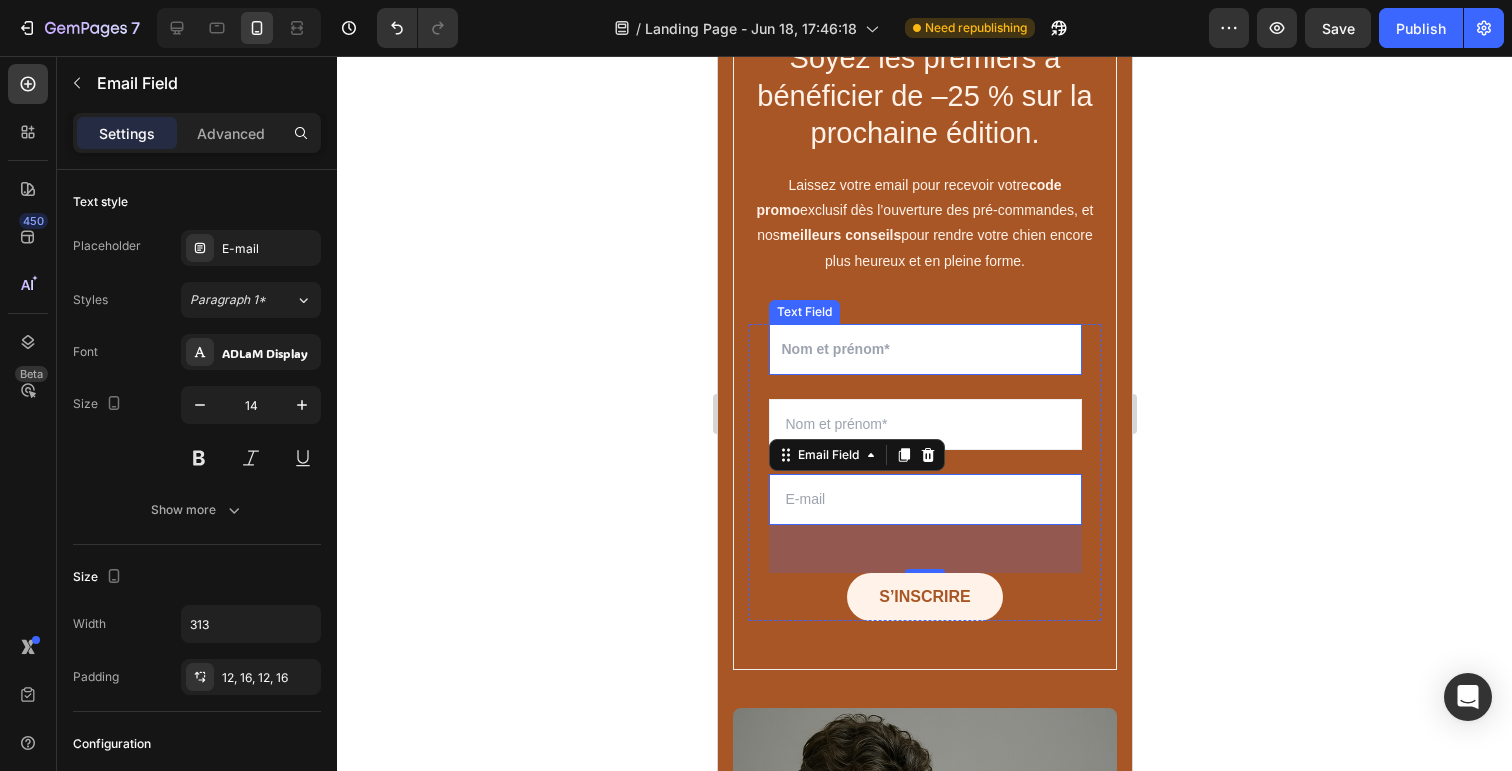 click at bounding box center (924, 349) 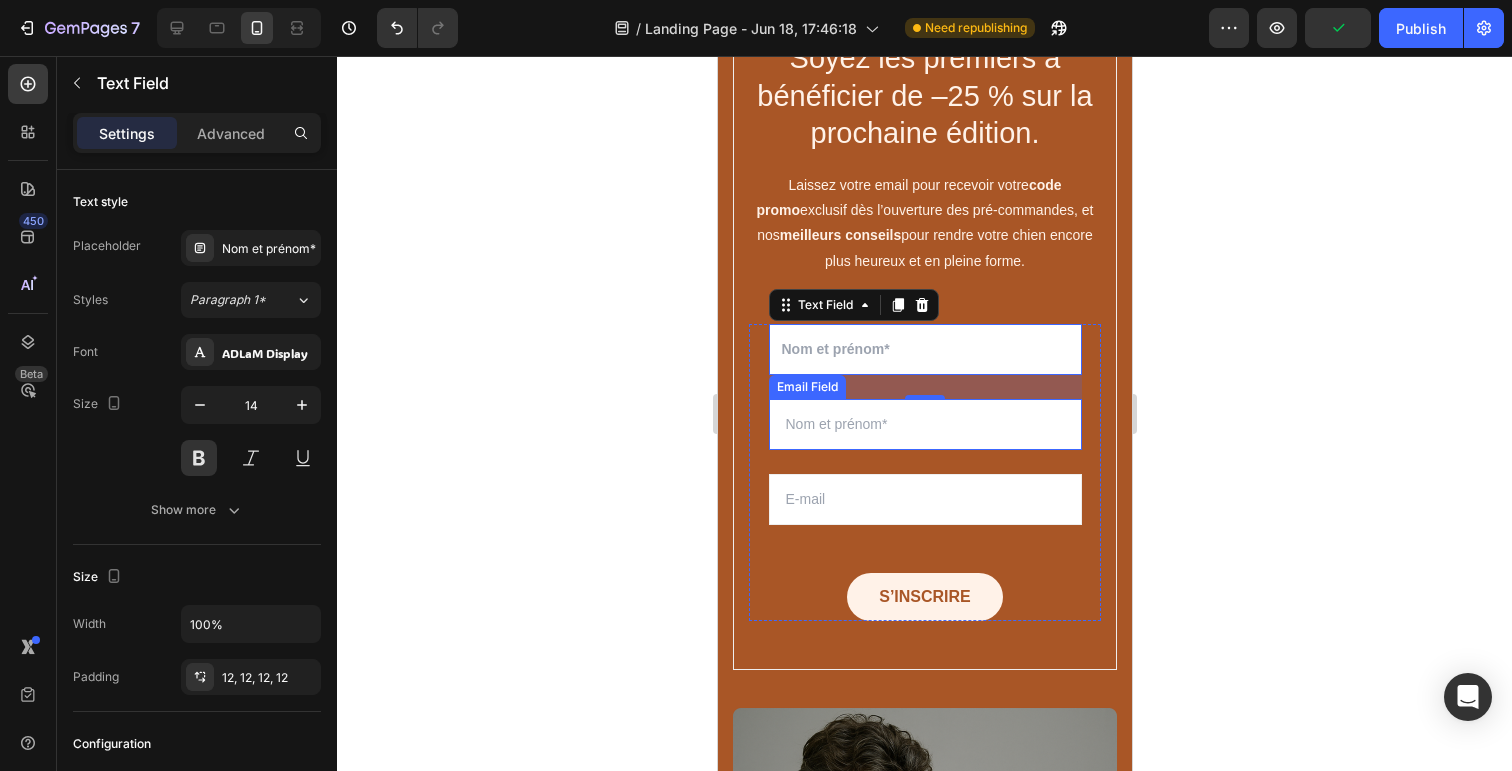 click at bounding box center [924, 424] 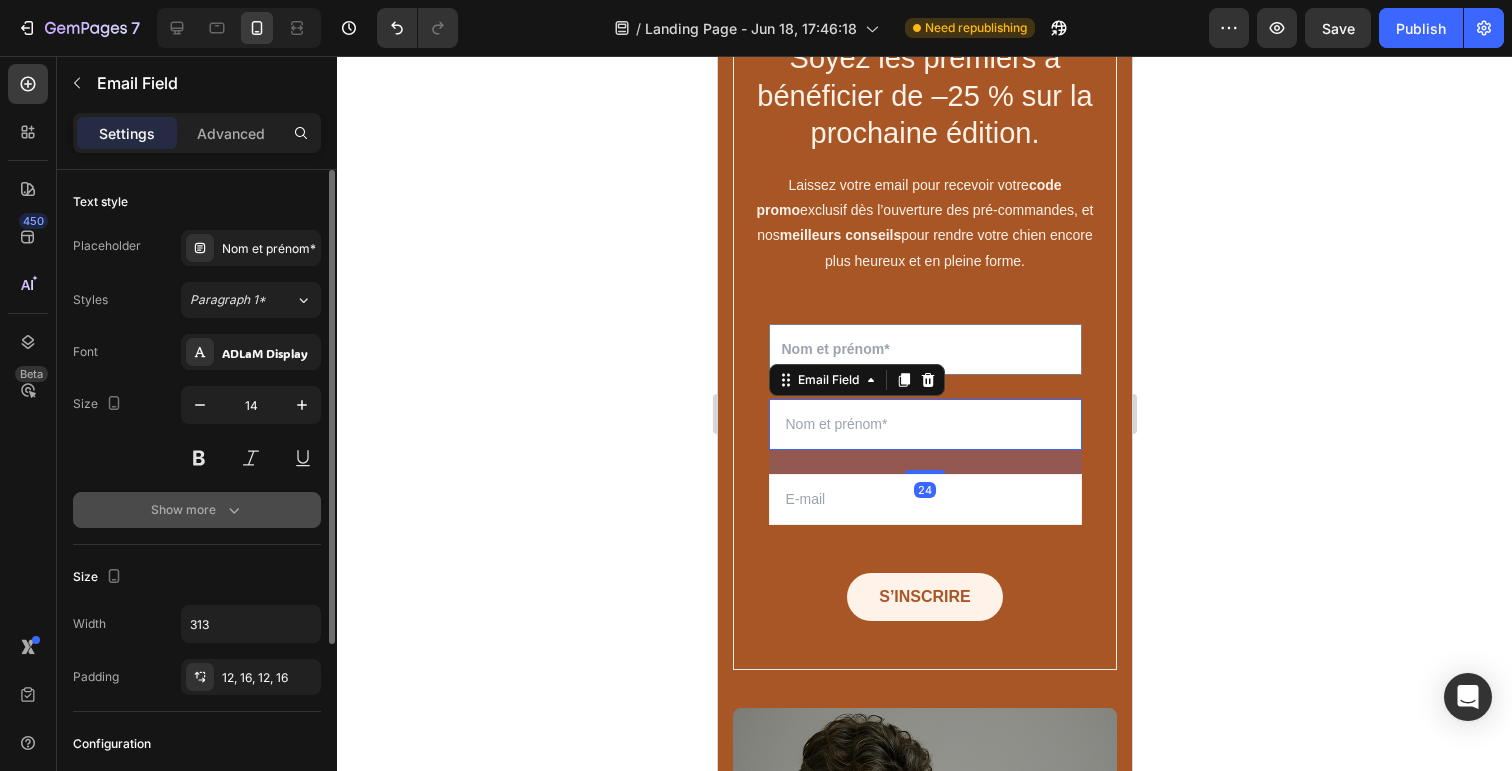click on "Show more" at bounding box center [197, 510] 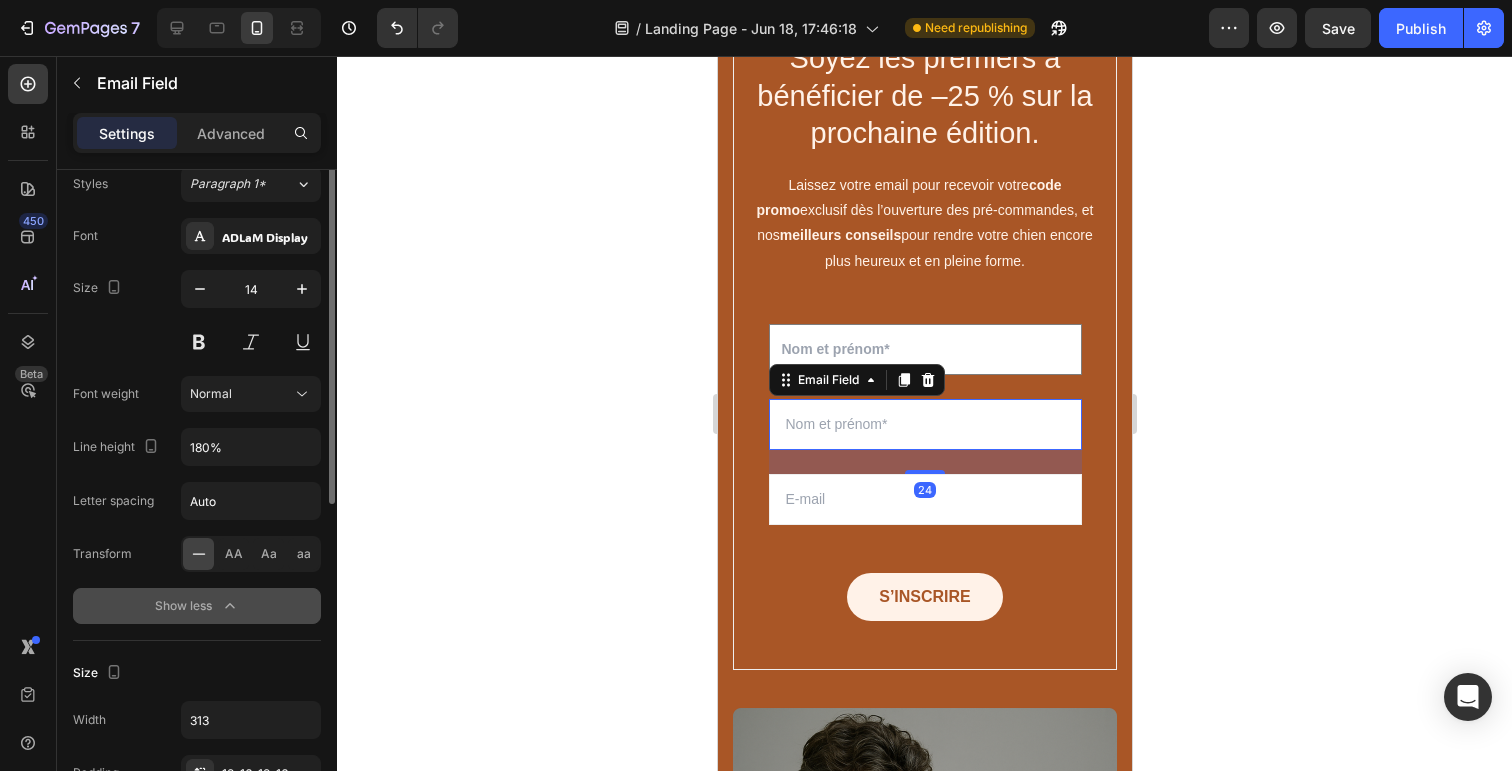 scroll, scrollTop: 130, scrollLeft: 0, axis: vertical 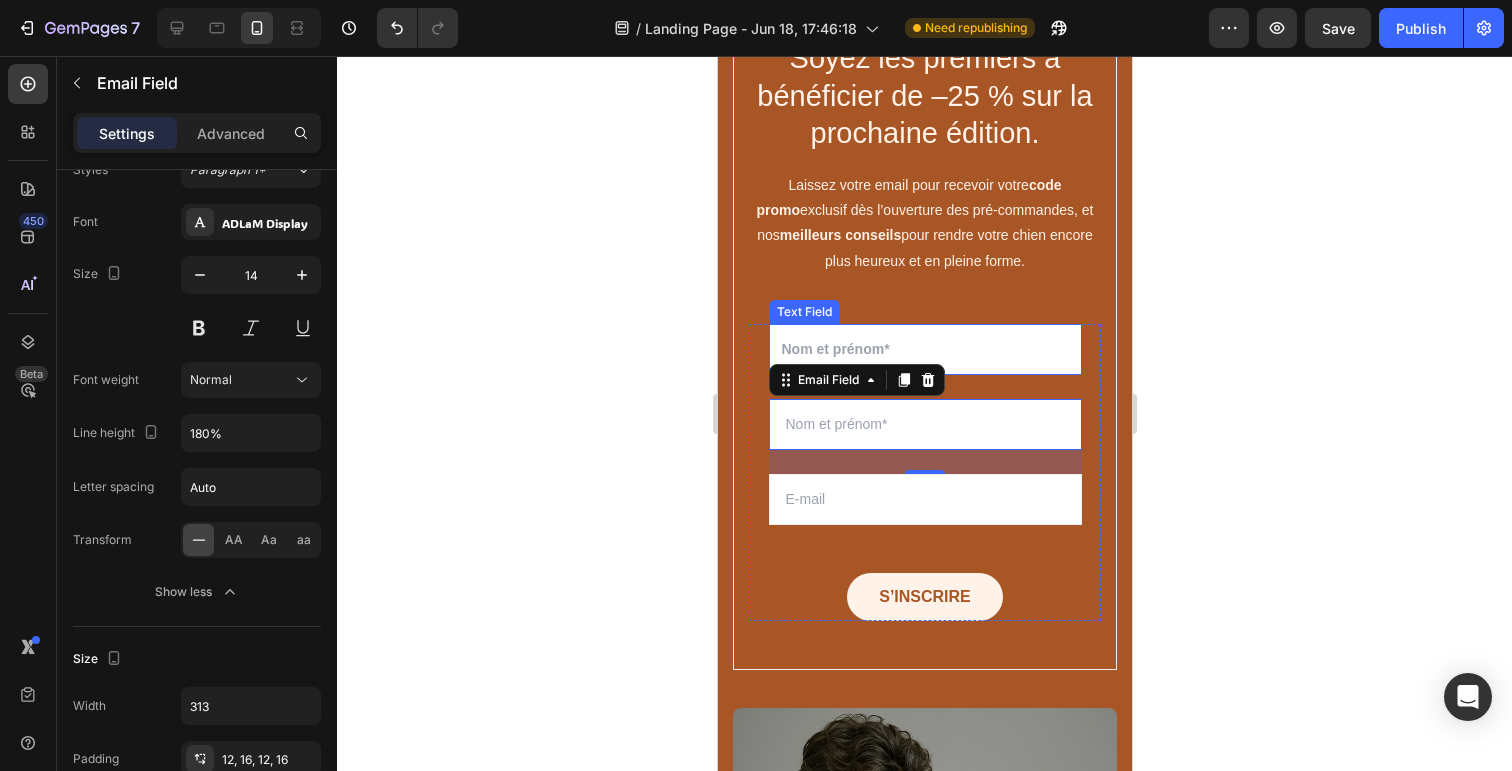 click at bounding box center (924, 349) 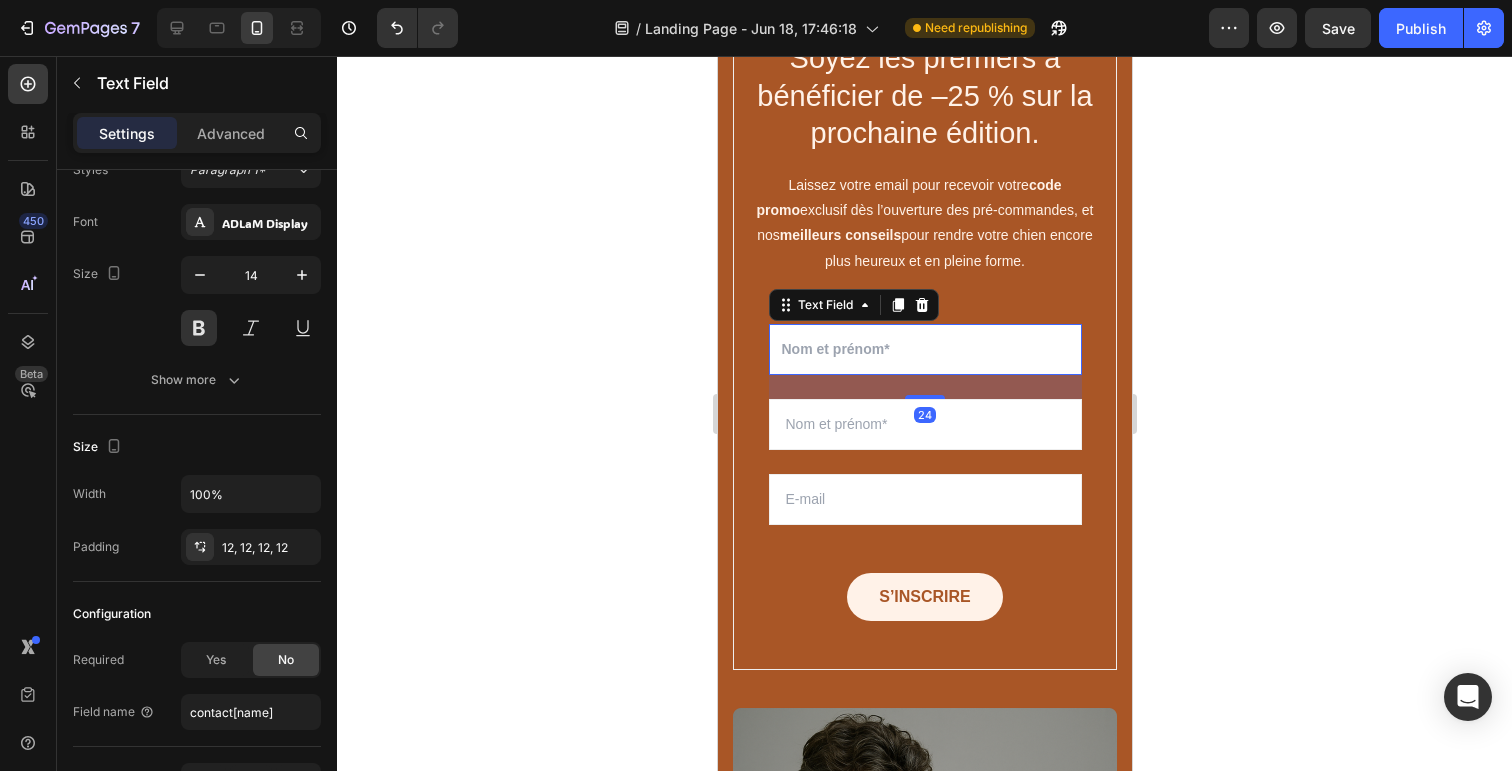 scroll, scrollTop: 0, scrollLeft: 0, axis: both 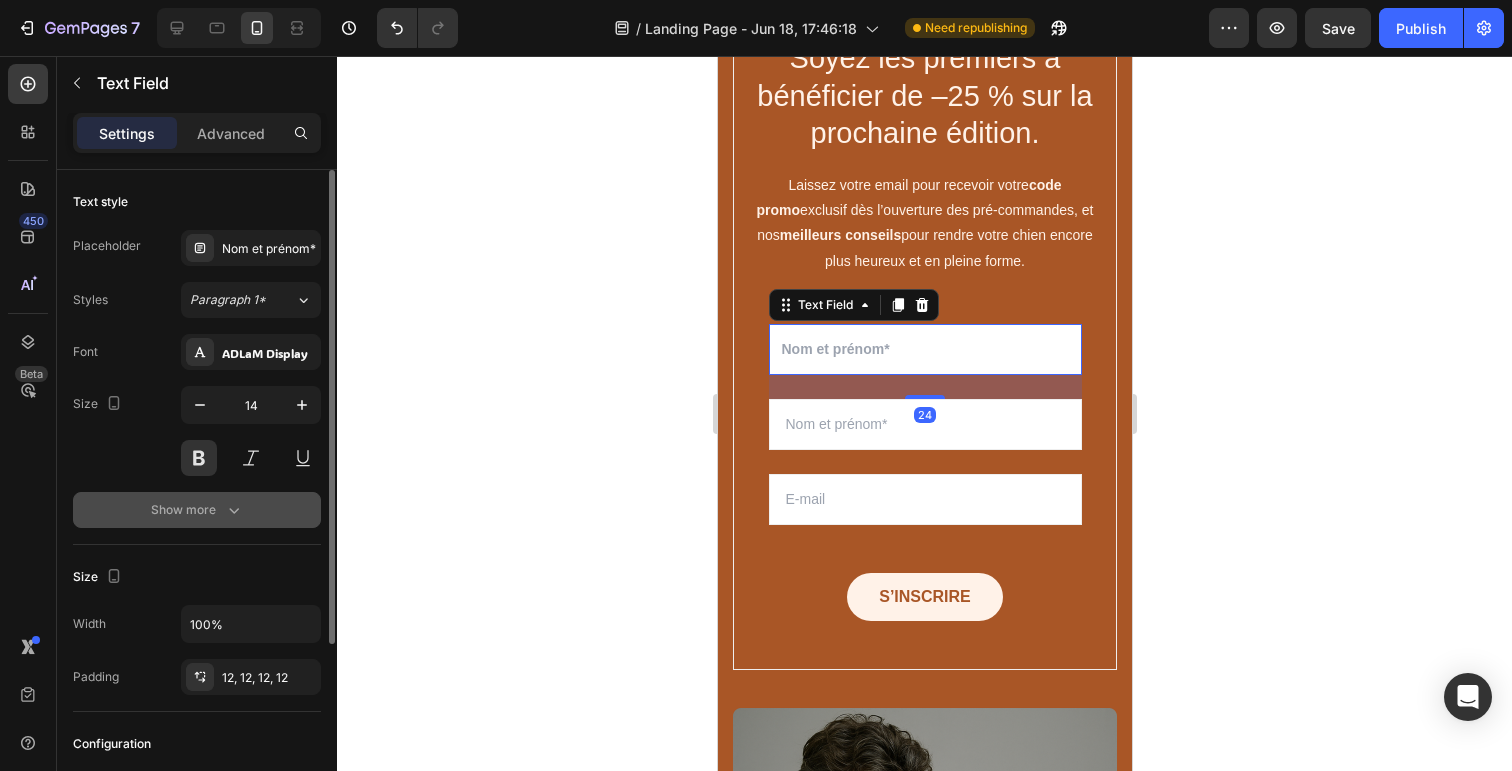 click 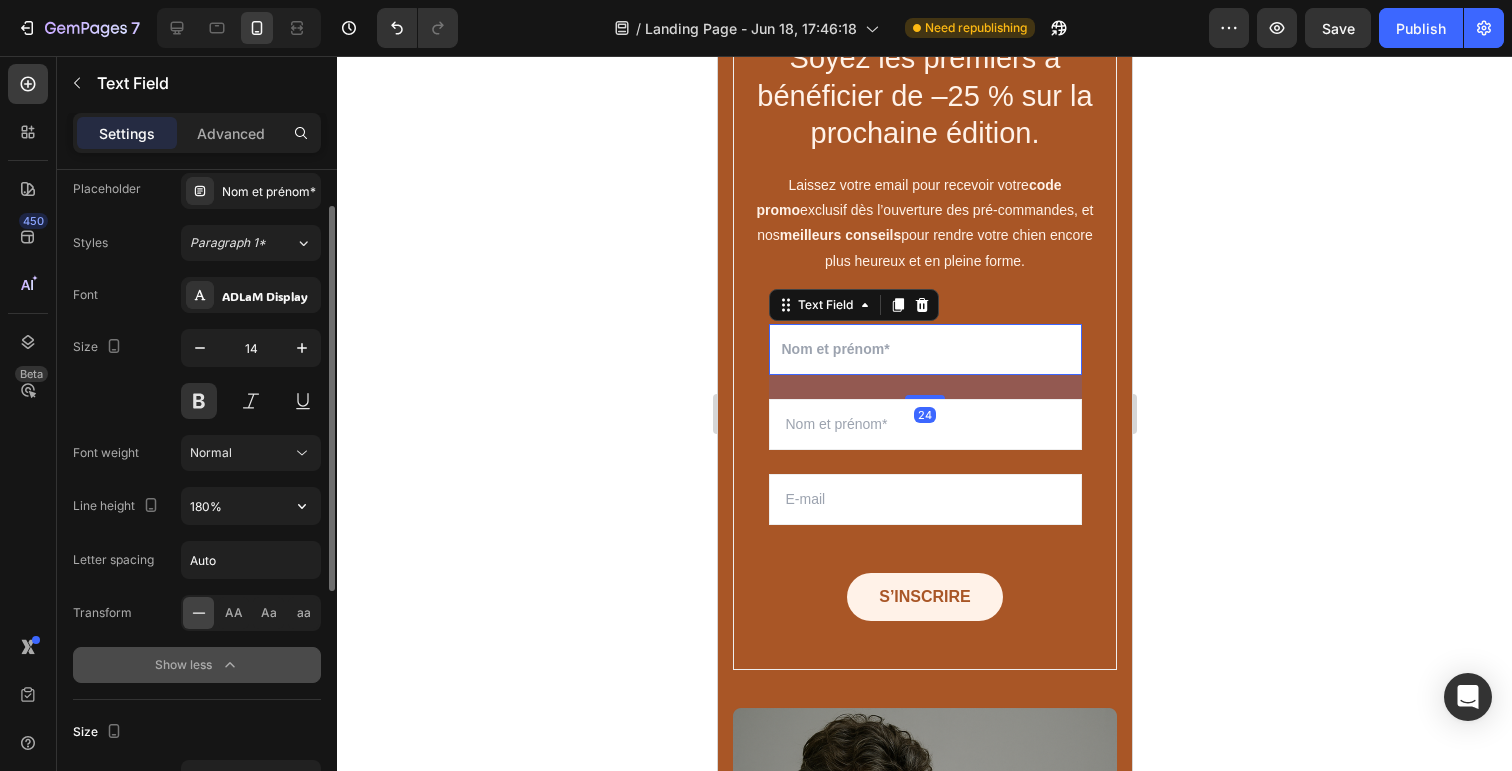 scroll, scrollTop: 59, scrollLeft: 0, axis: vertical 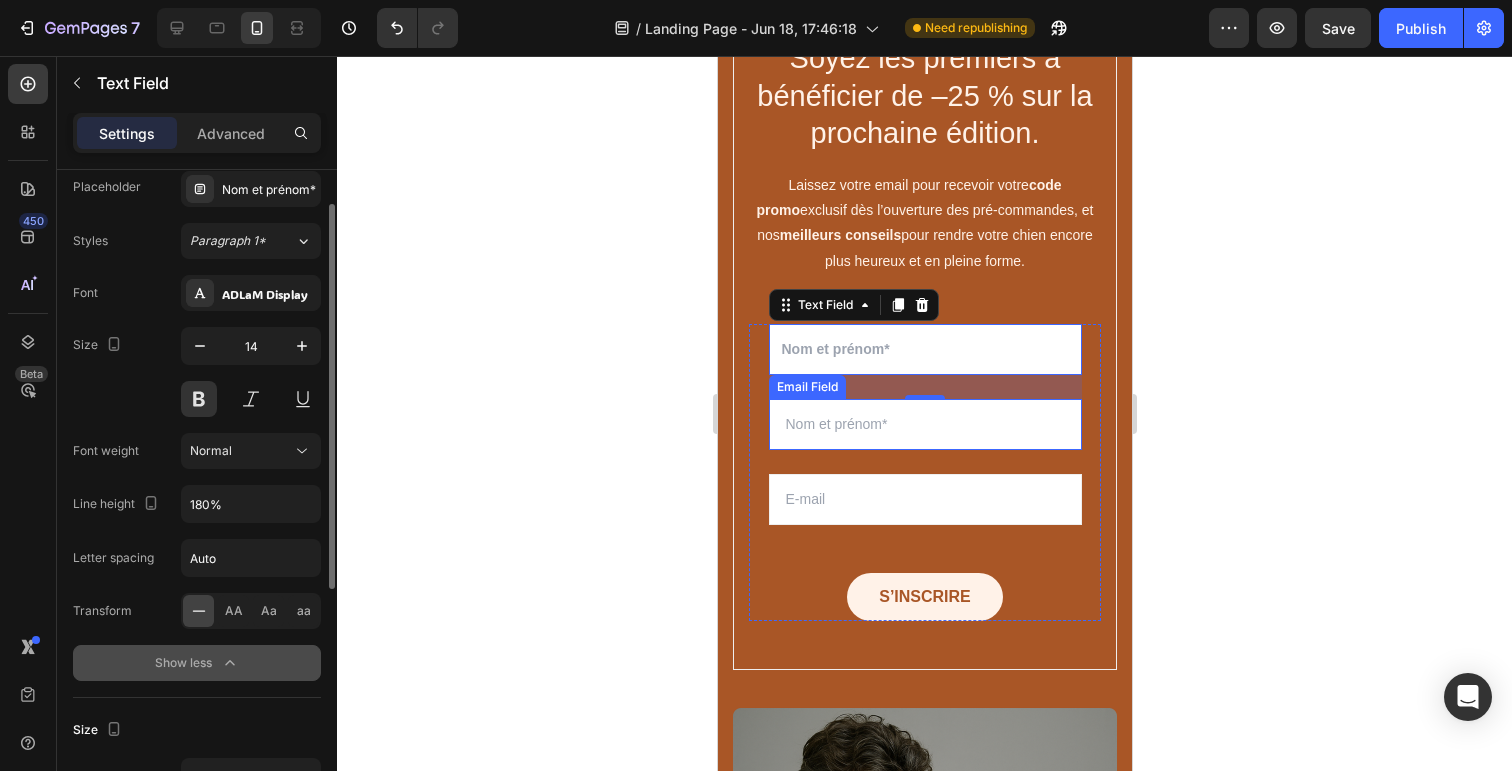 click at bounding box center (924, 424) 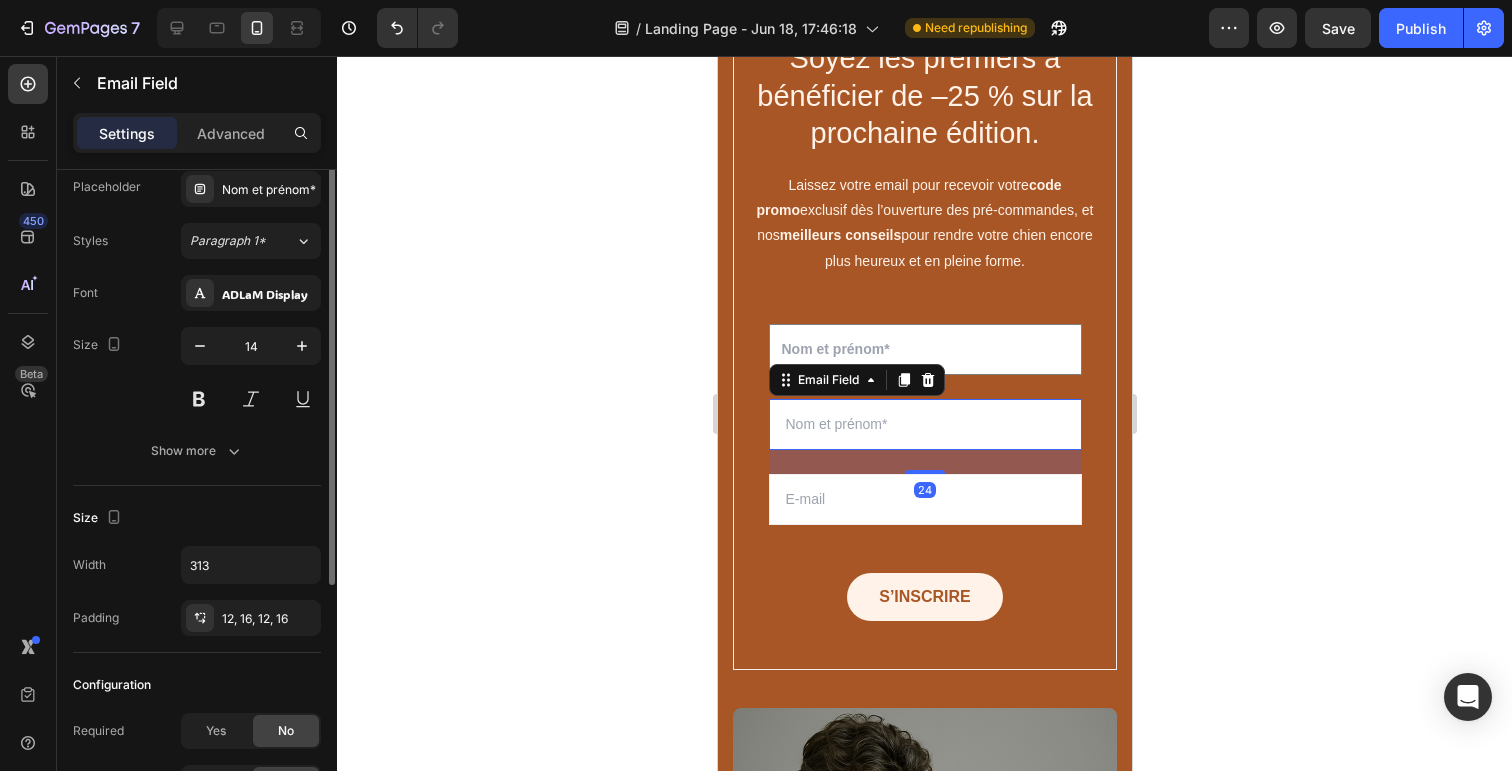 scroll, scrollTop: 0, scrollLeft: 0, axis: both 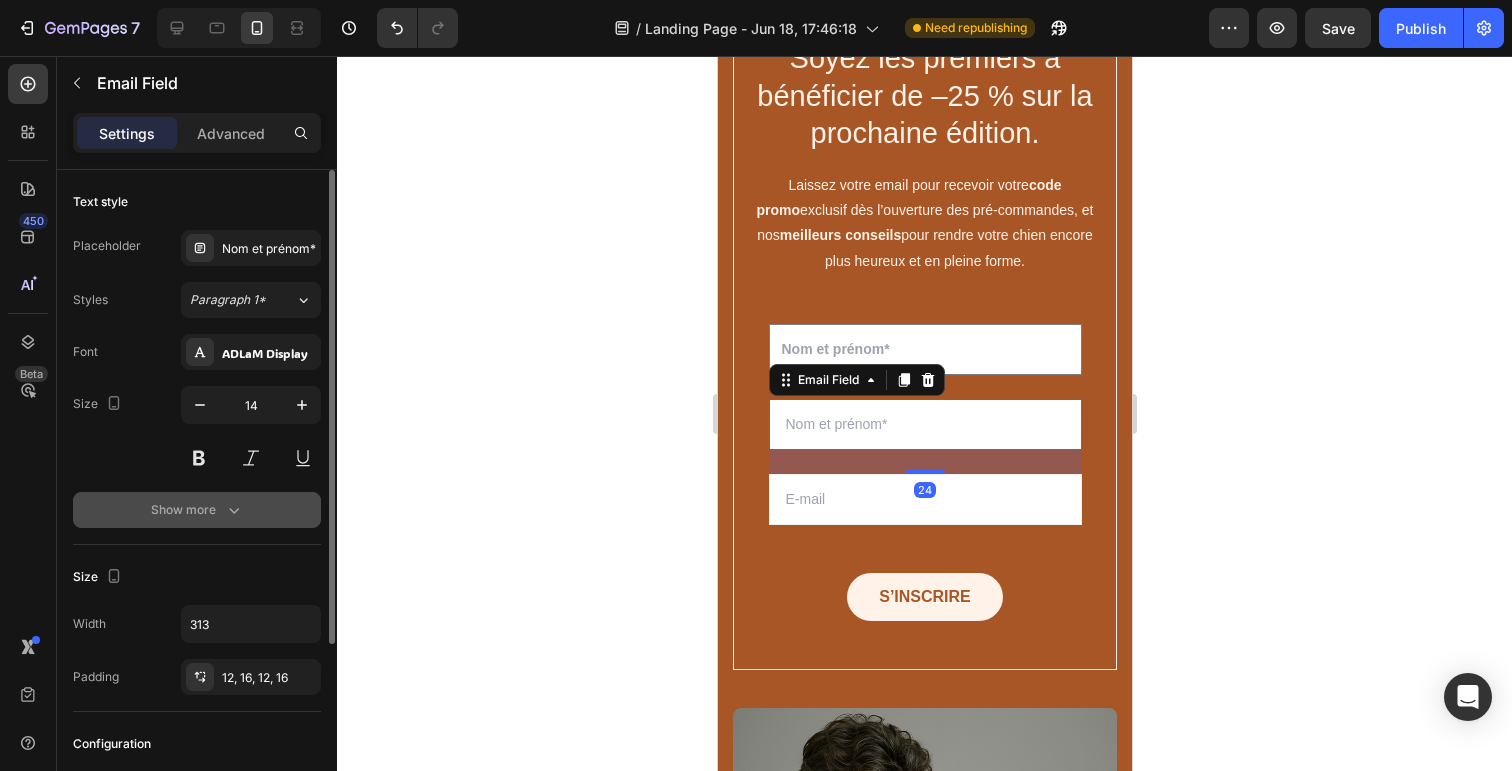 click on "Show more" at bounding box center [197, 510] 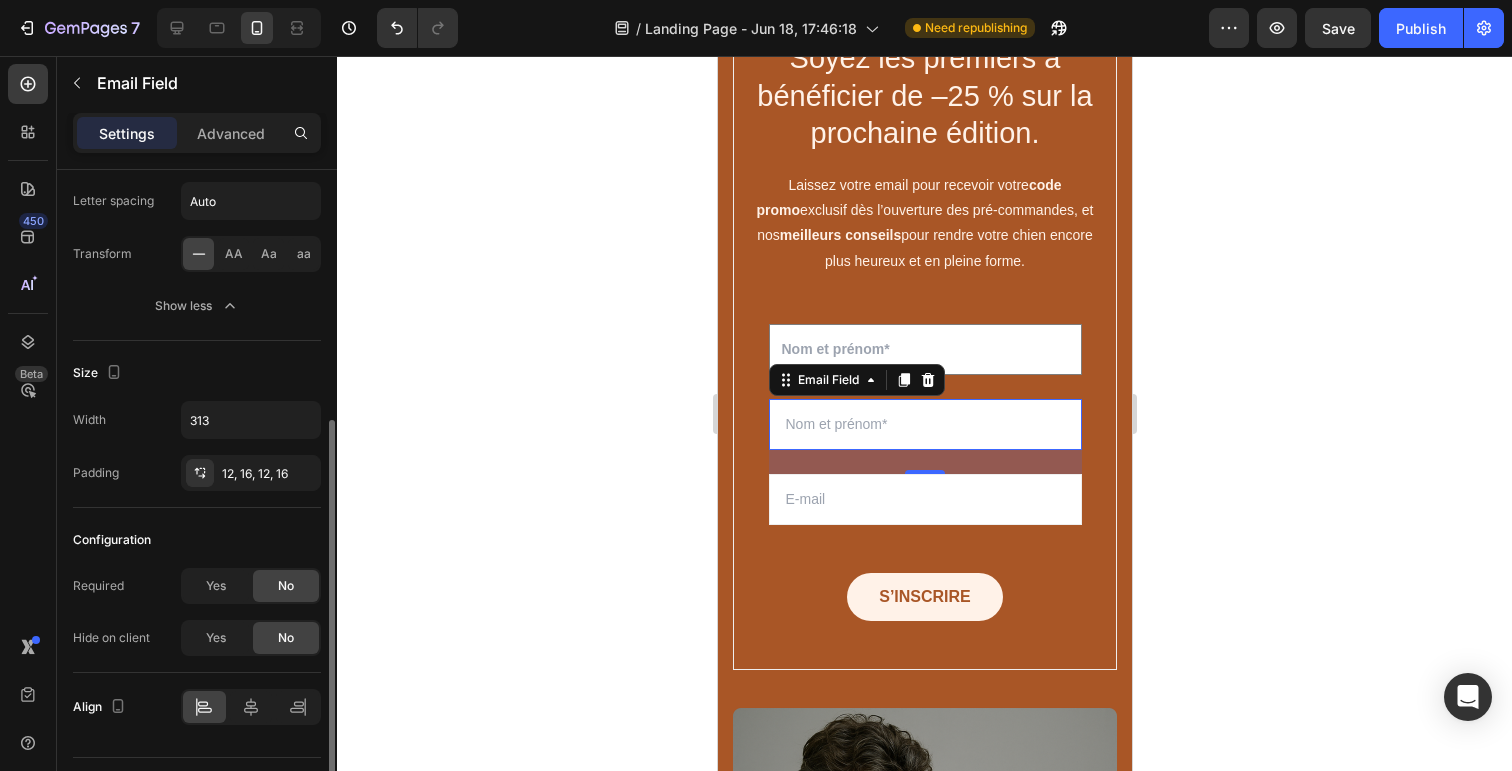 scroll, scrollTop: 420, scrollLeft: 0, axis: vertical 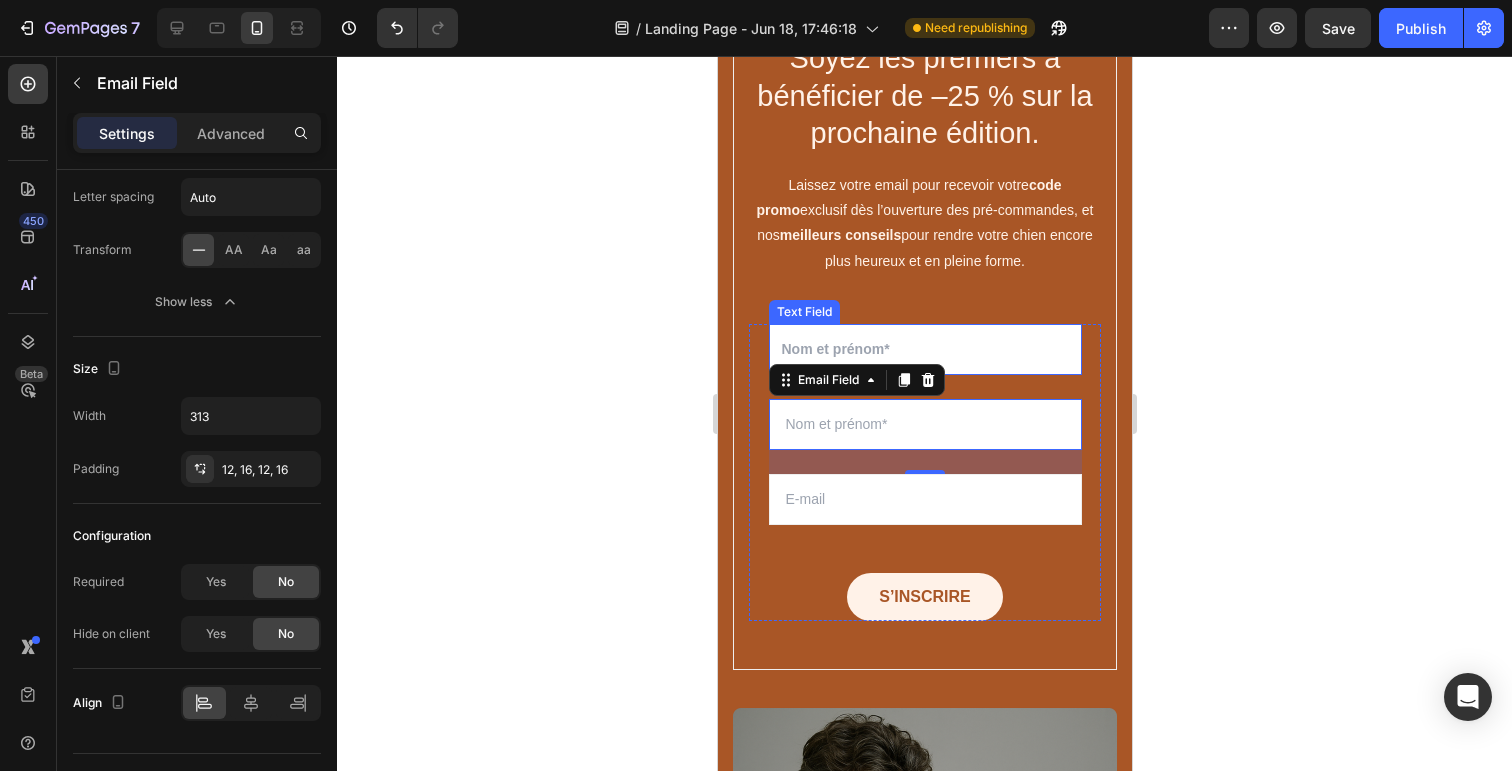 click at bounding box center (924, 349) 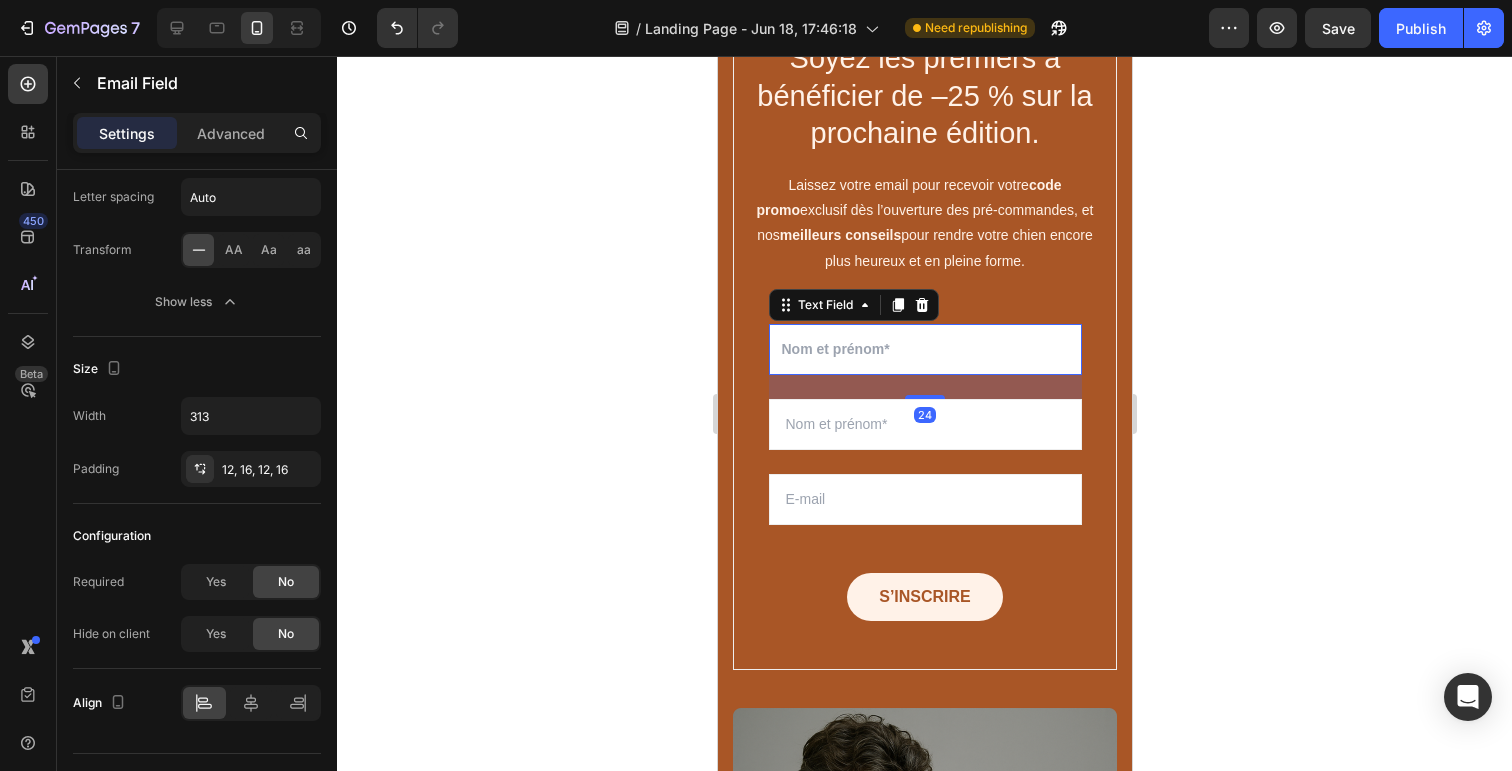 scroll, scrollTop: 0, scrollLeft: 0, axis: both 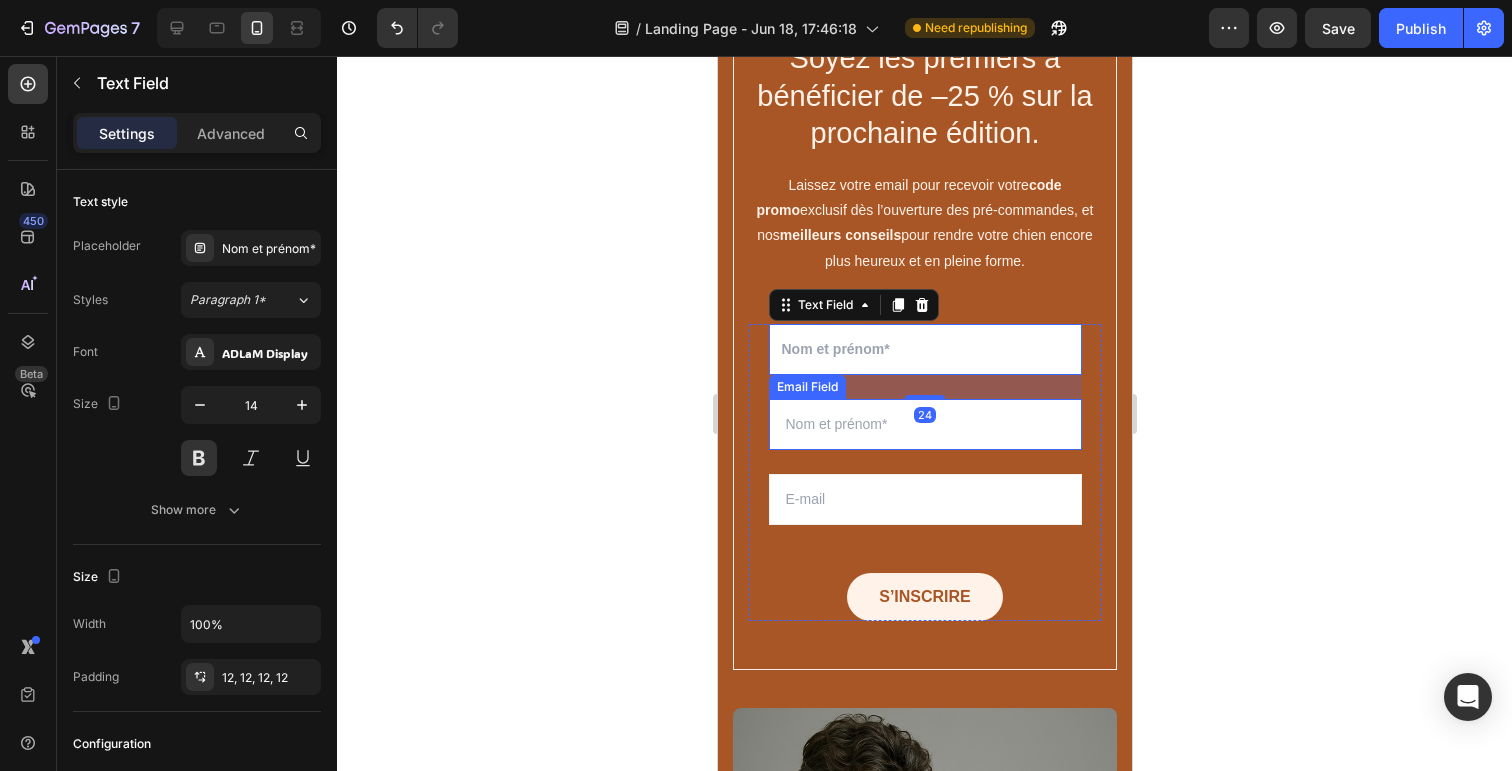 click at bounding box center [924, 424] 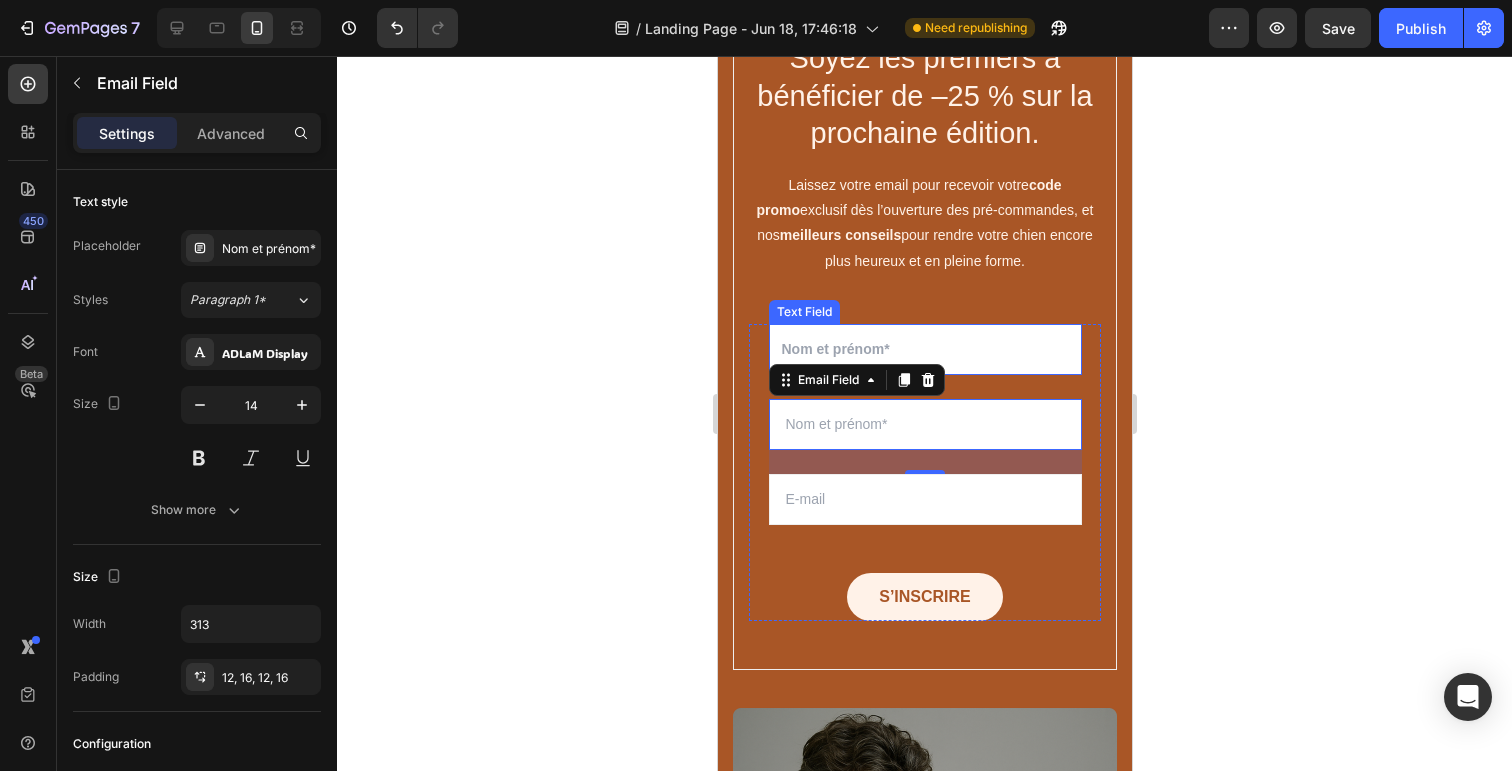click at bounding box center [924, 349] 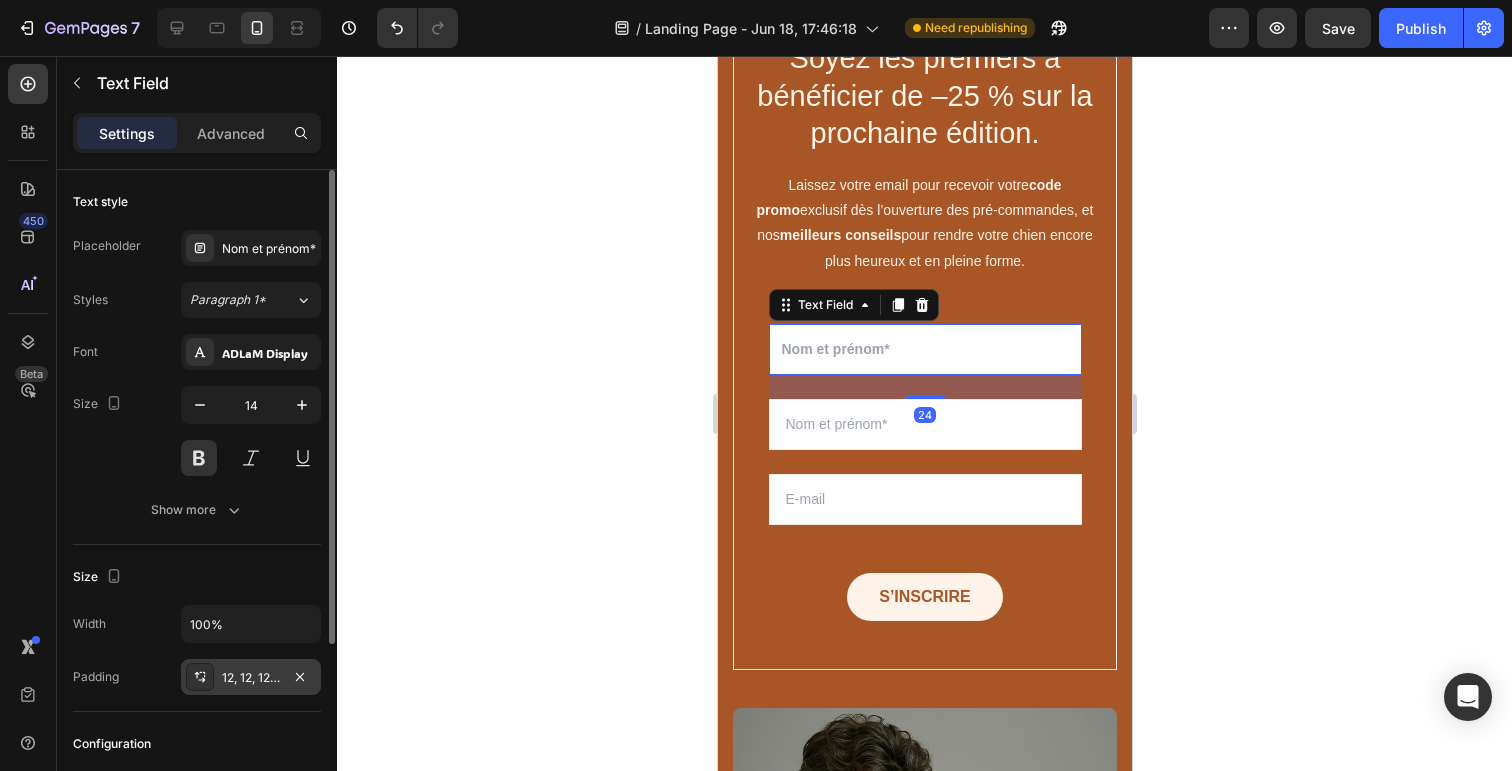 click on "12, 12, 12, 12" at bounding box center [251, 678] 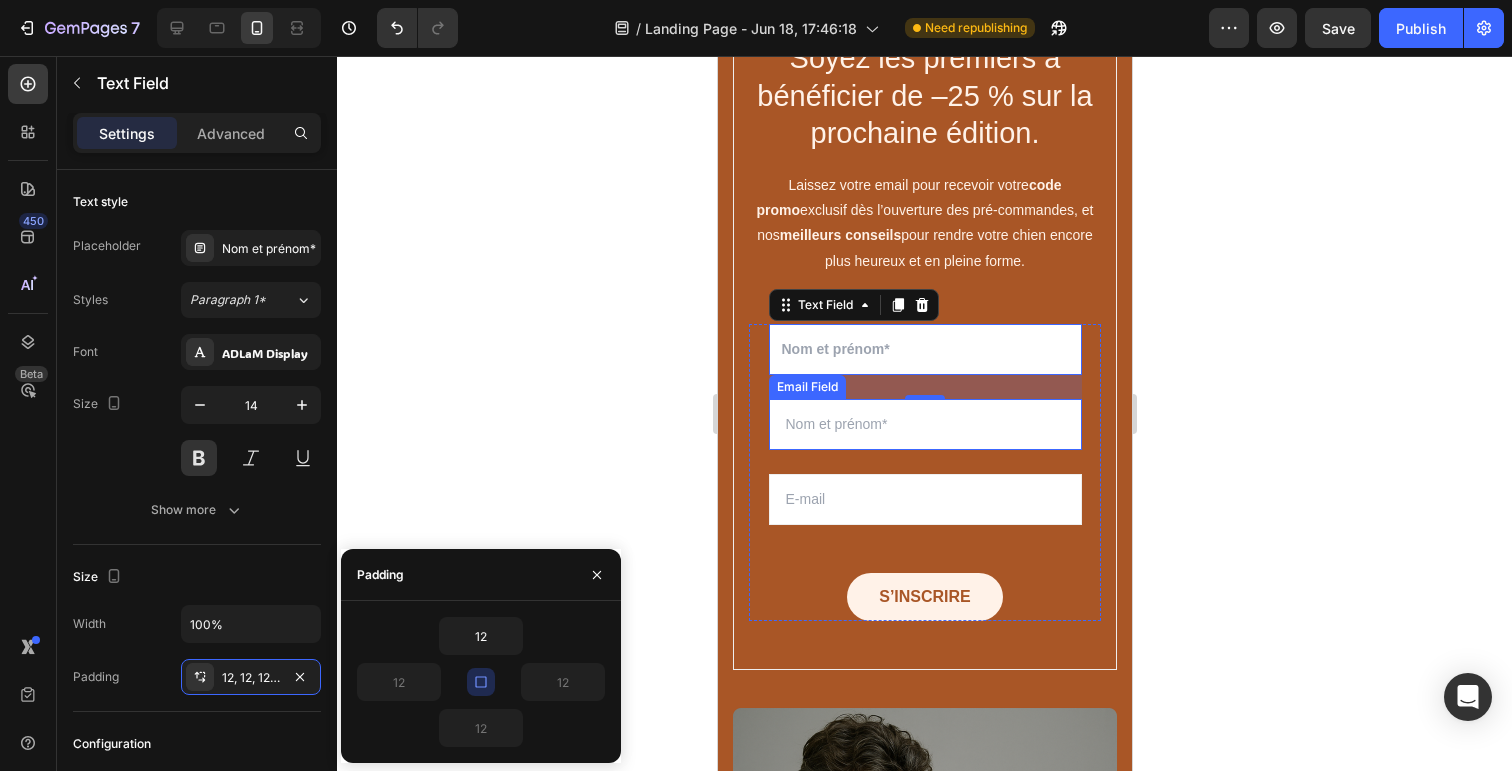 click at bounding box center (924, 424) 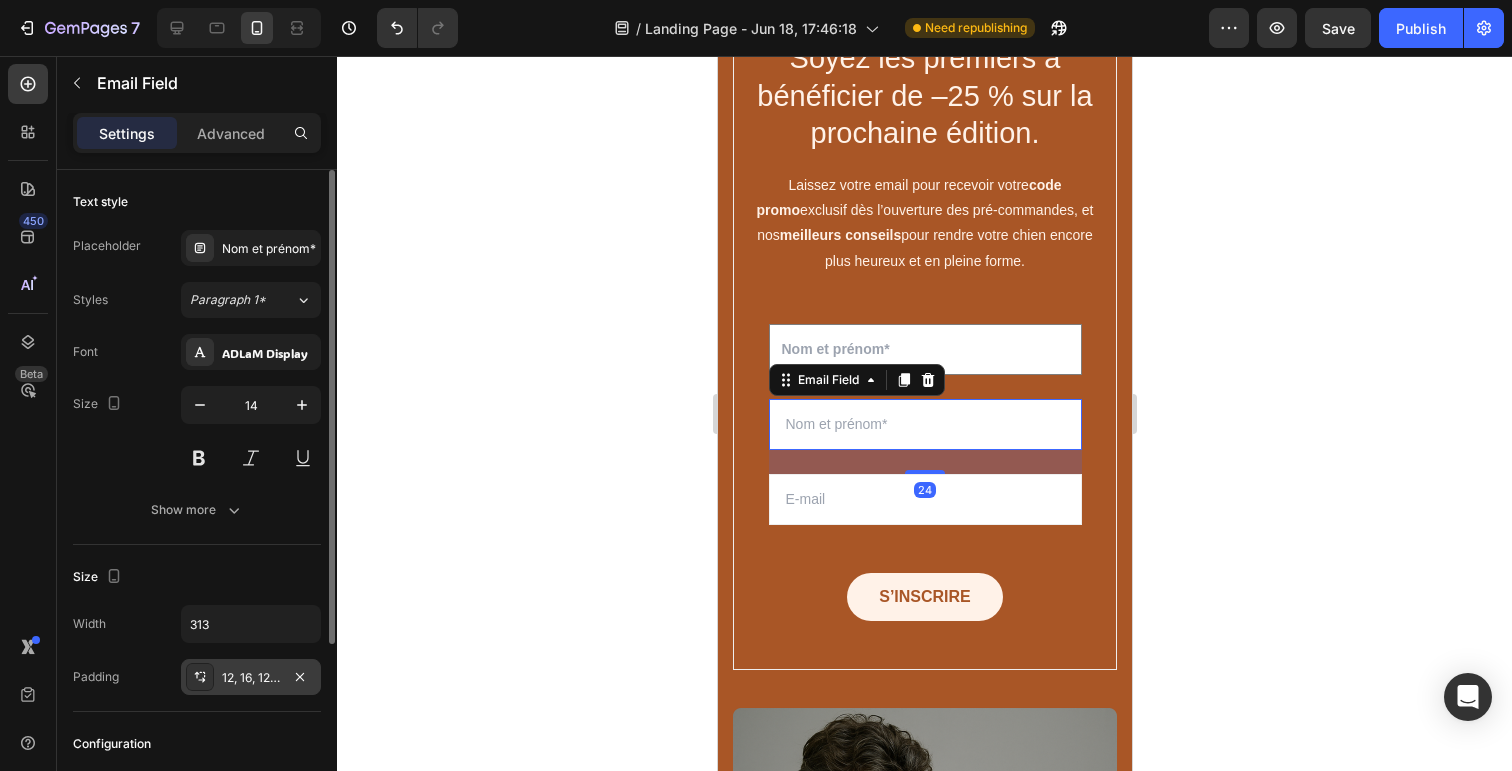 click on "12, 16, 12, 16" at bounding box center (251, 677) 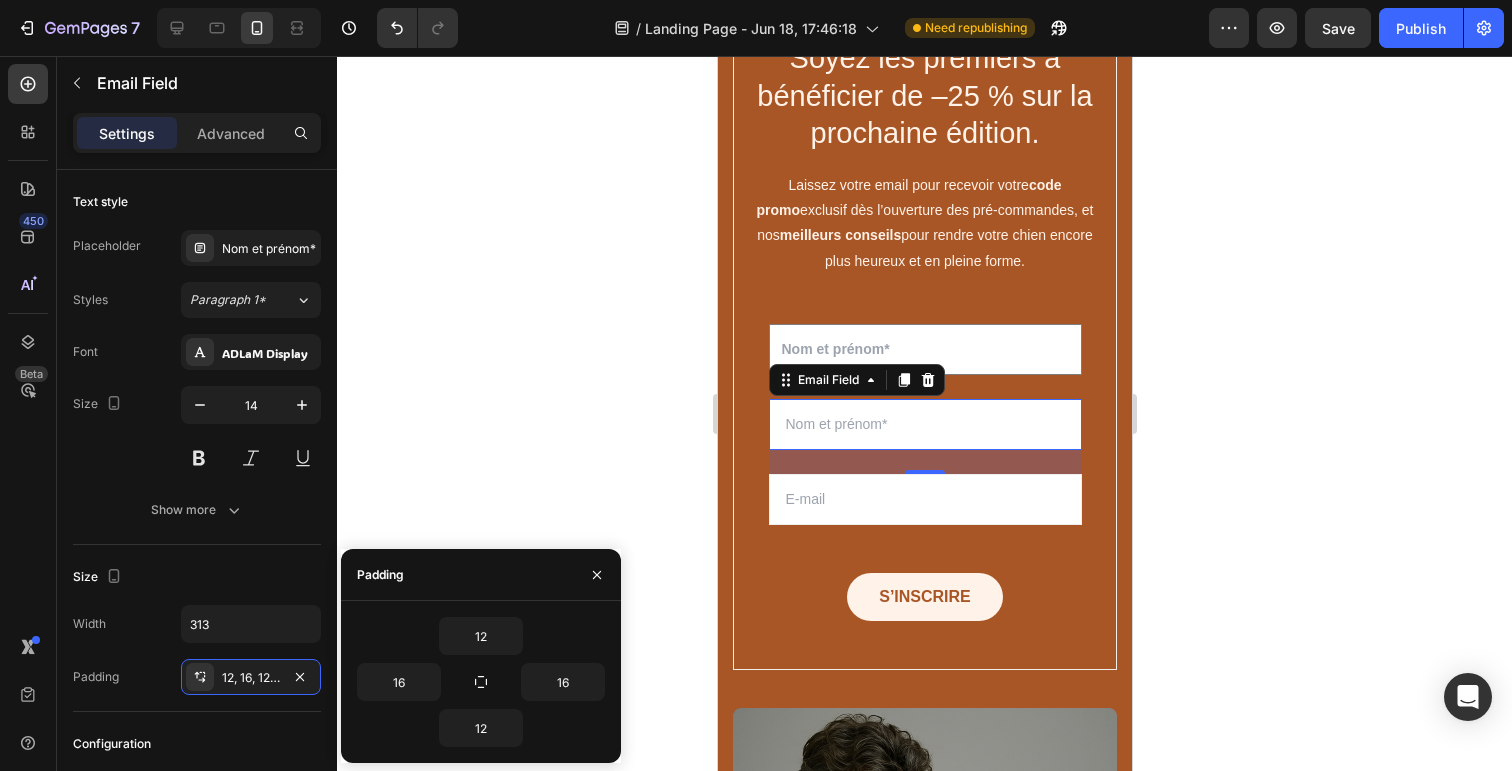 click 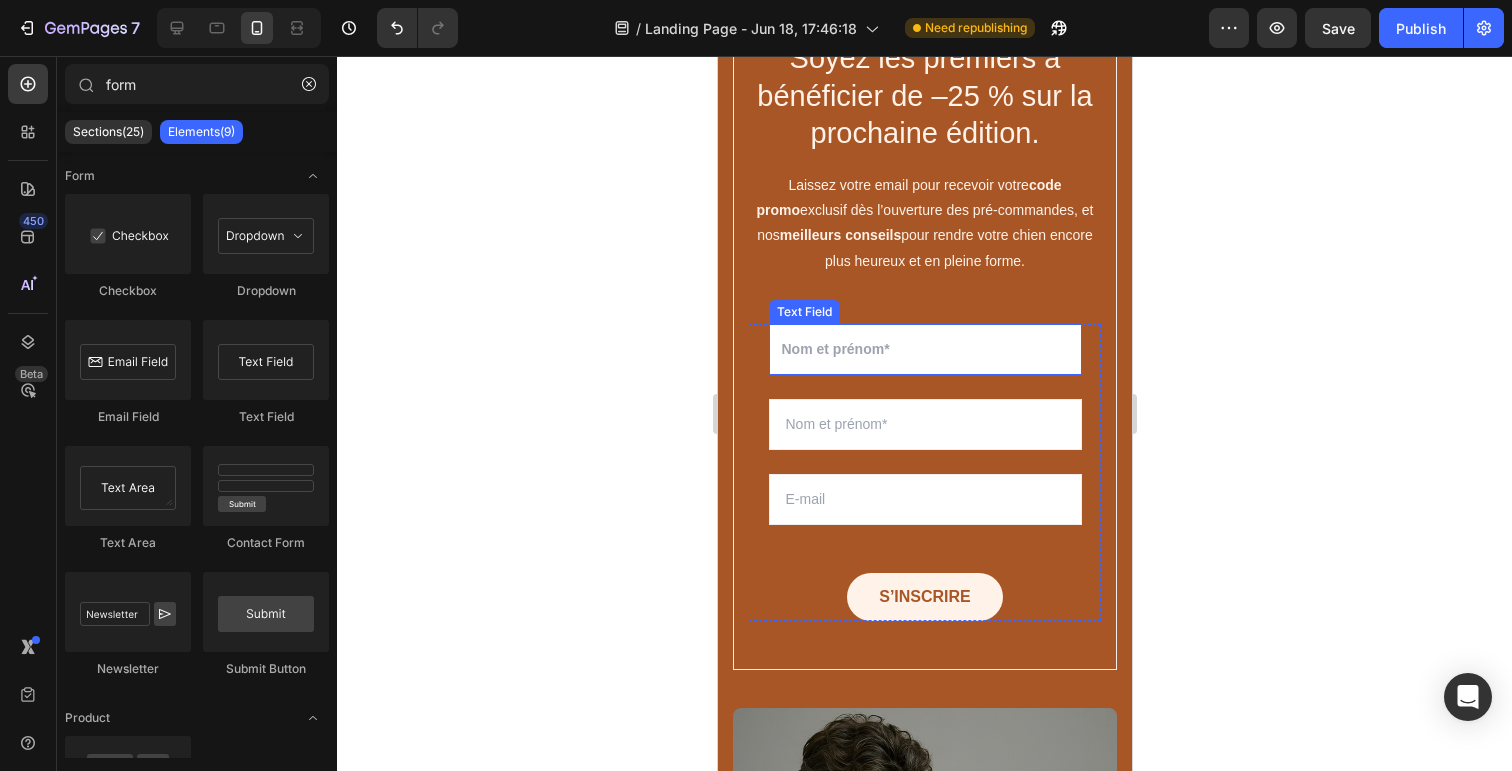click at bounding box center (924, 349) 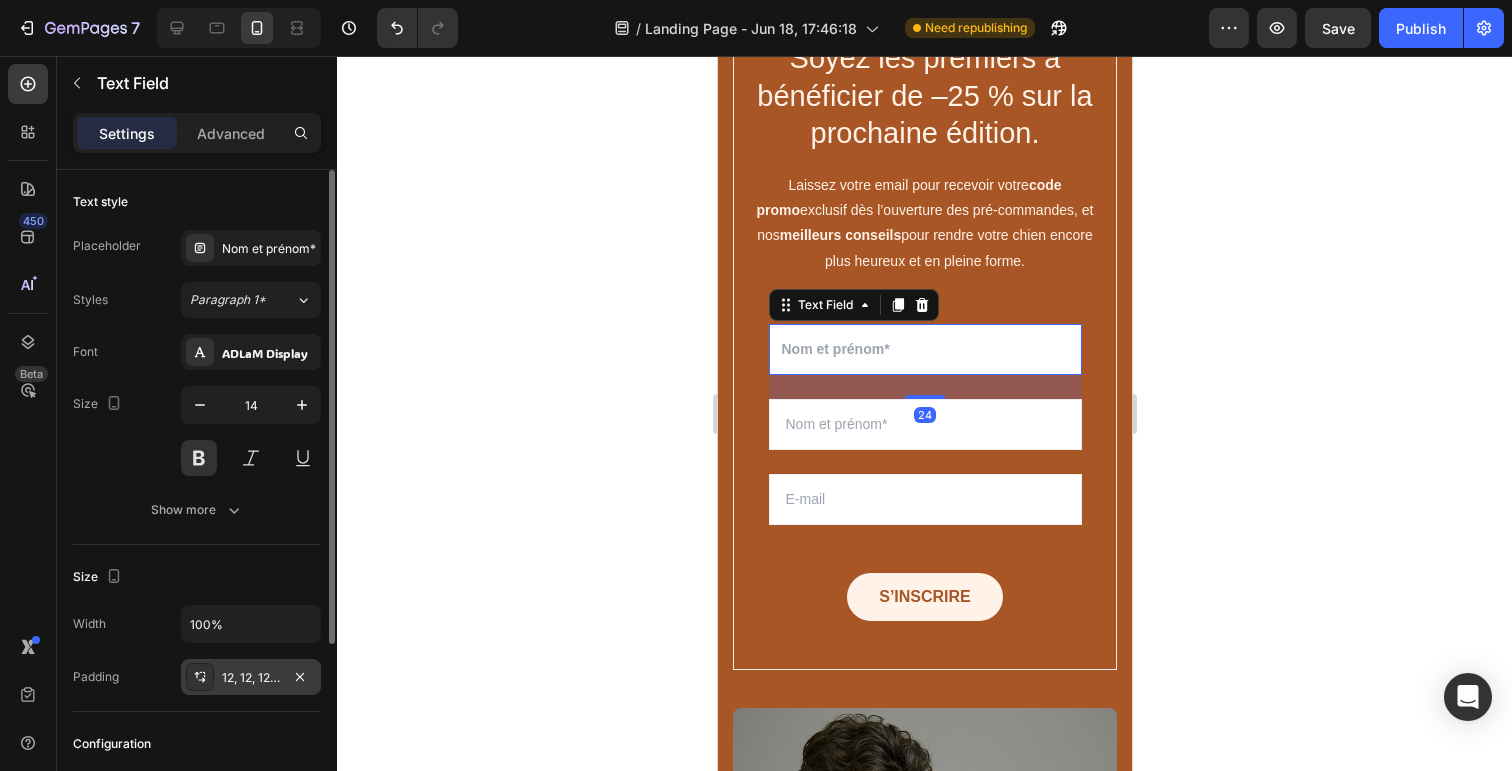 click on "12, 12, 12, 12" at bounding box center (251, 678) 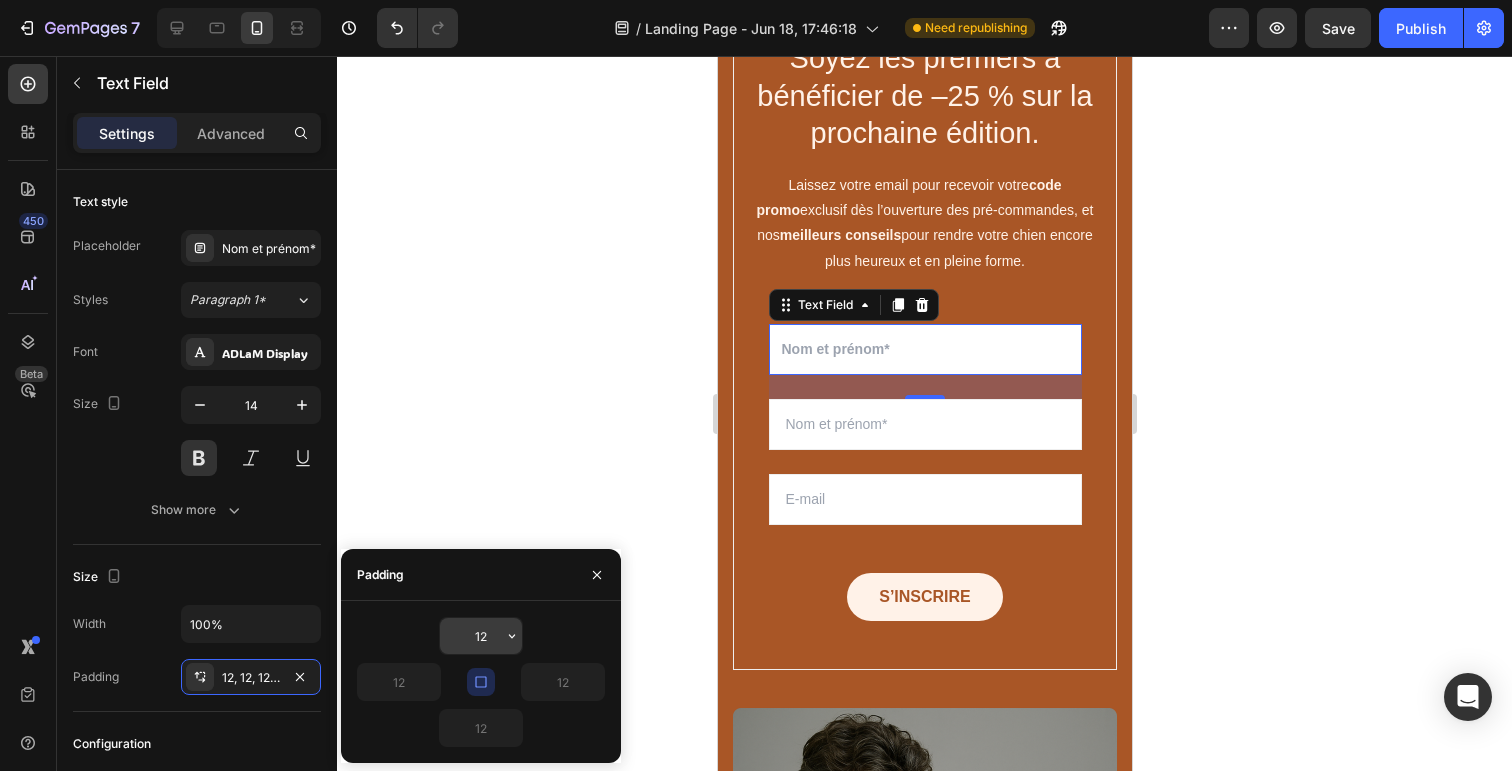 click on "12" at bounding box center [481, 636] 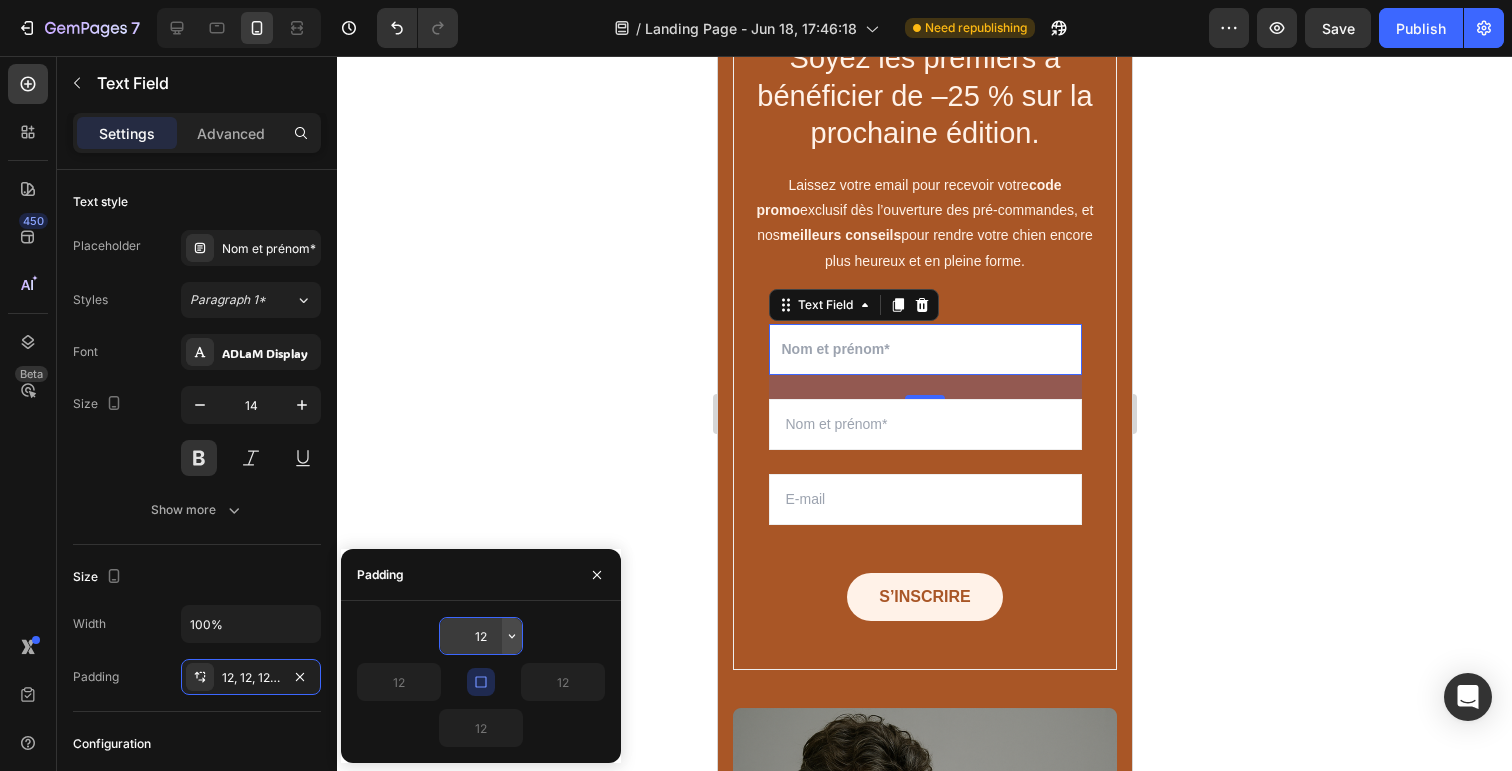 click 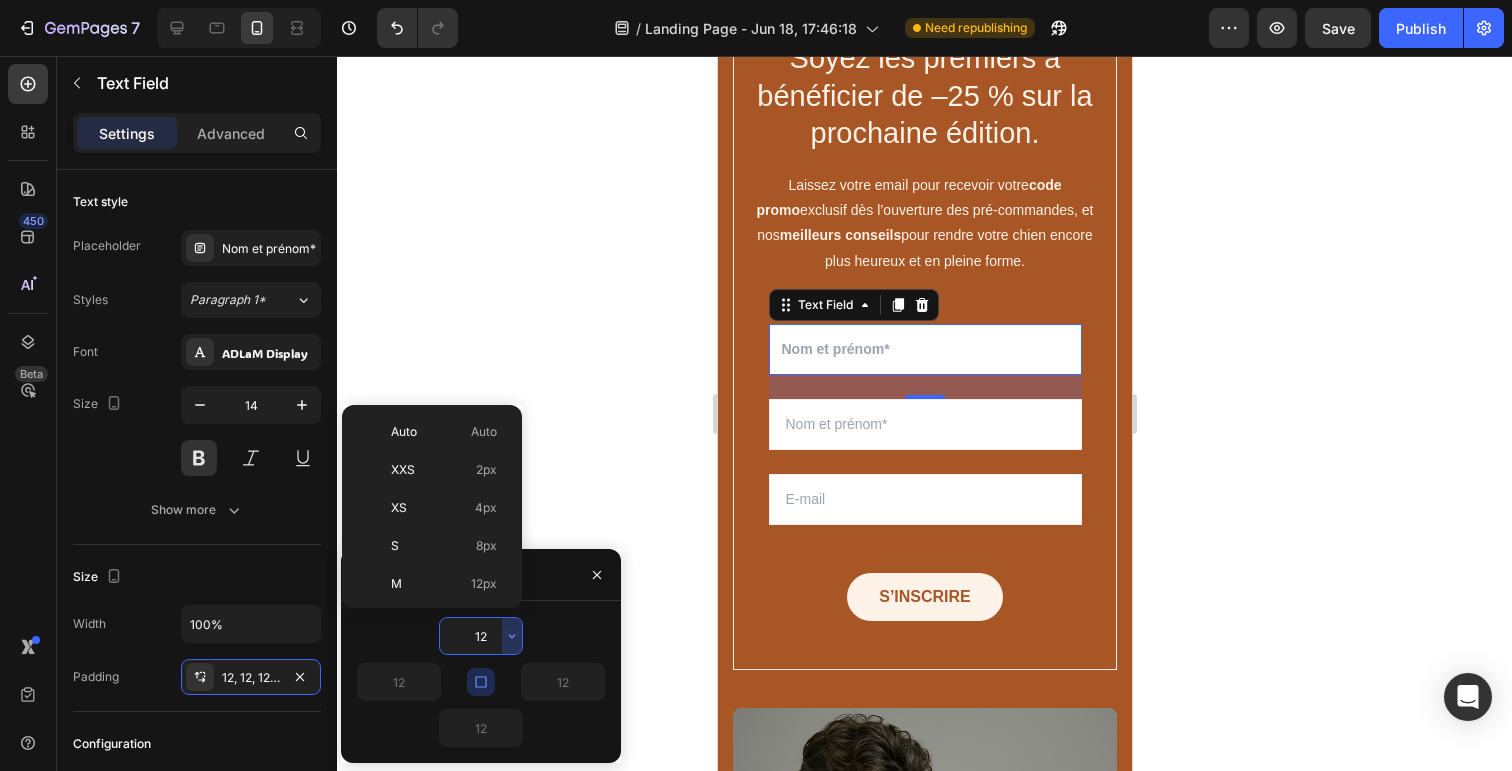 click 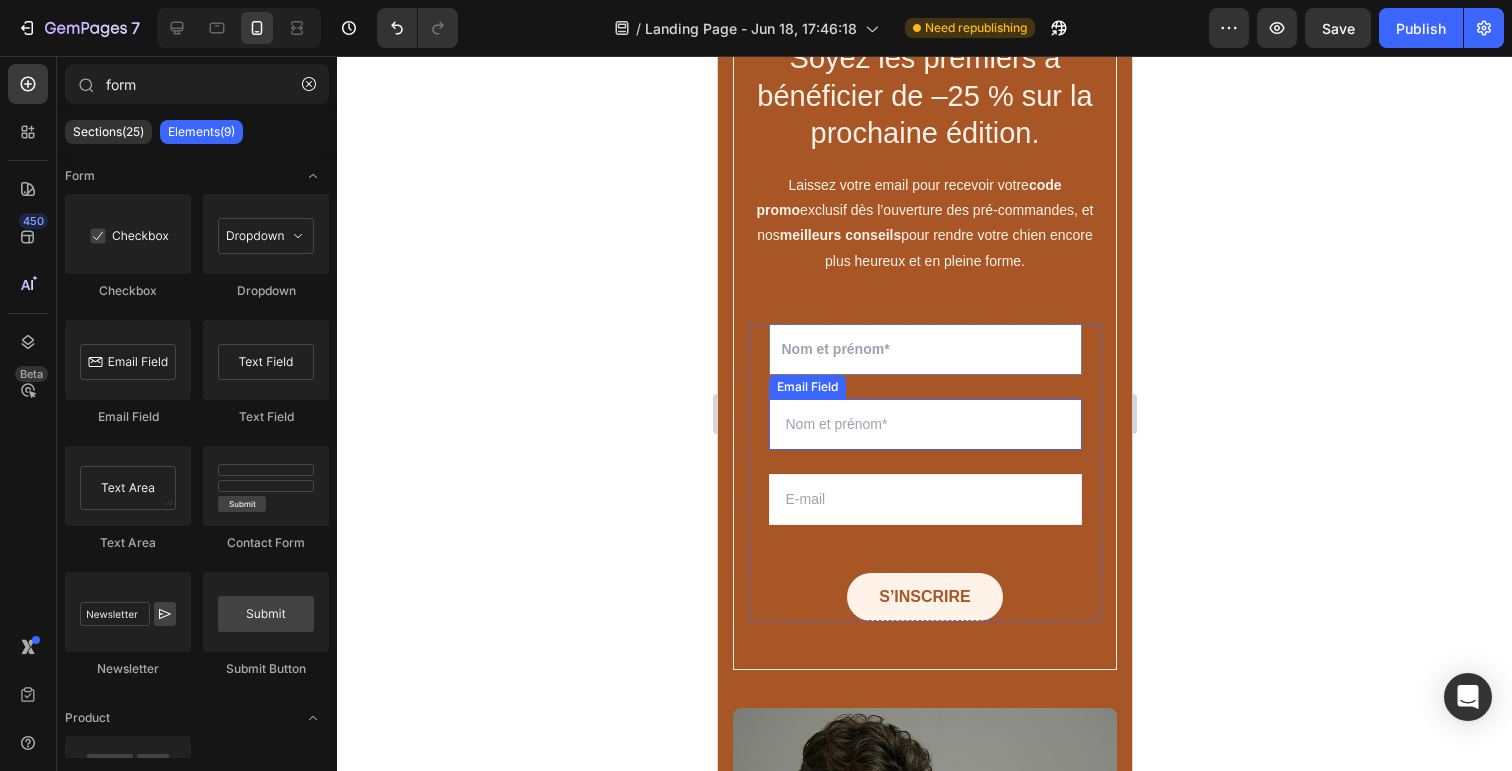 click at bounding box center [924, 424] 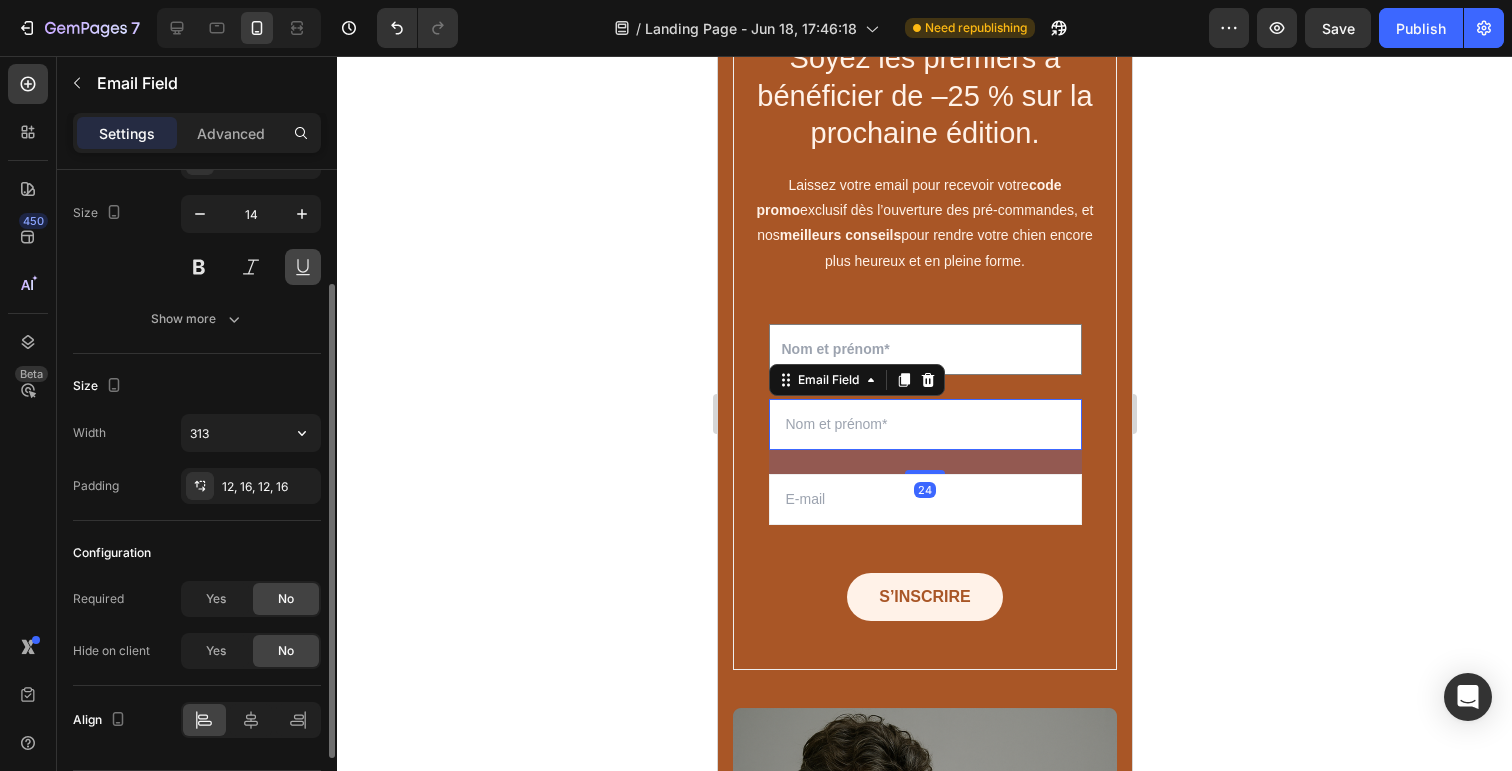 scroll, scrollTop: 254, scrollLeft: 0, axis: vertical 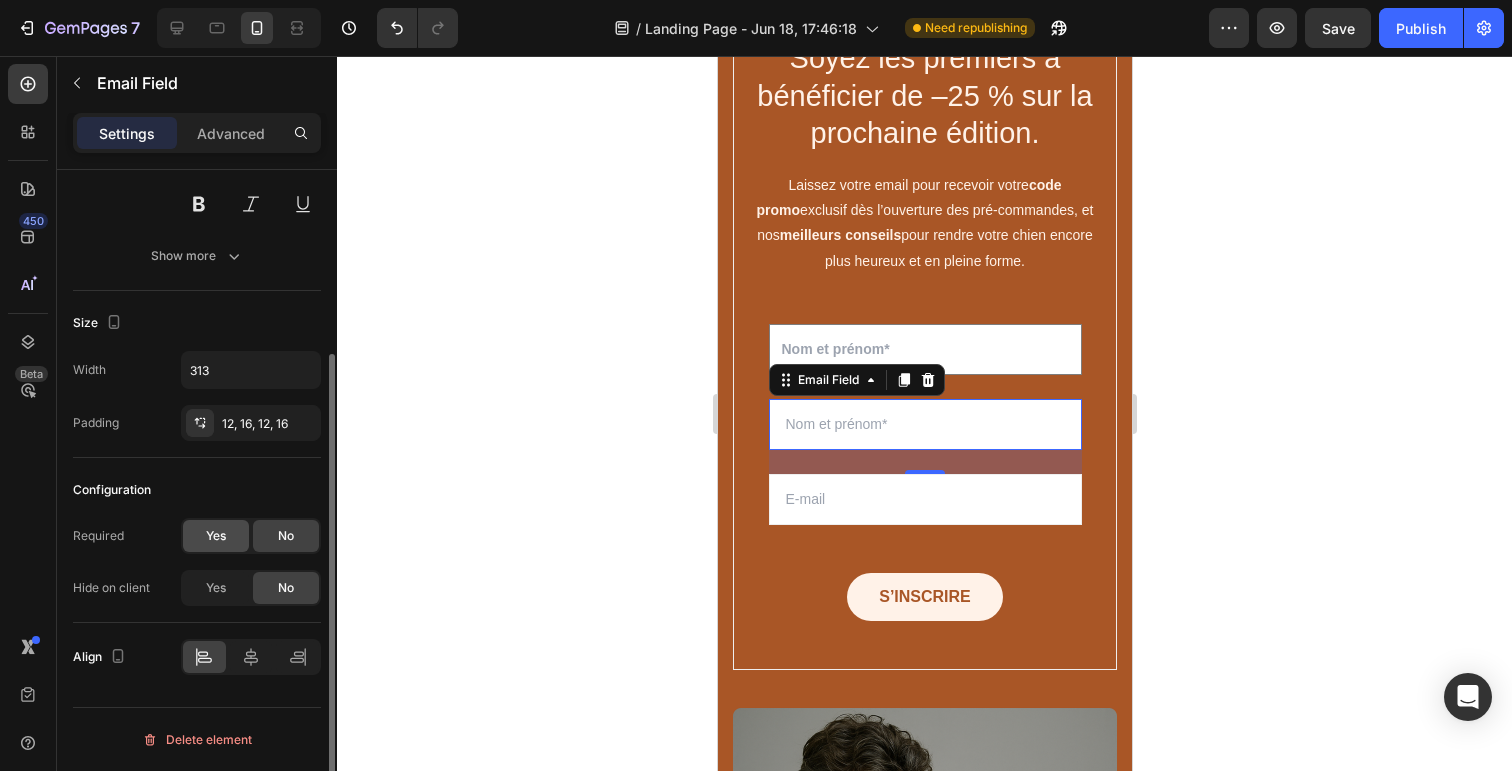click on "Yes" 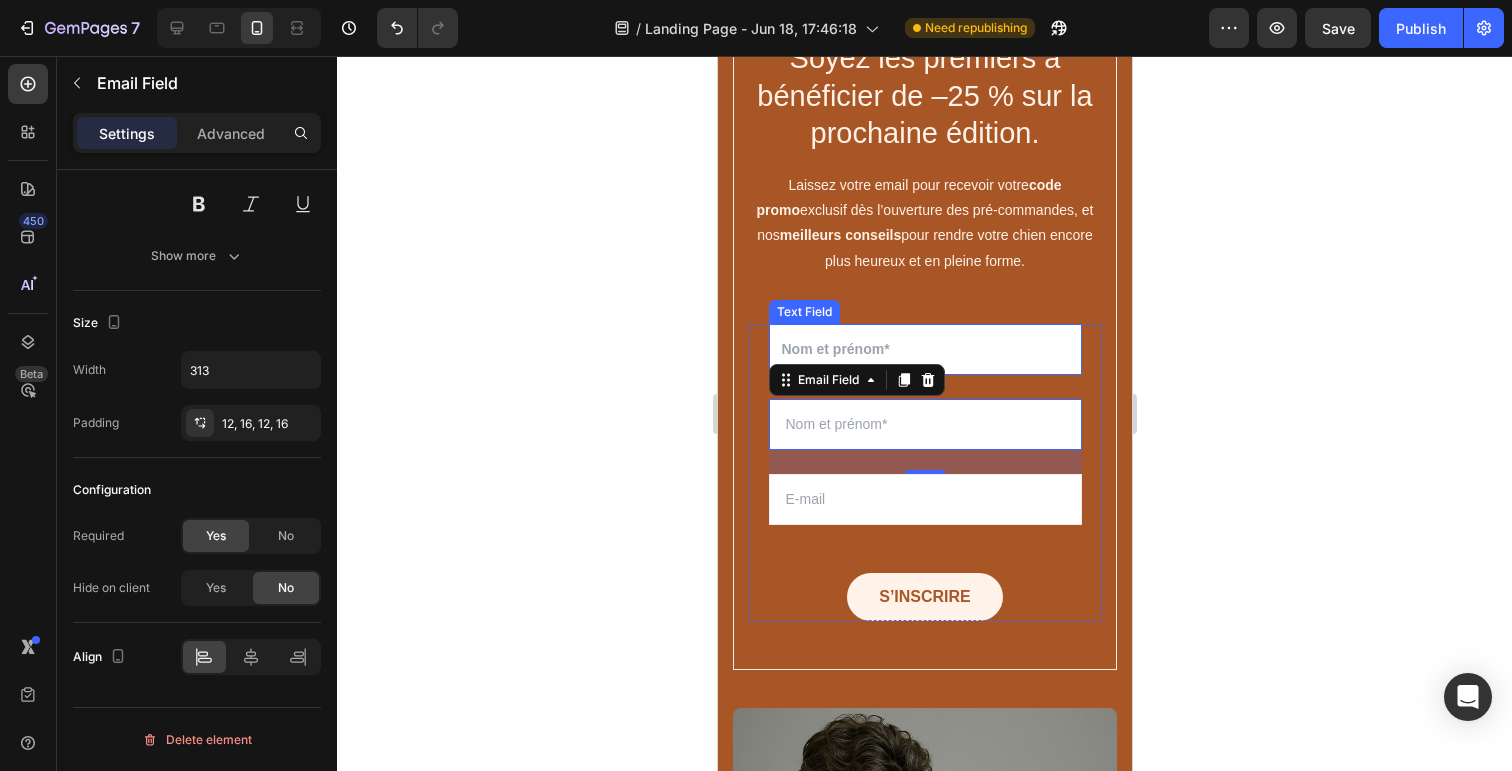 click at bounding box center [924, 349] 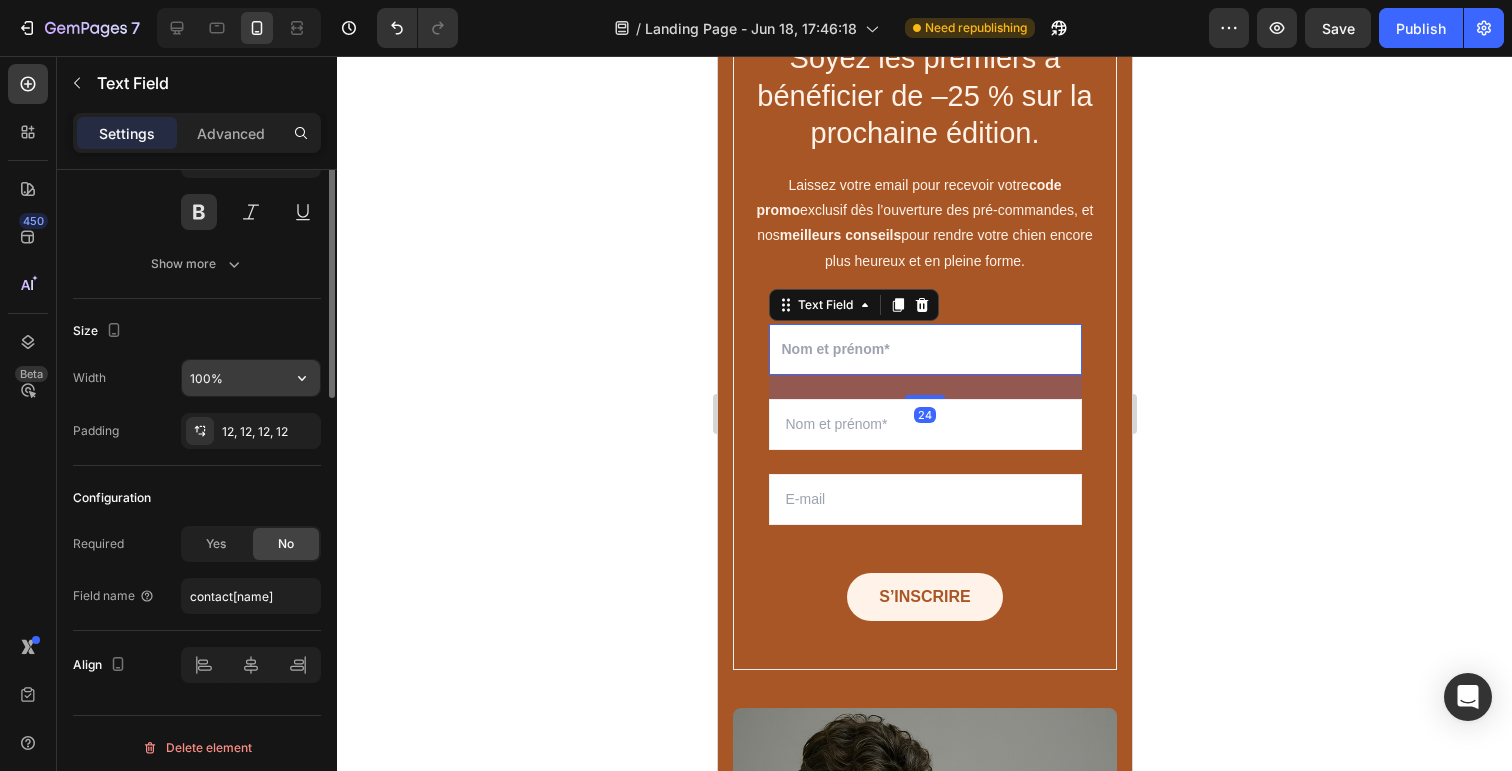 scroll, scrollTop: 254, scrollLeft: 0, axis: vertical 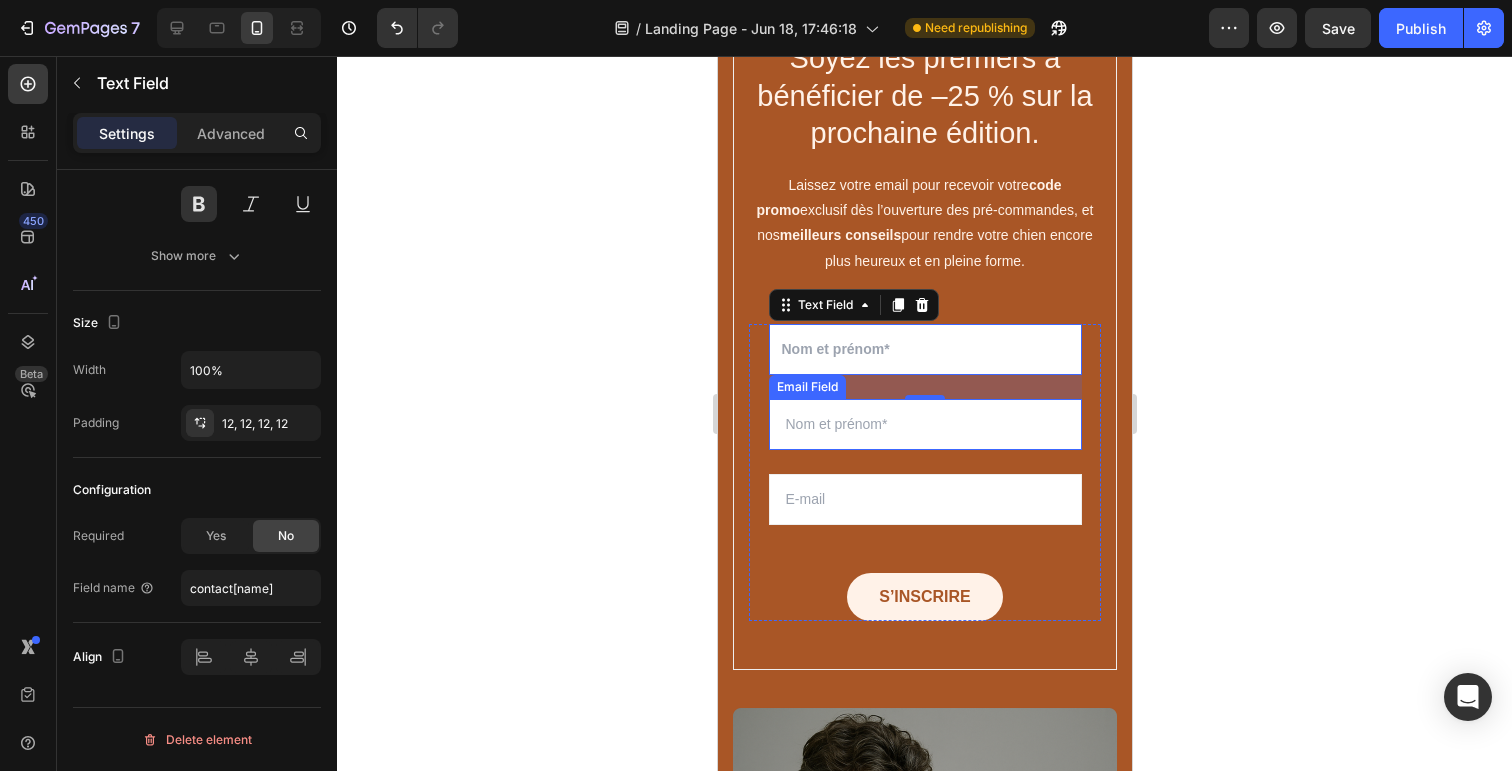 click at bounding box center (924, 424) 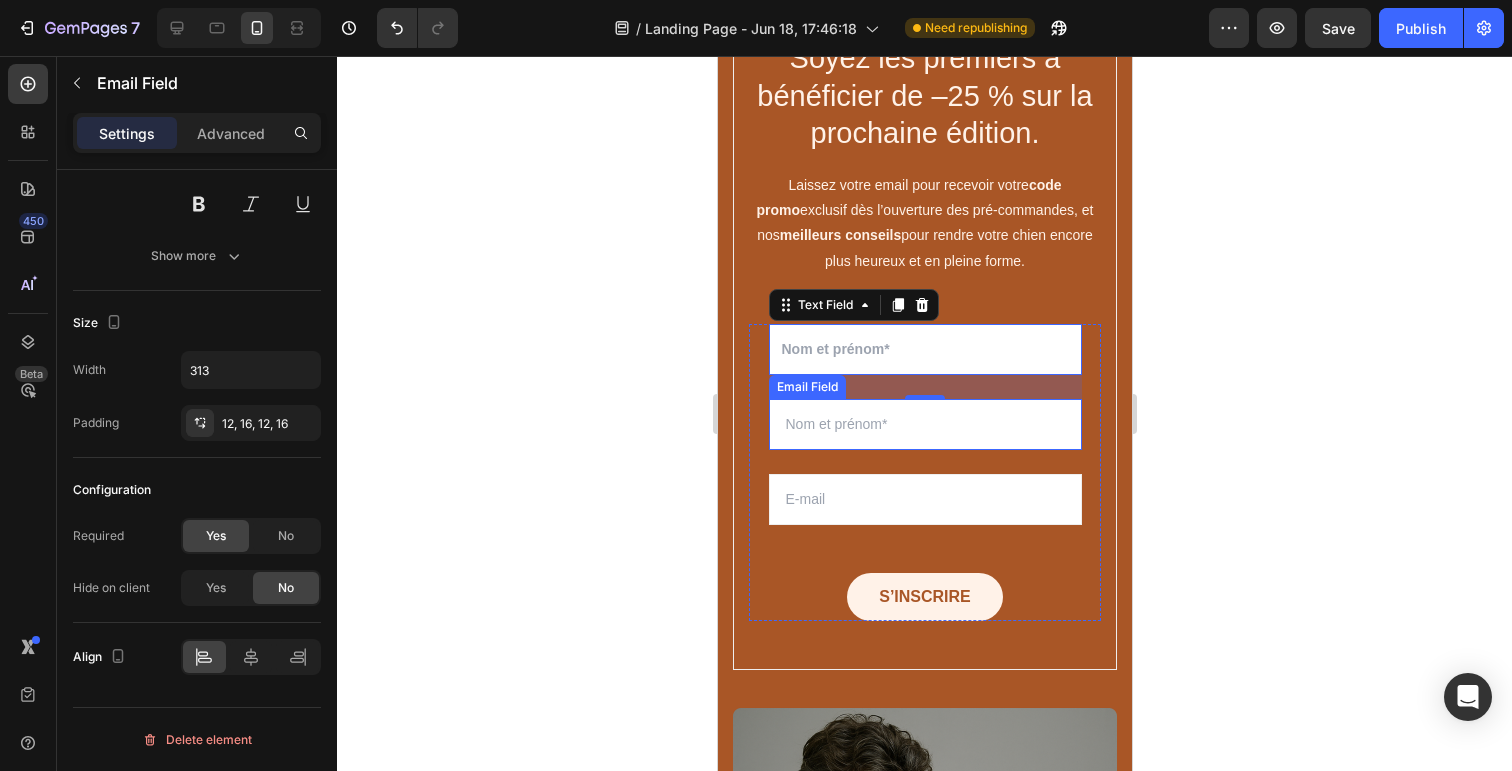 scroll, scrollTop: 0, scrollLeft: 0, axis: both 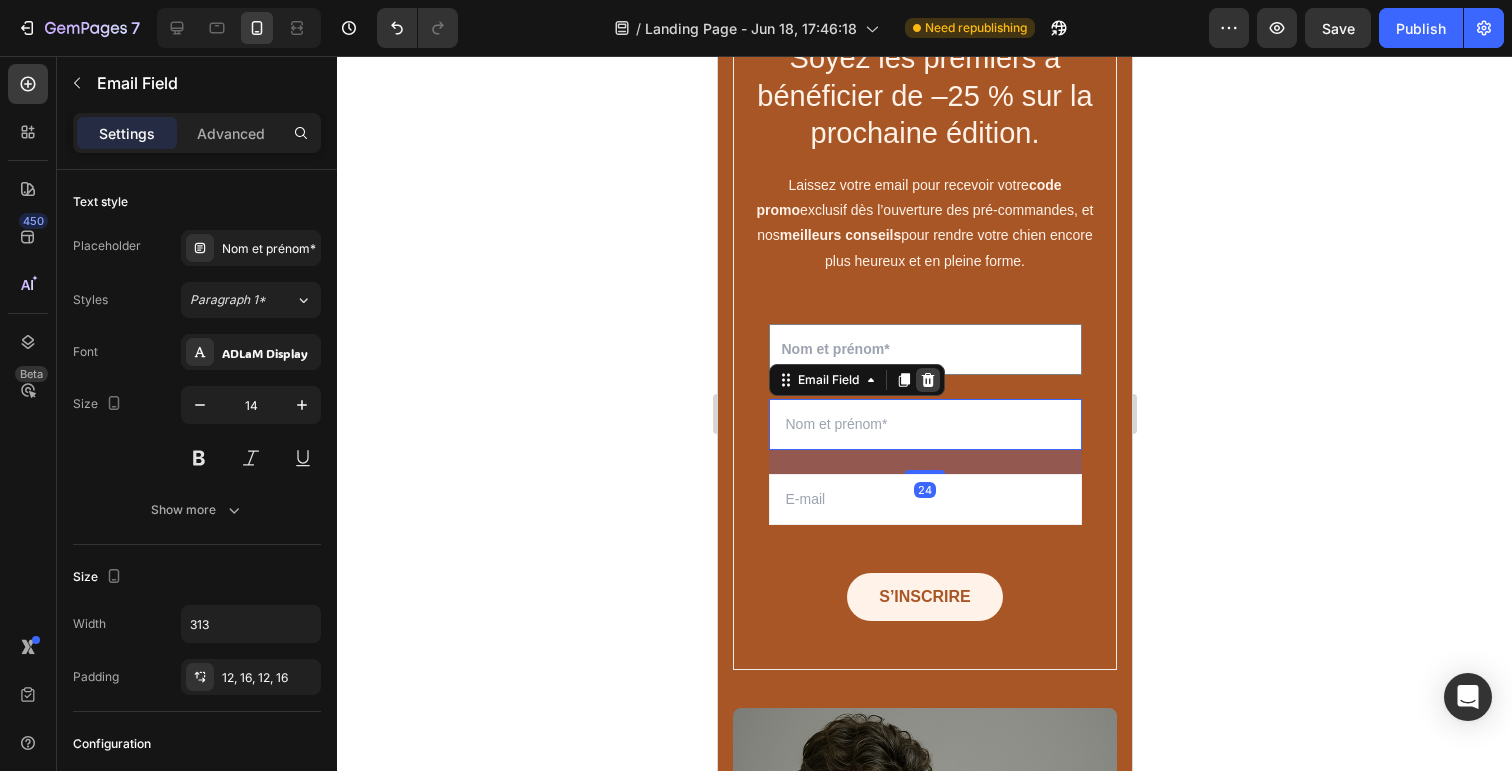 click at bounding box center (927, 380) 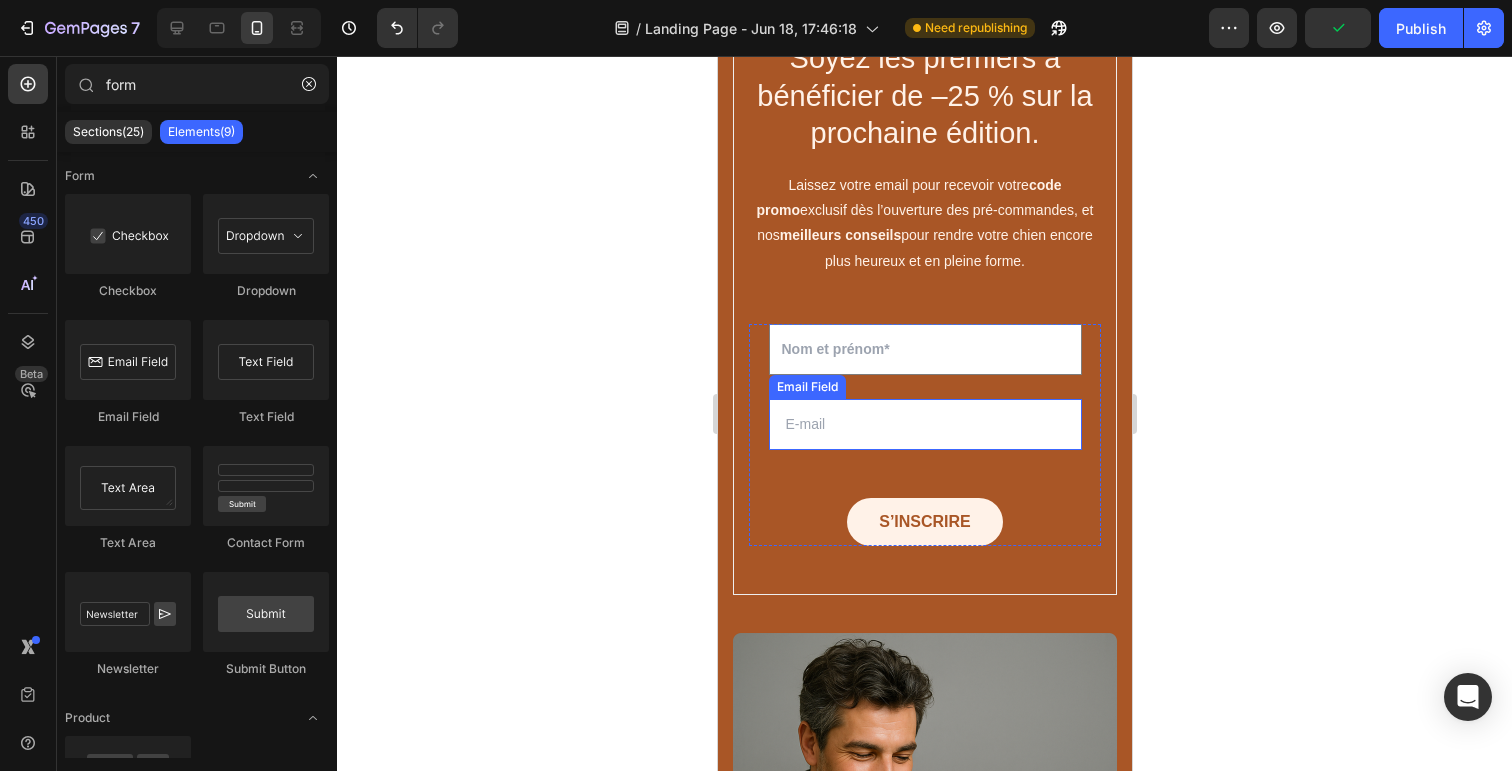 click at bounding box center (924, 424) 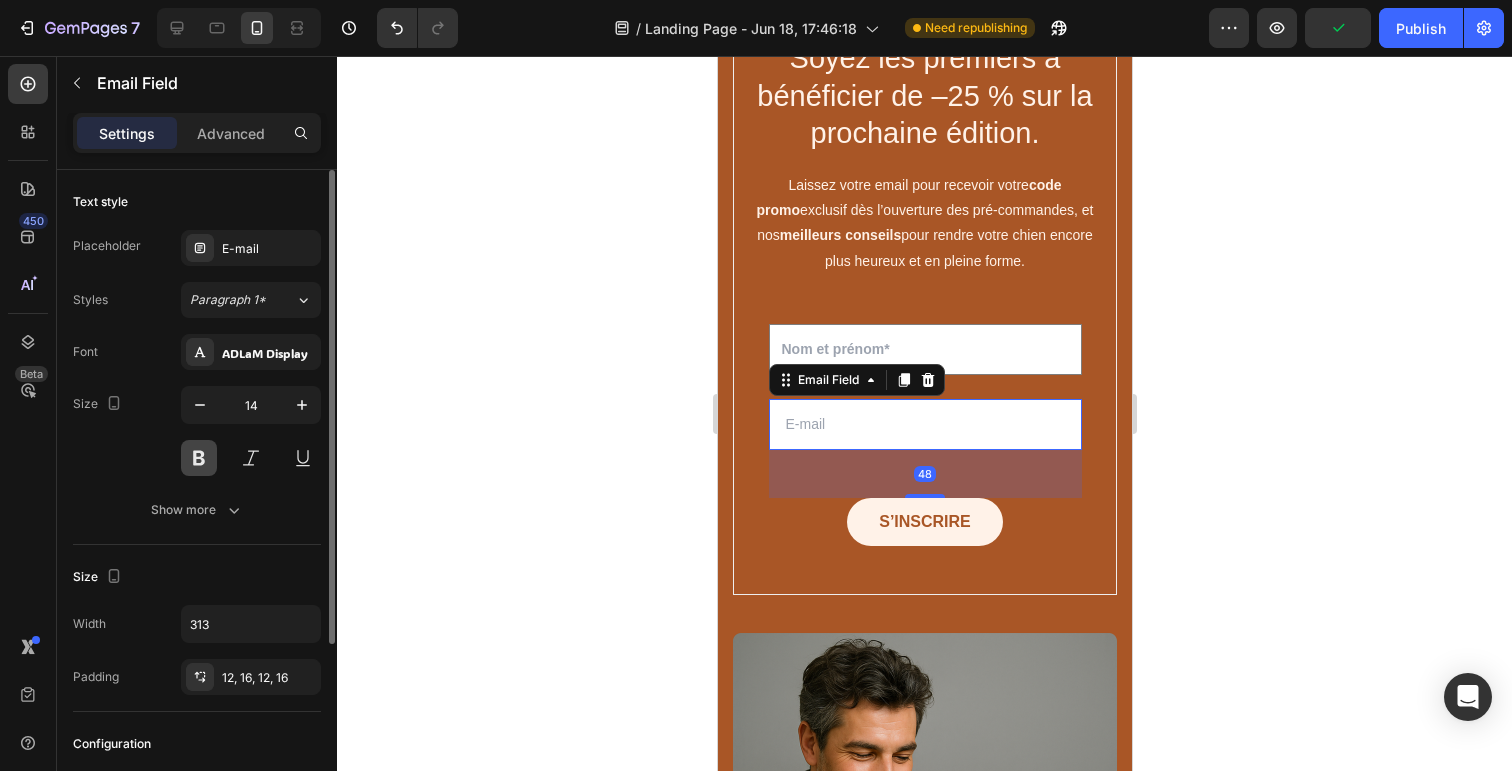 click at bounding box center (199, 458) 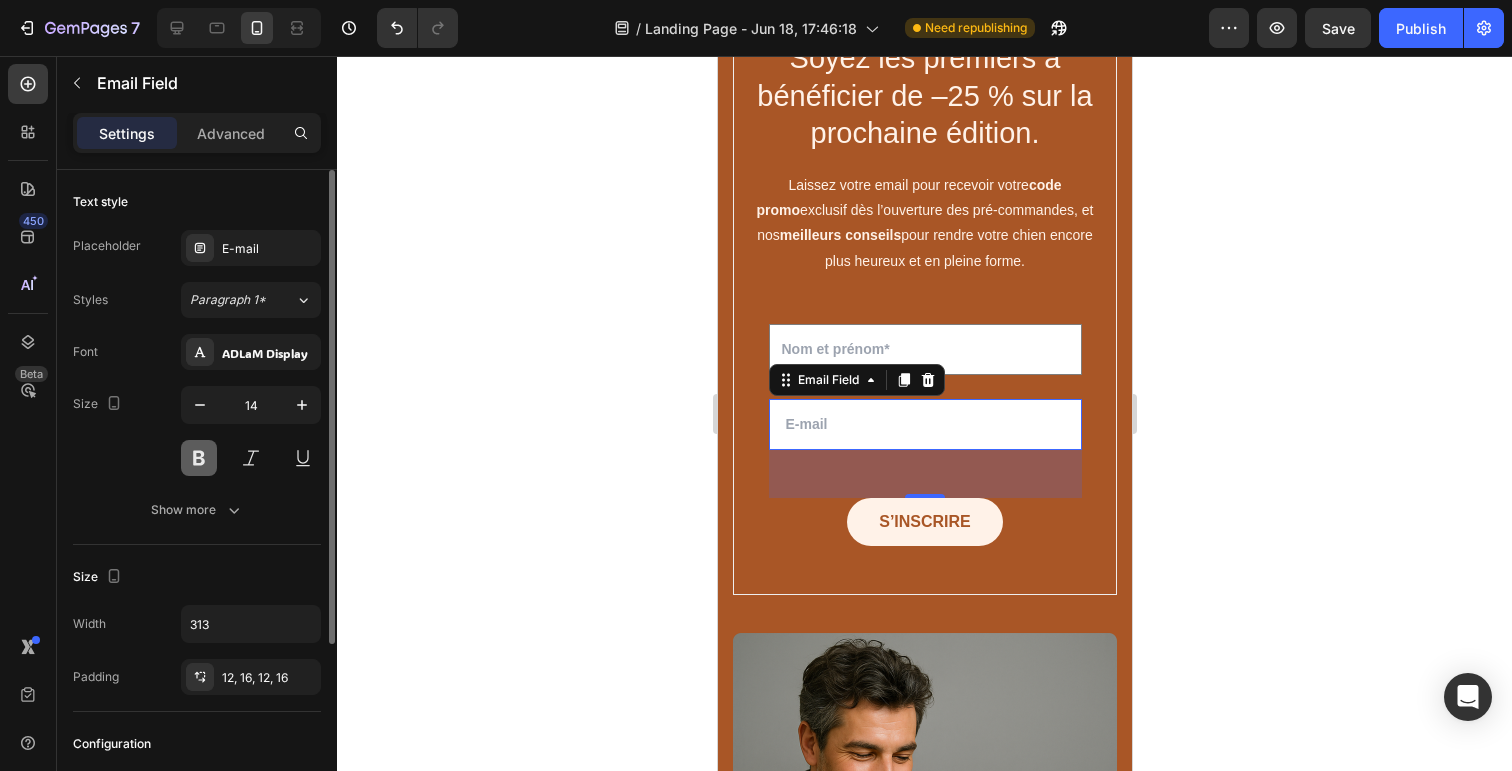 click at bounding box center (199, 458) 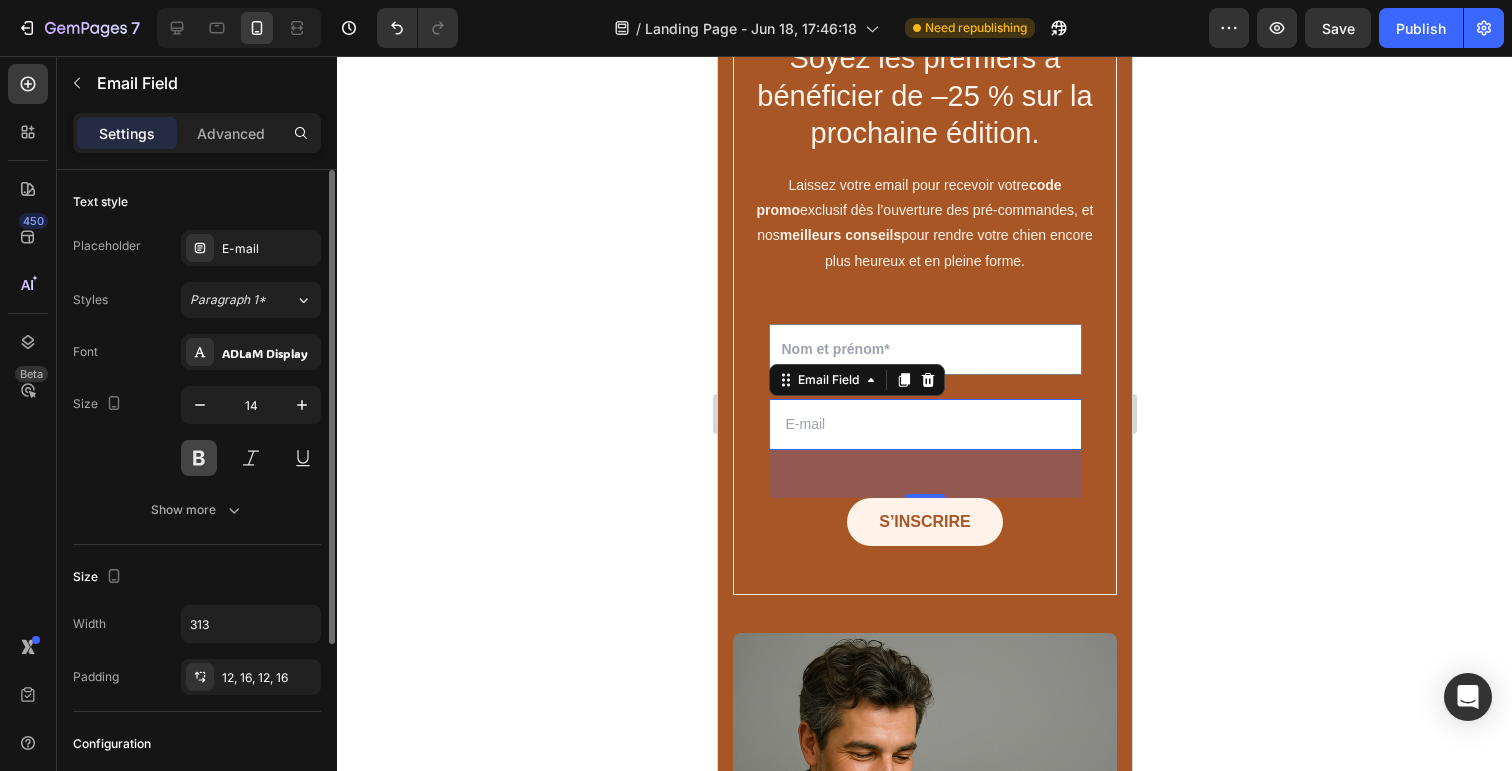 click at bounding box center (199, 458) 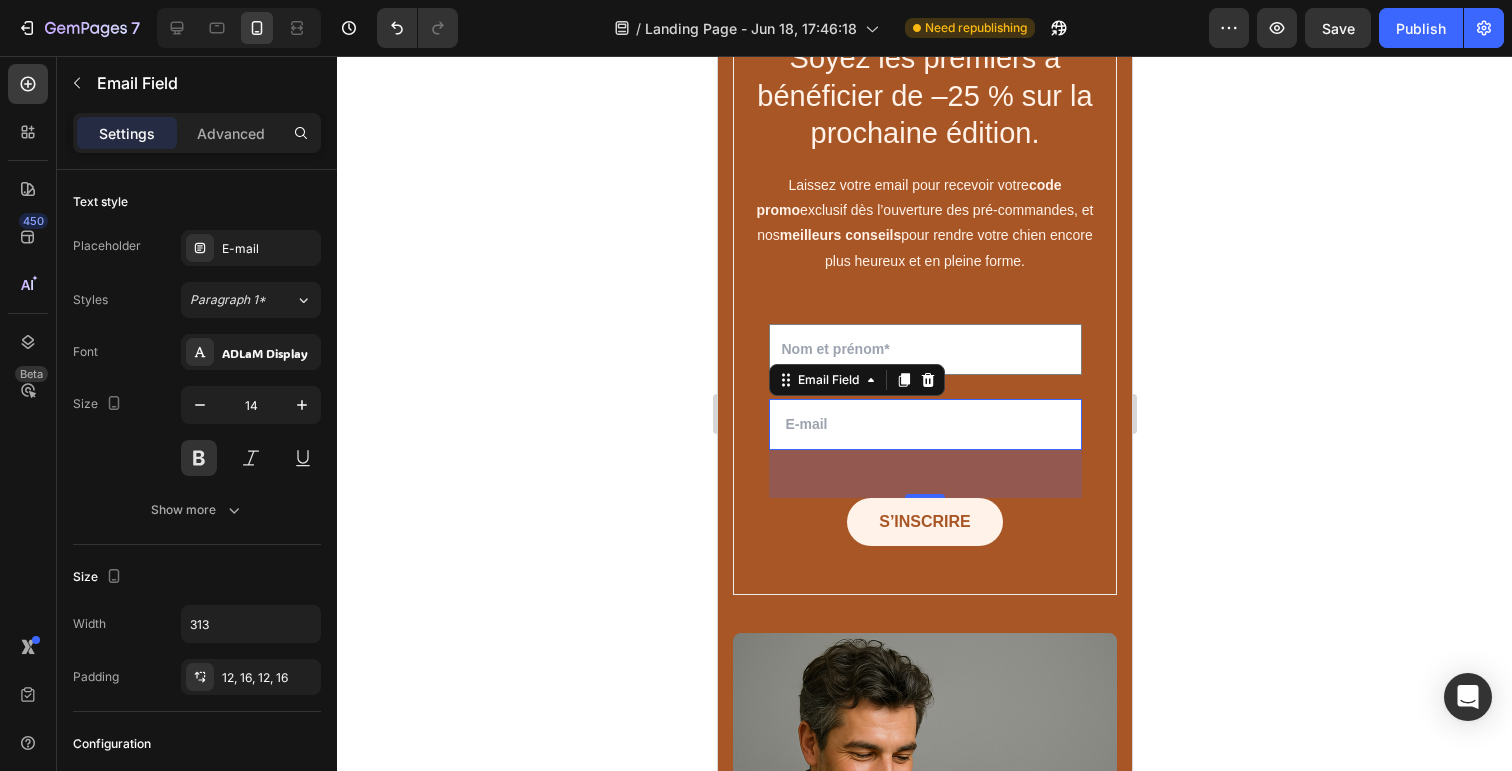 click 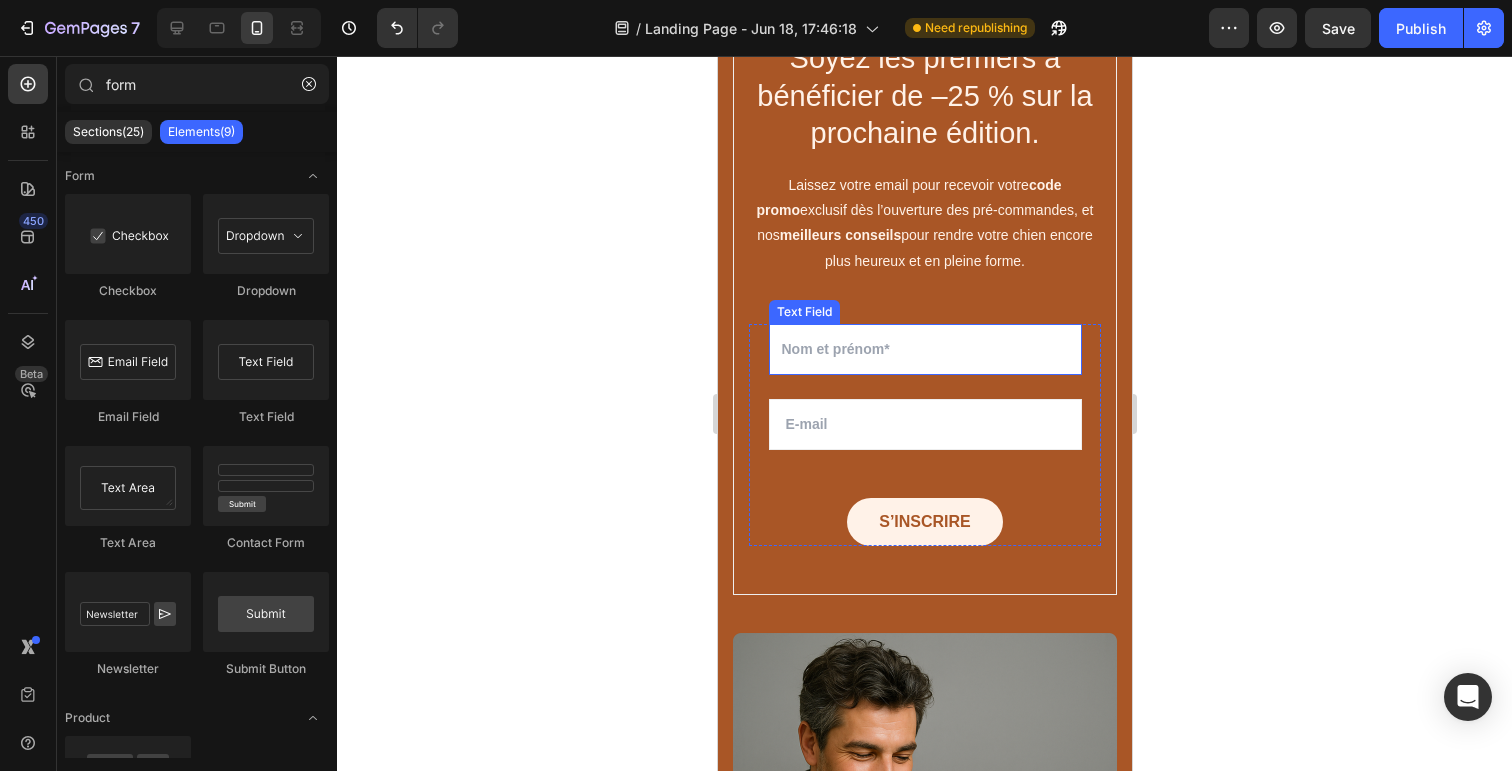 click at bounding box center [924, 349] 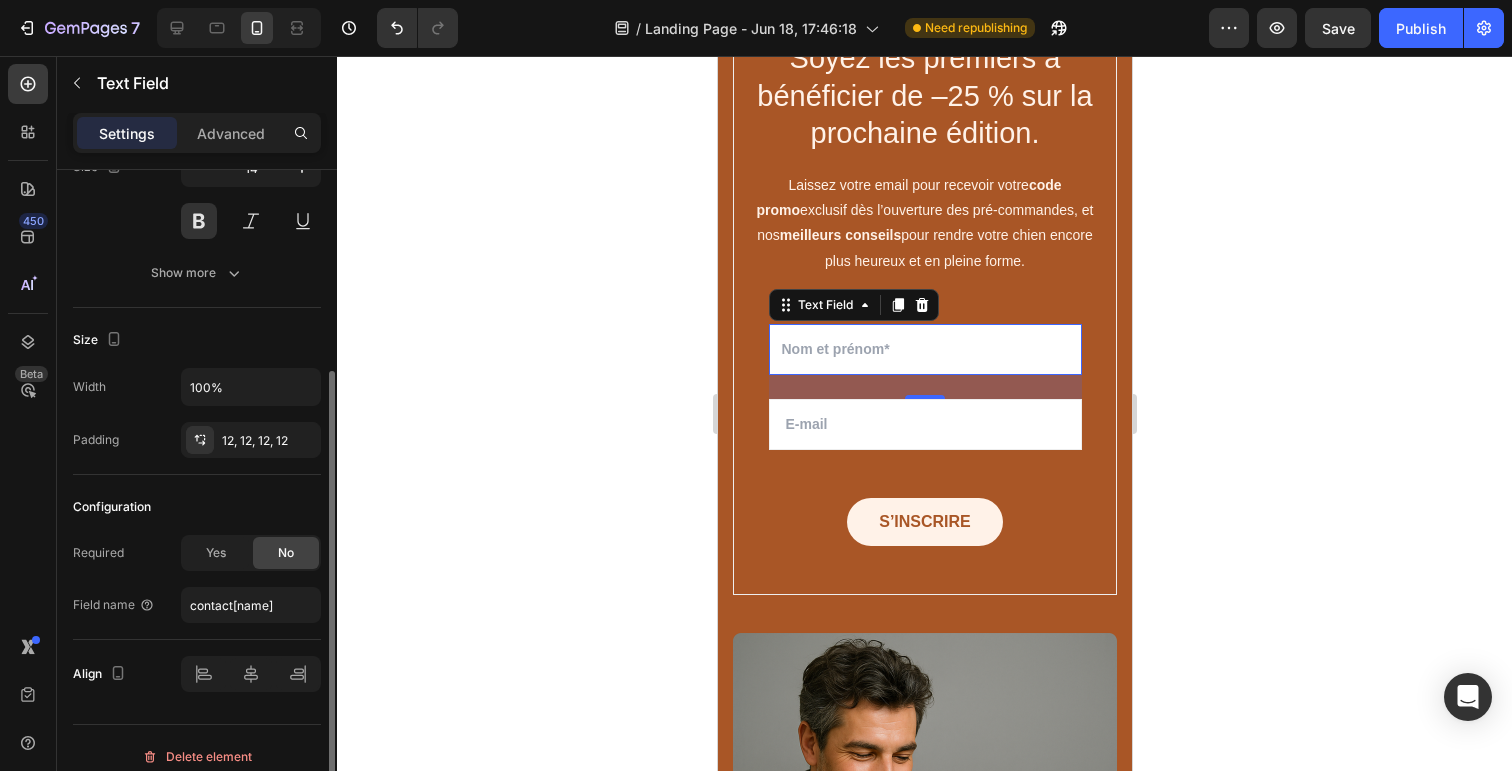 scroll, scrollTop: 254, scrollLeft: 0, axis: vertical 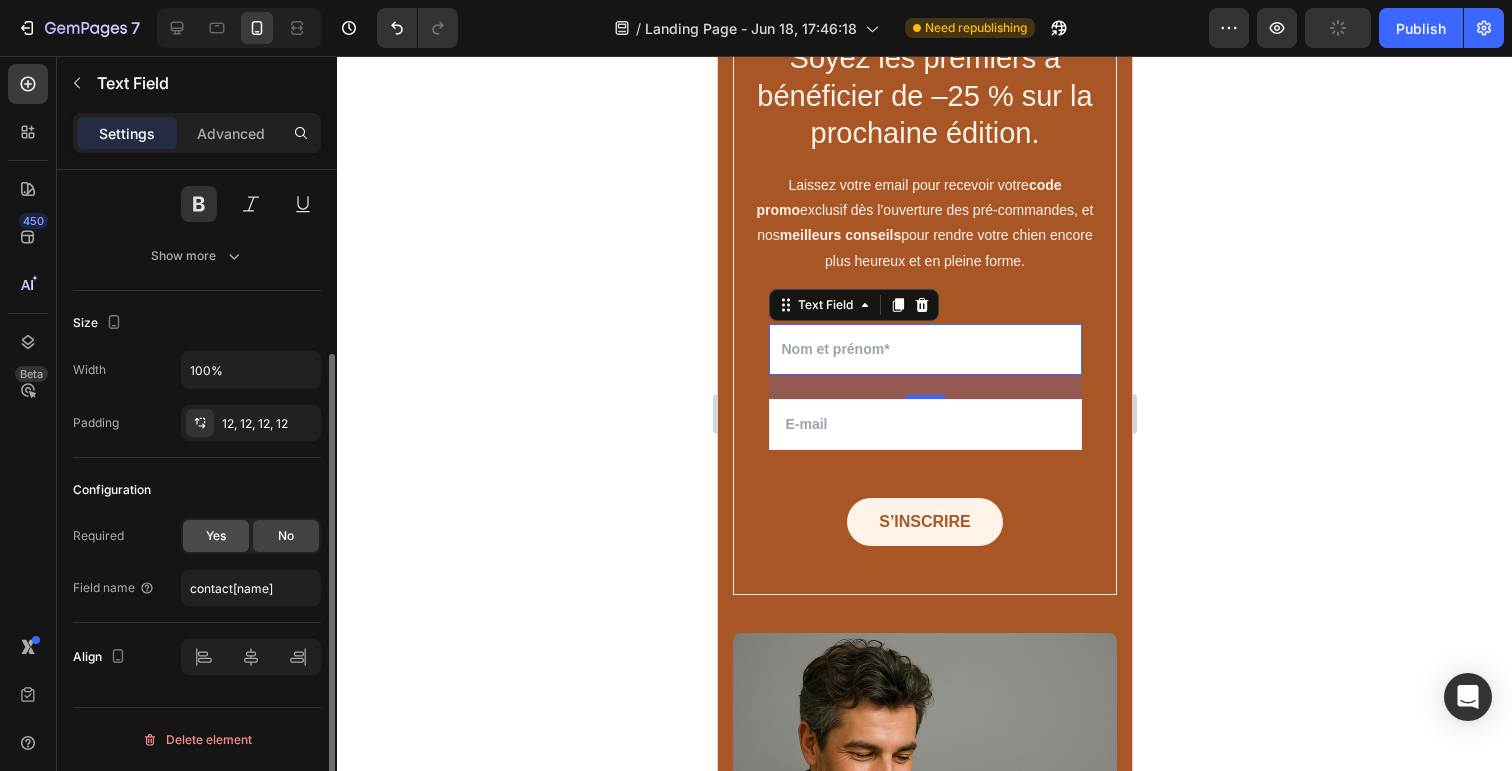 click on "Yes" 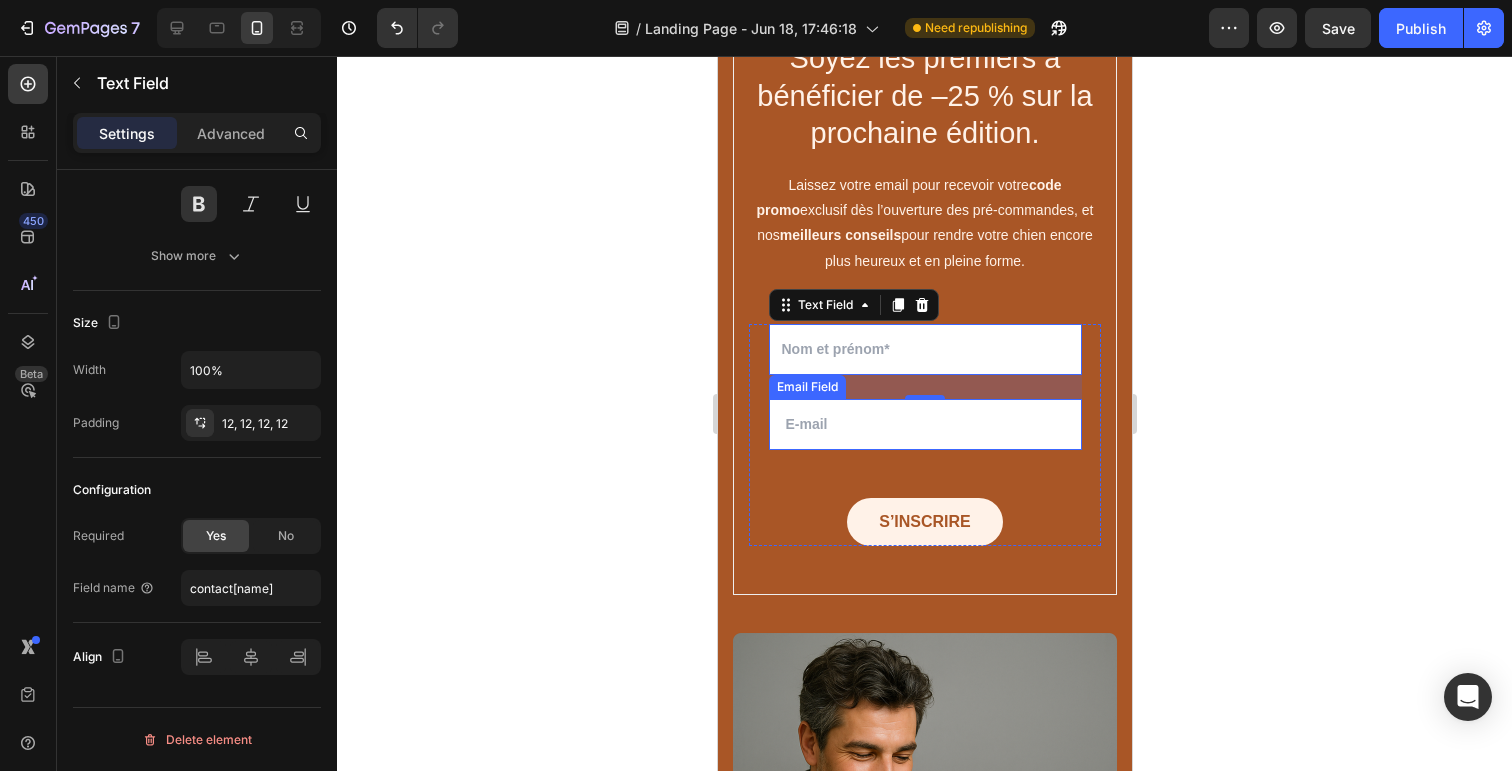 click at bounding box center (924, 424) 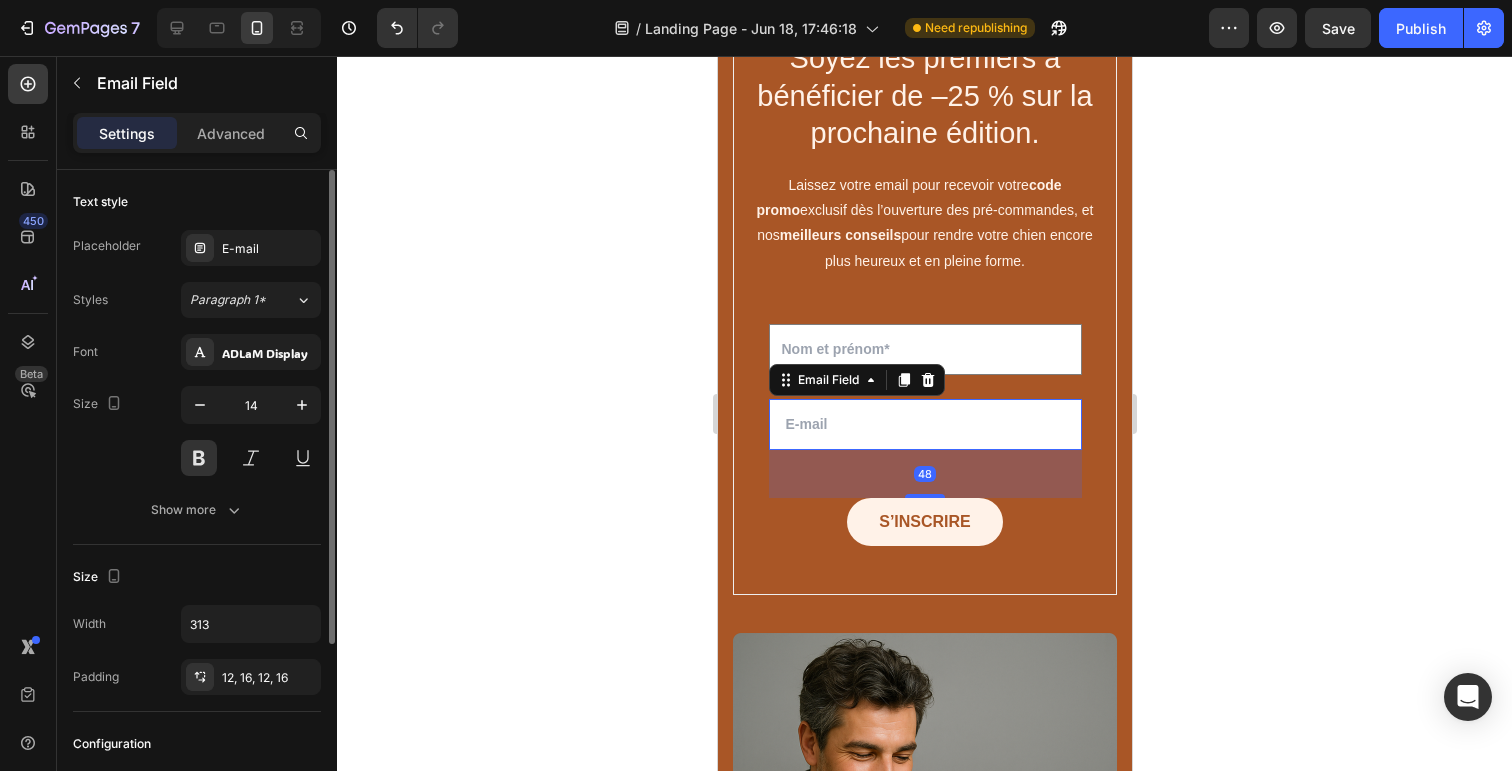scroll, scrollTop: 254, scrollLeft: 0, axis: vertical 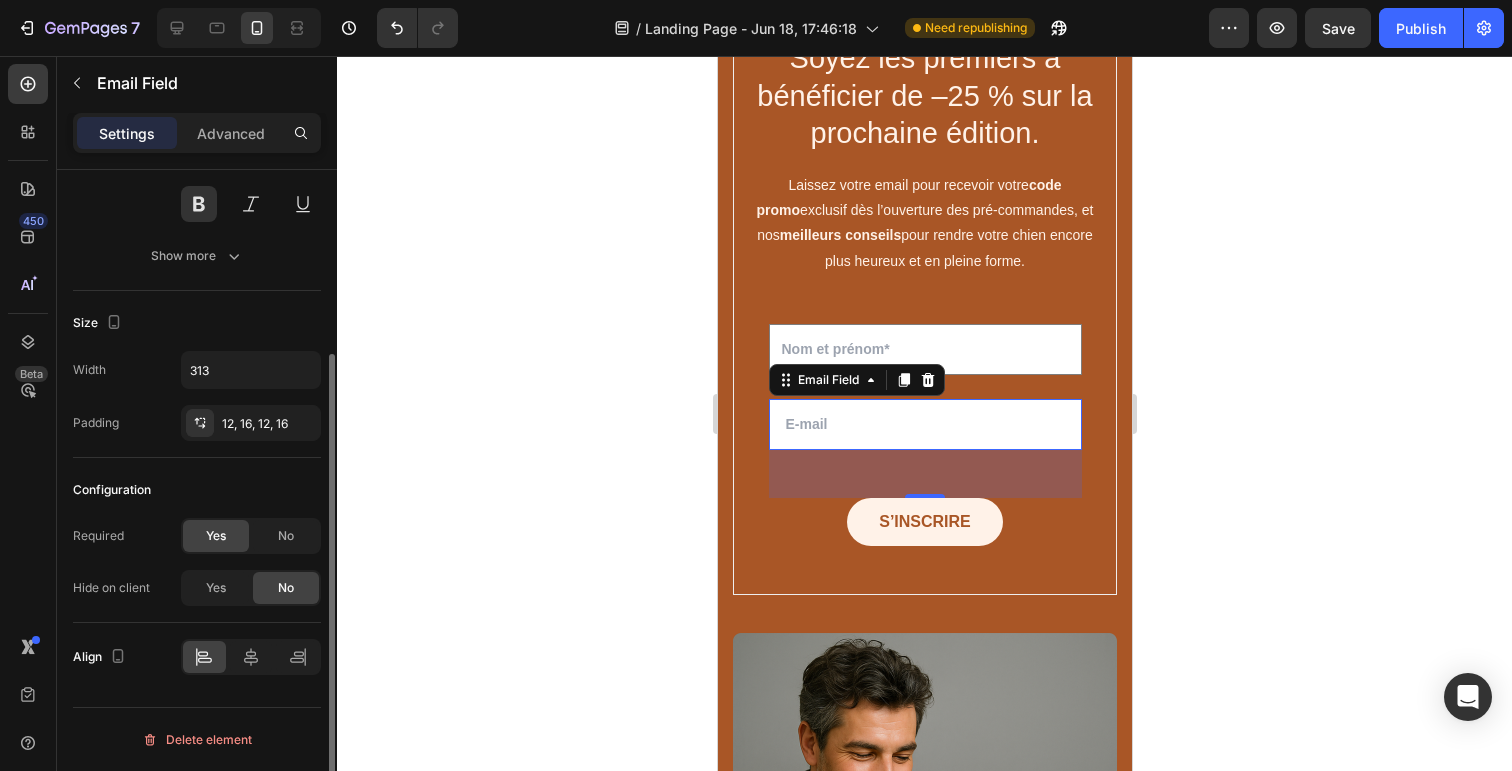 click on "Yes" 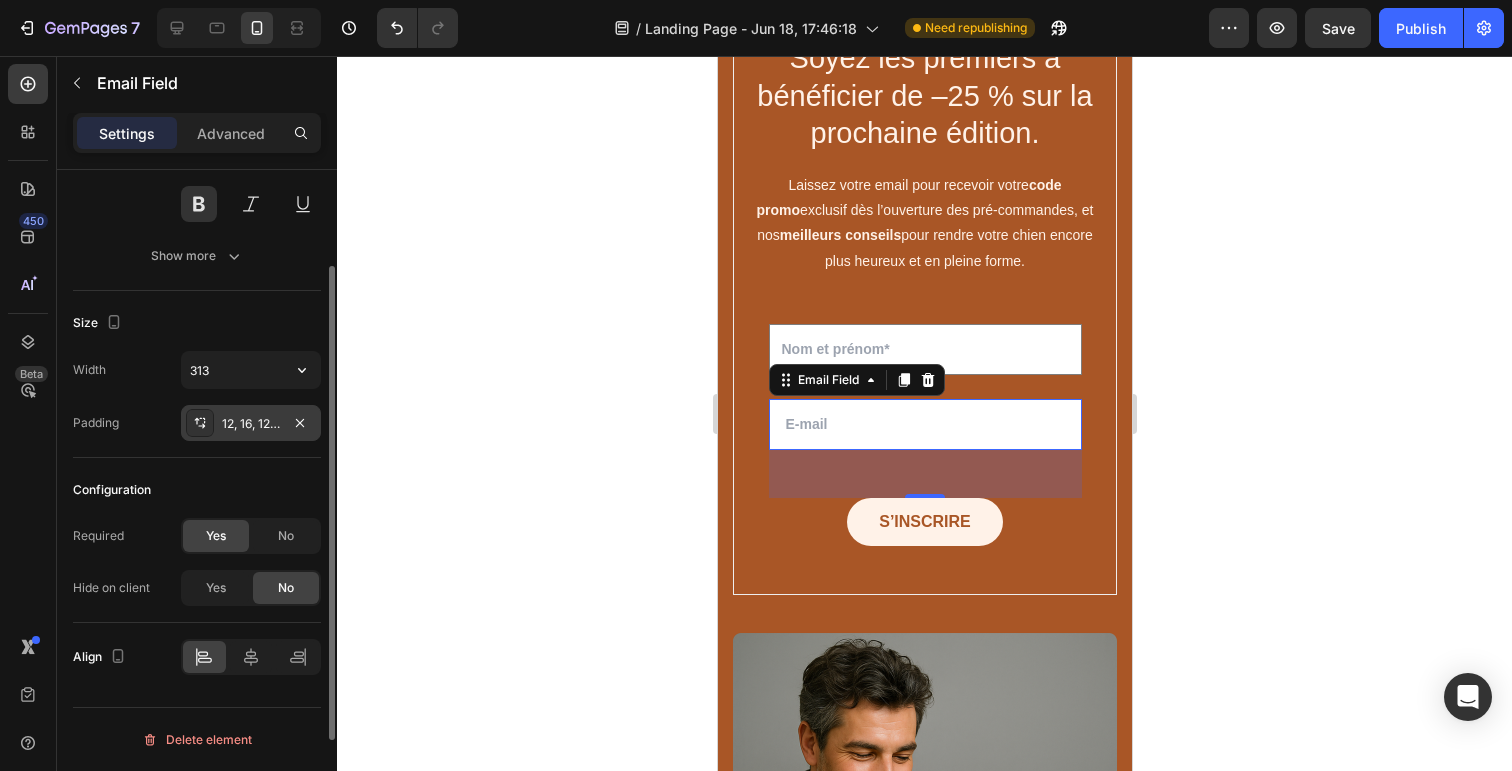 scroll, scrollTop: 0, scrollLeft: 0, axis: both 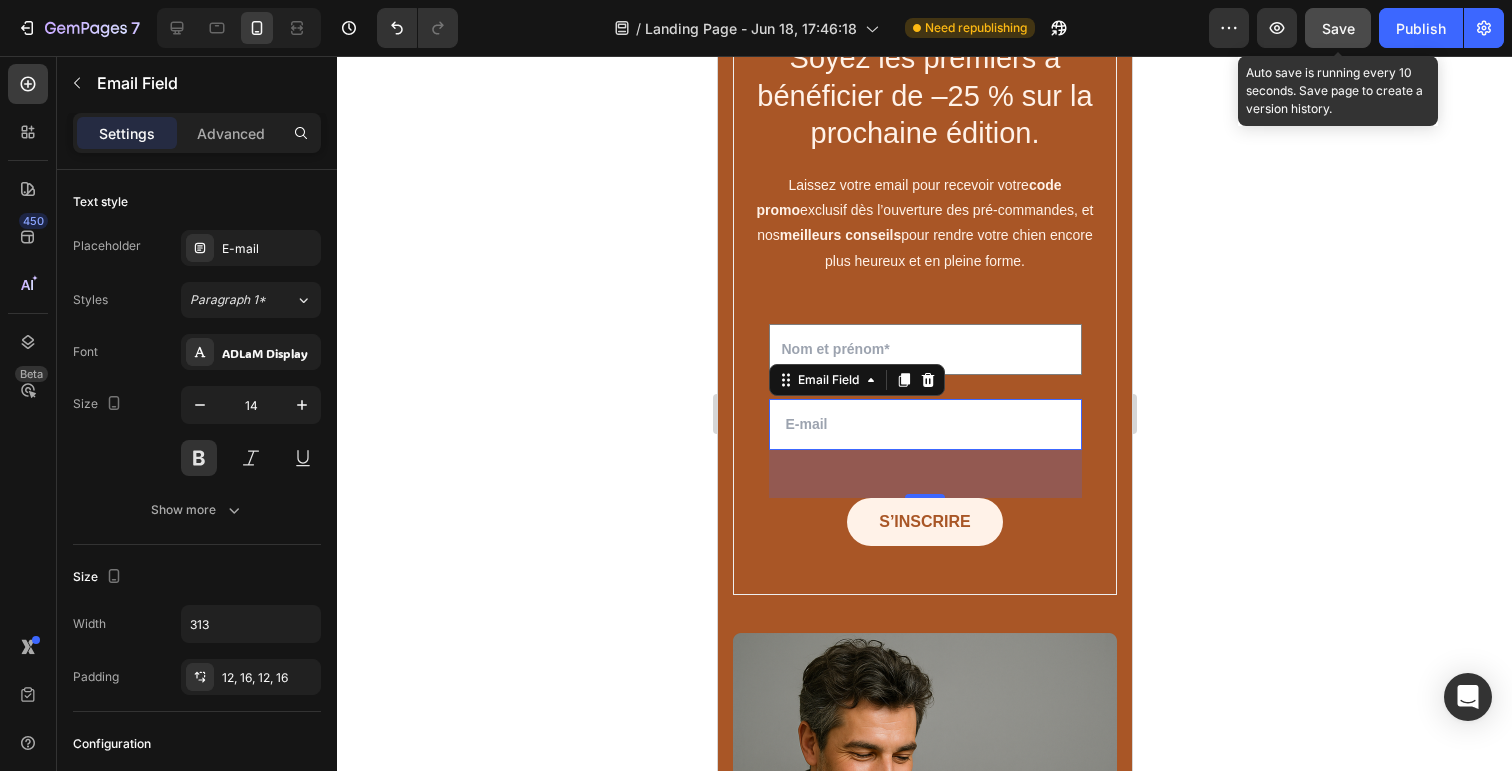 click on "Save" at bounding box center [1338, 28] 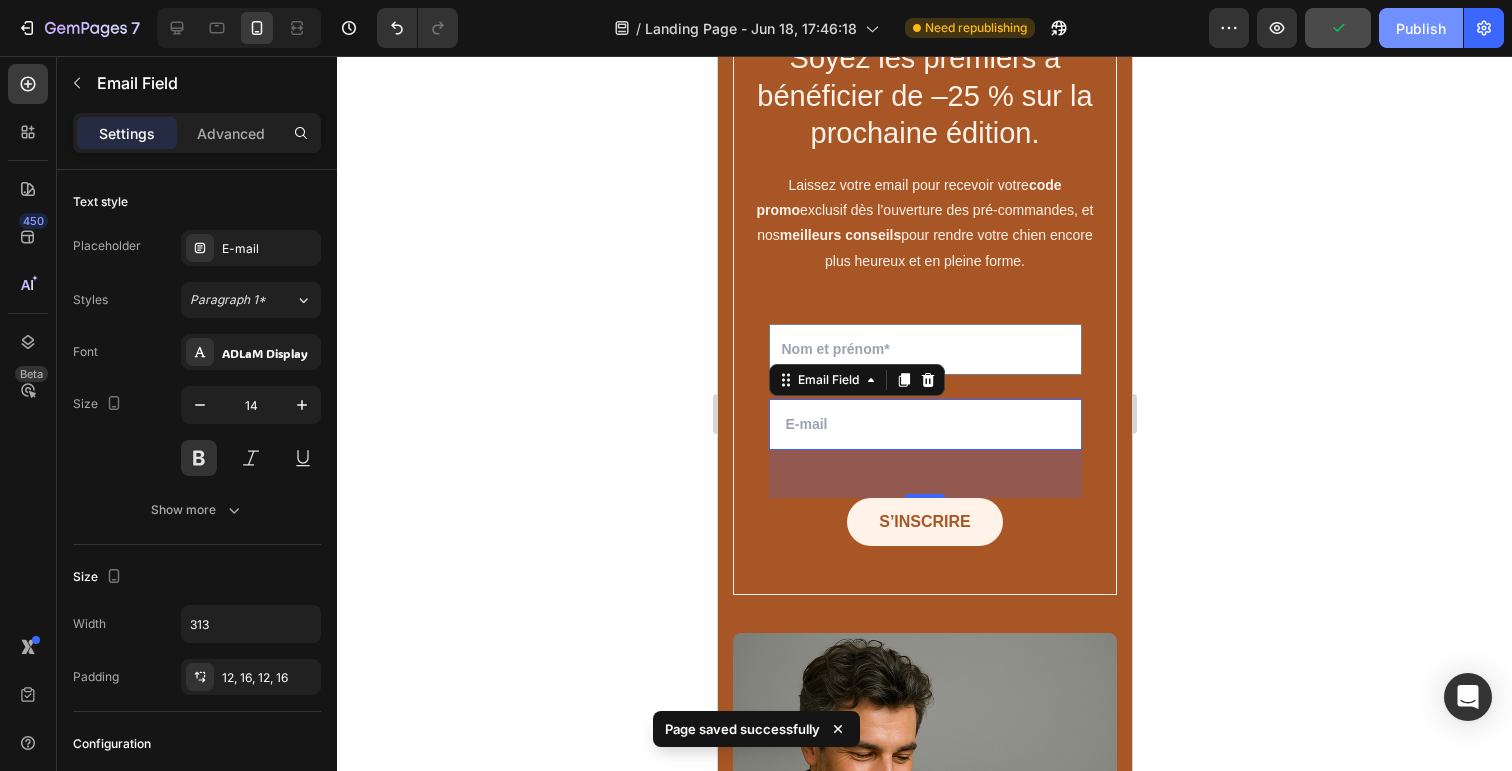 click on "Publish" 